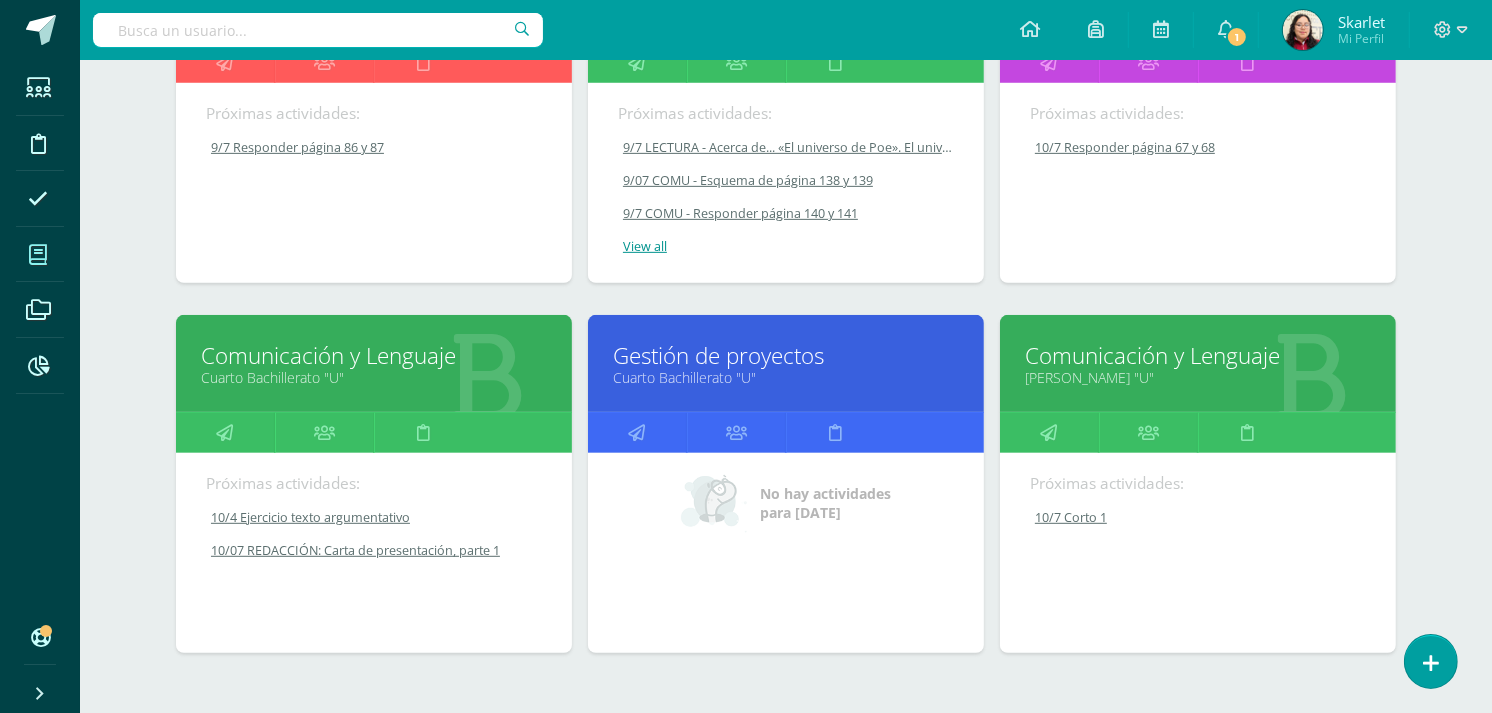 scroll, scrollTop: 798, scrollLeft: 0, axis: vertical 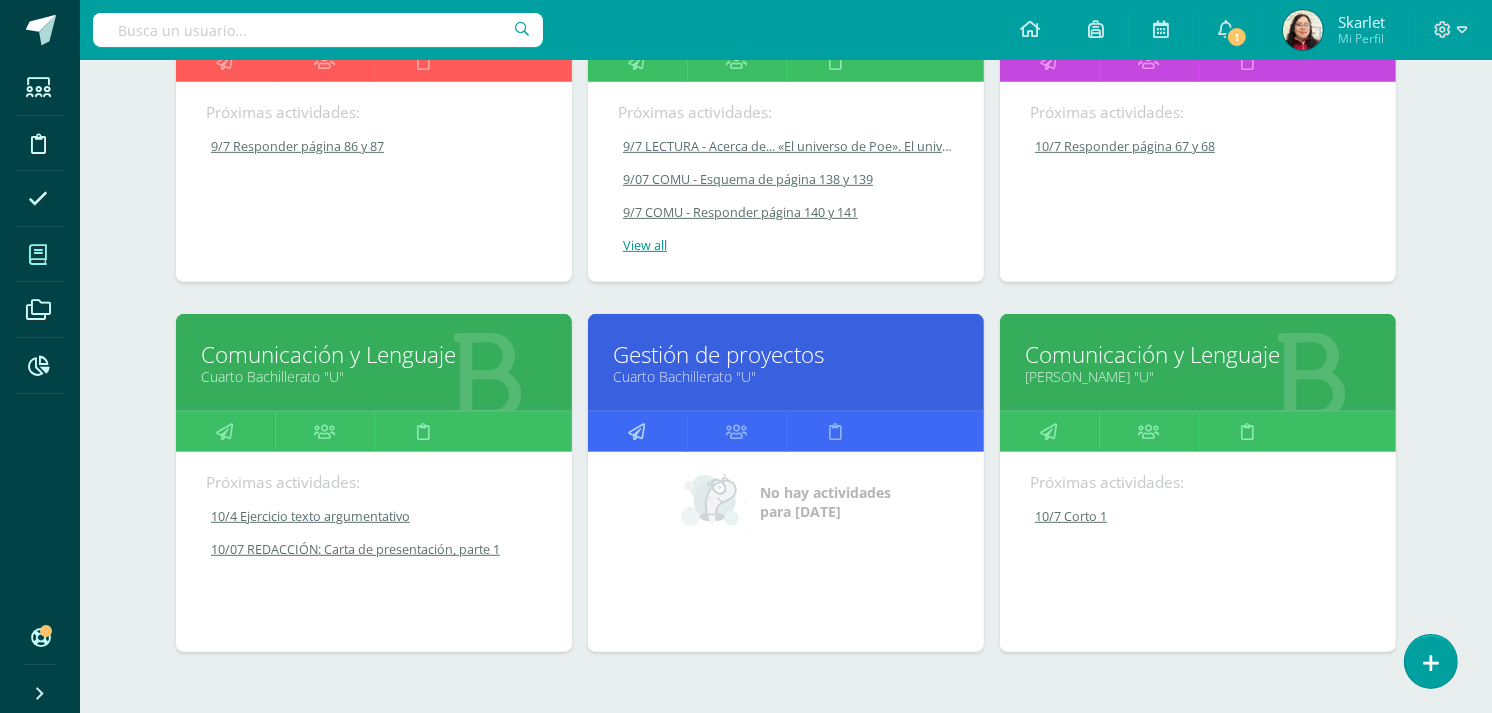 click at bounding box center (637, 431) 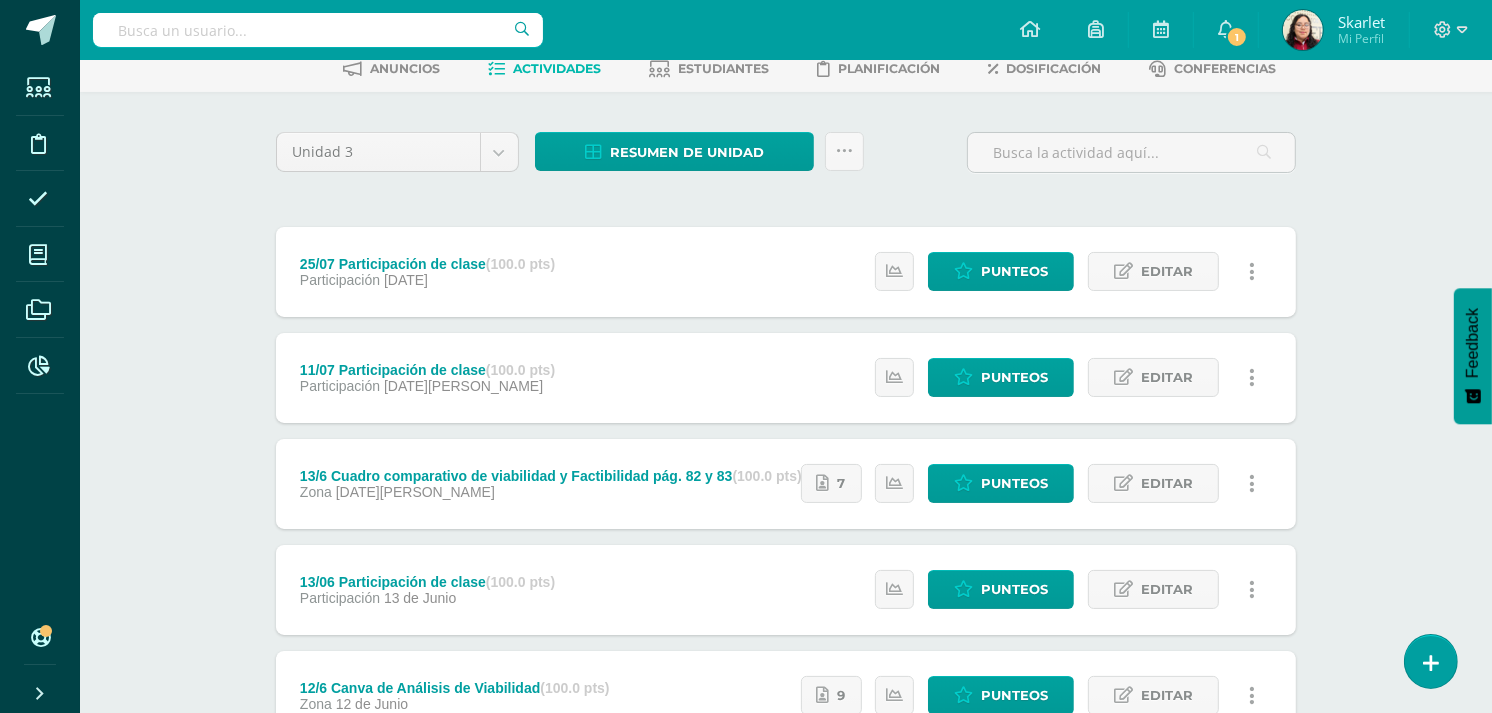 scroll, scrollTop: 0, scrollLeft: 0, axis: both 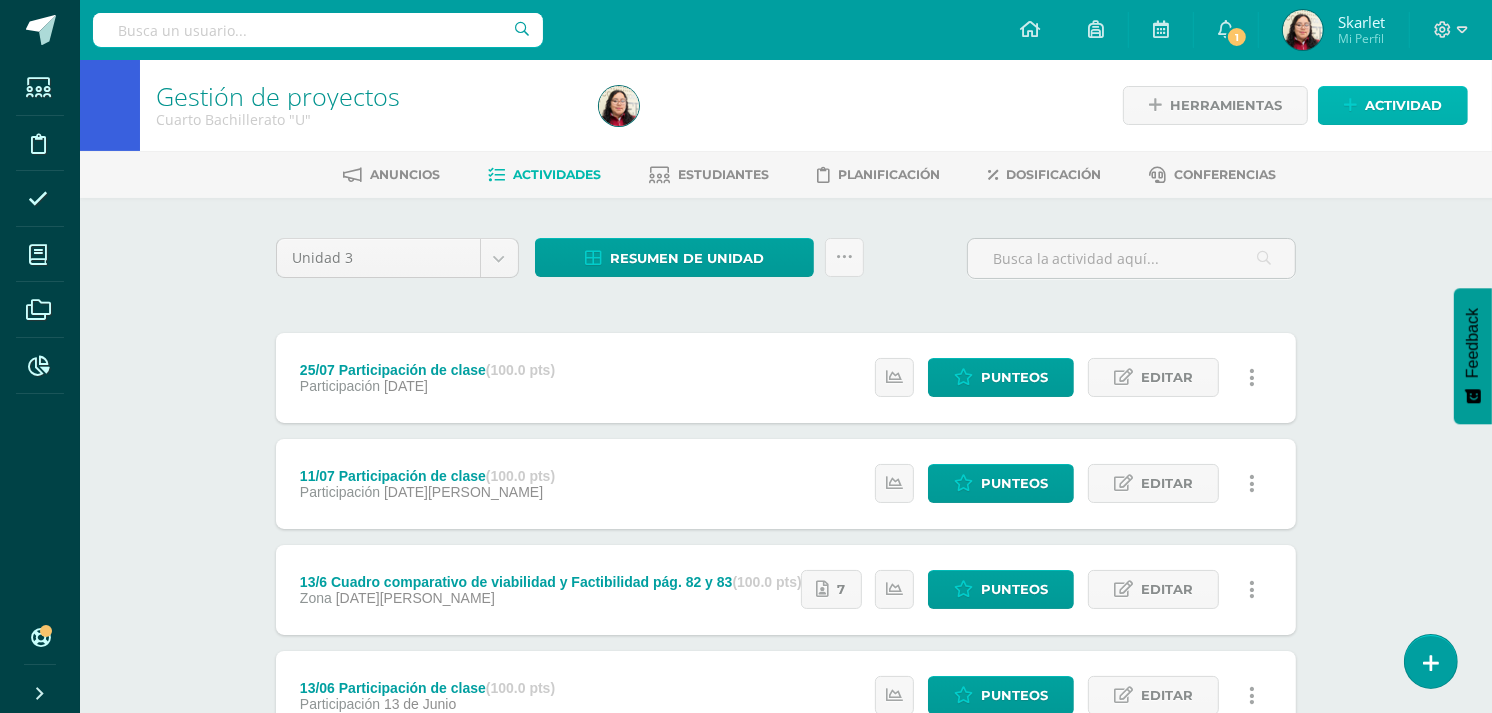 click on "Actividad" at bounding box center (1393, 105) 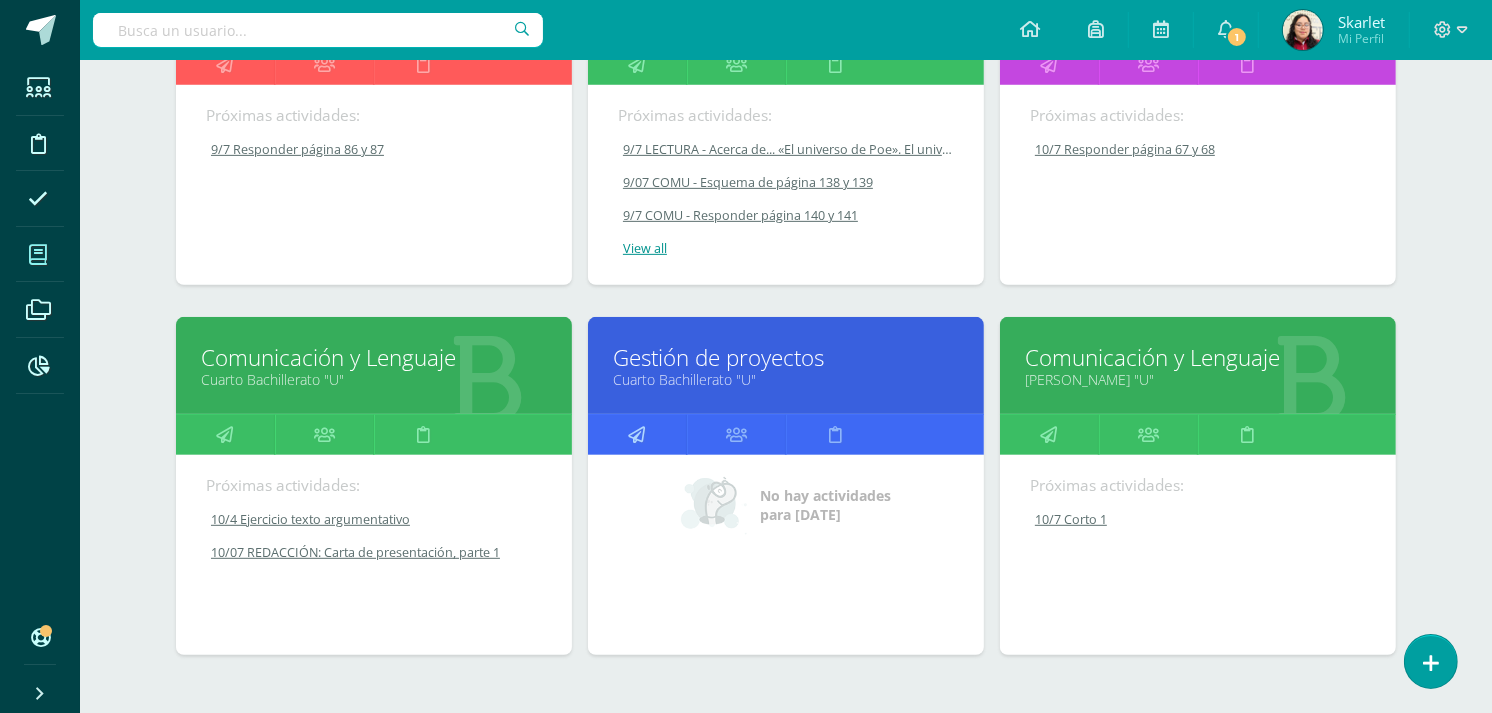 scroll, scrollTop: 796, scrollLeft: 0, axis: vertical 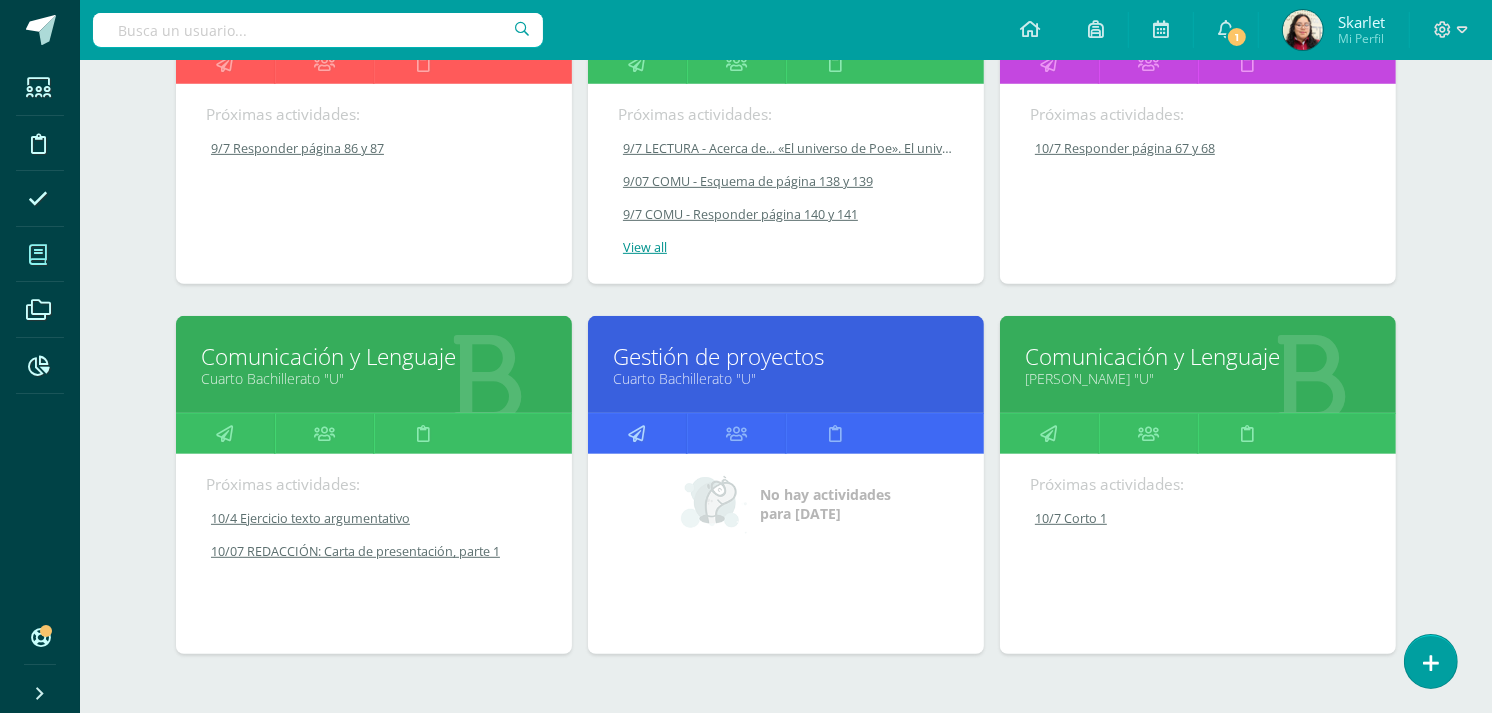 click at bounding box center (637, 433) 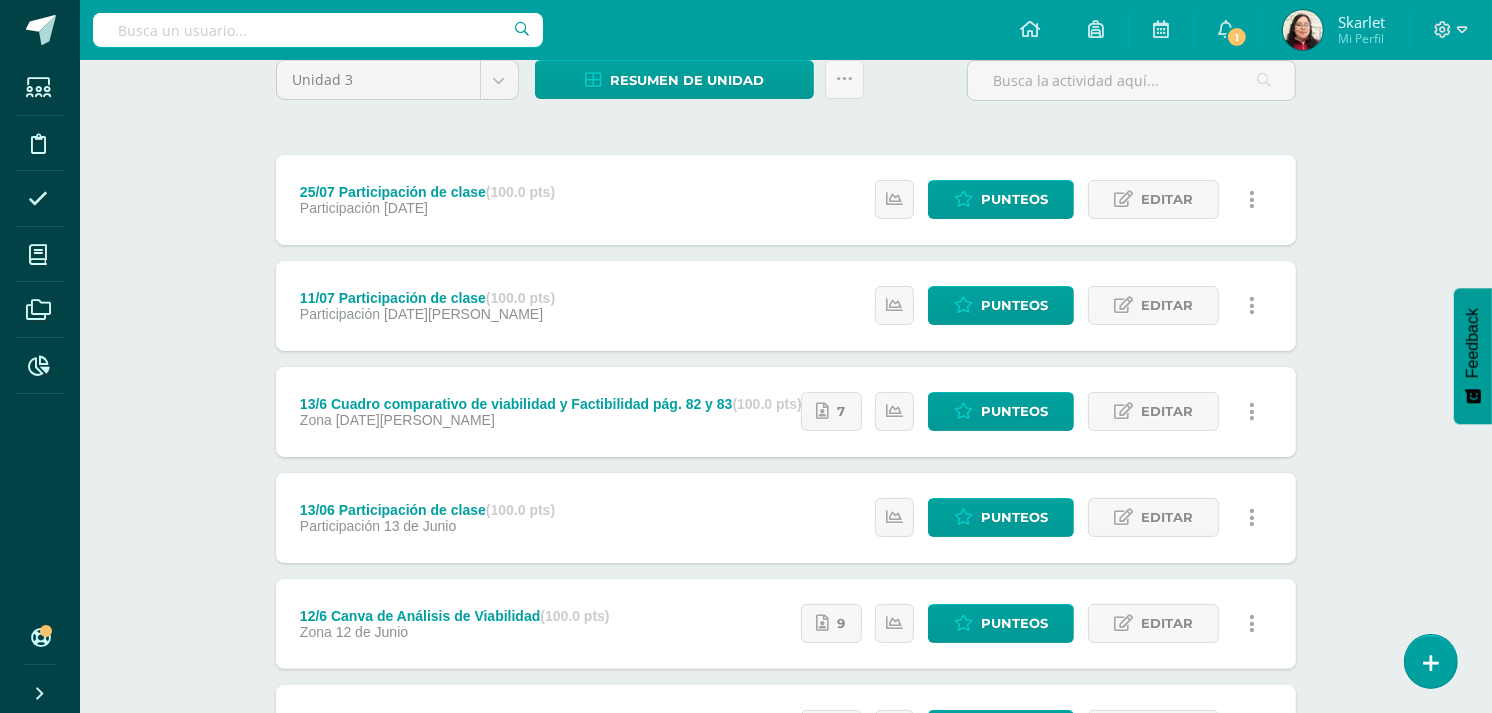 scroll, scrollTop: 0, scrollLeft: 0, axis: both 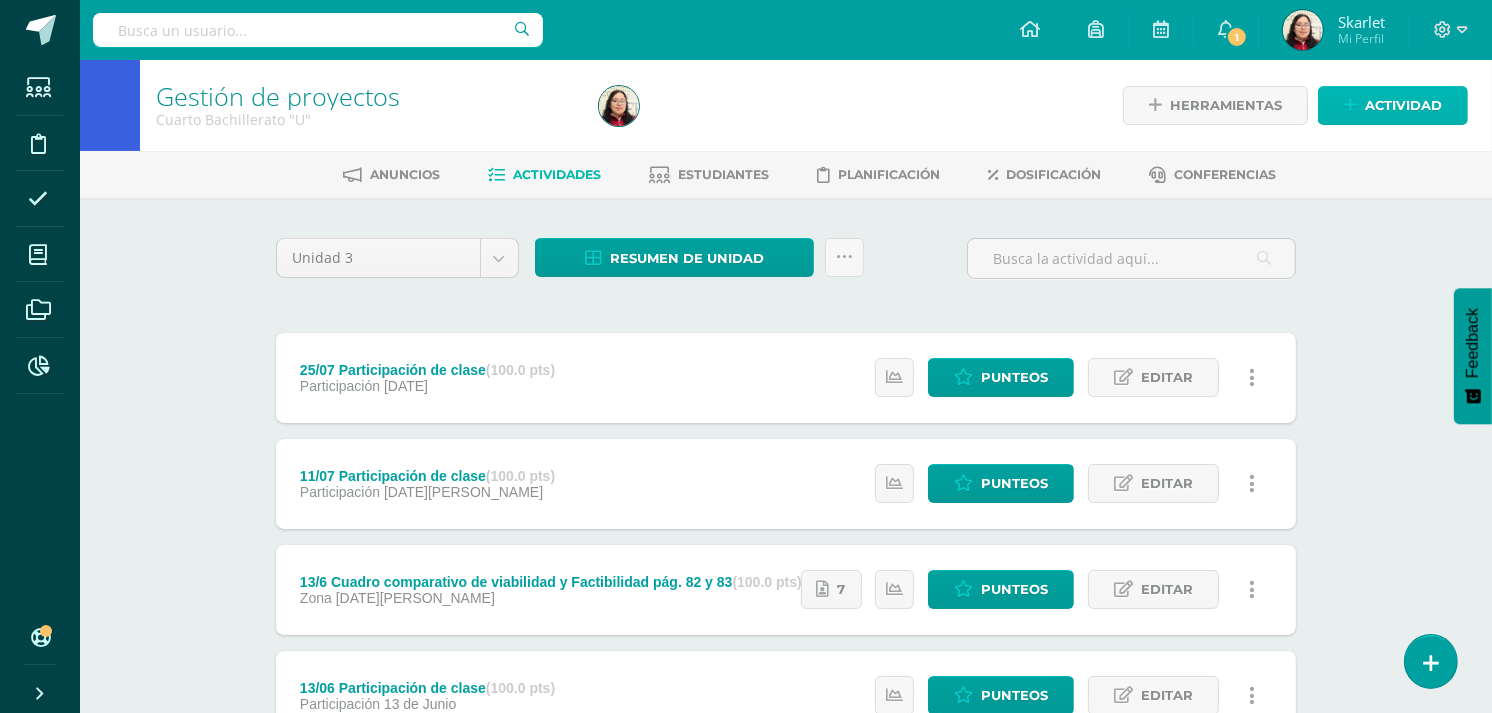 click on "Actividad" at bounding box center [1393, 105] 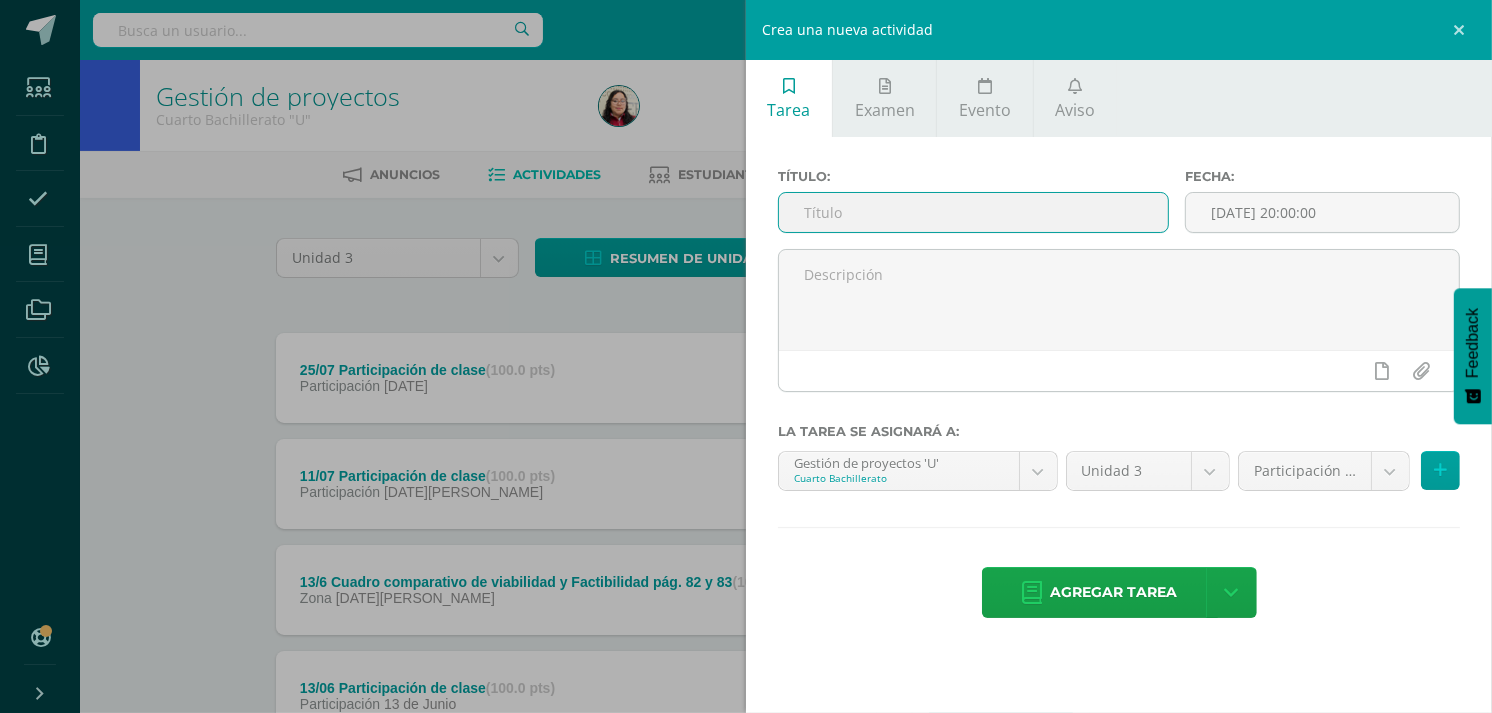 click at bounding box center [973, 212] 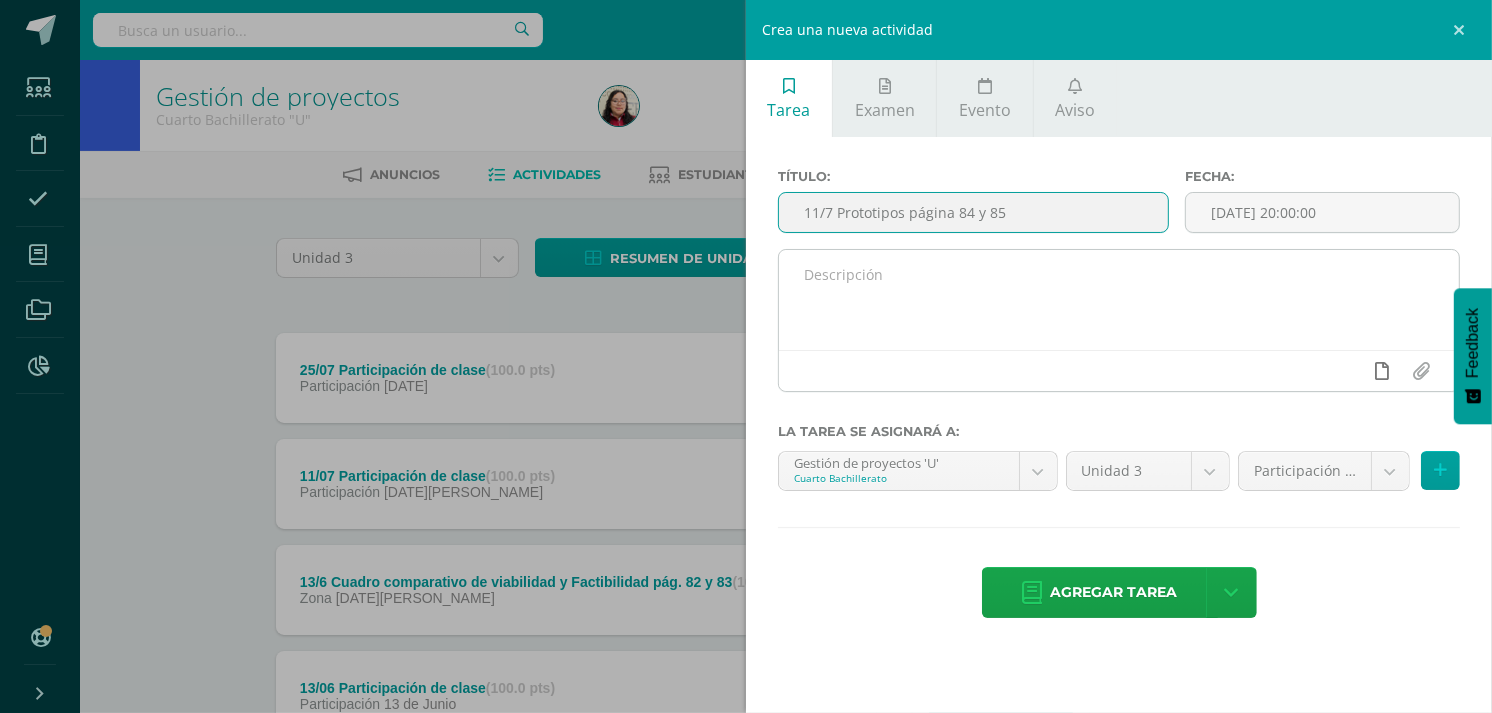 type on "11/7 Prototipos página 84 y 85" 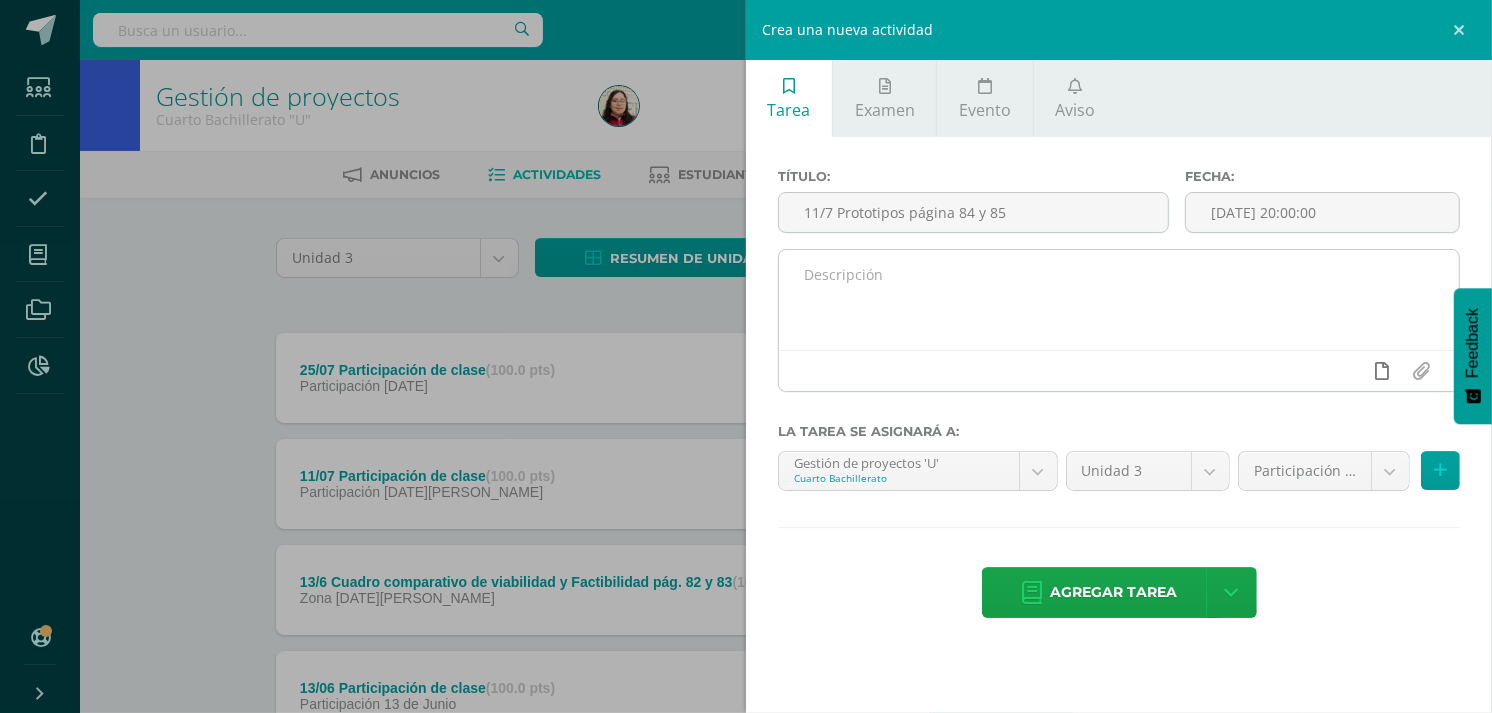 click at bounding box center (1383, 371) 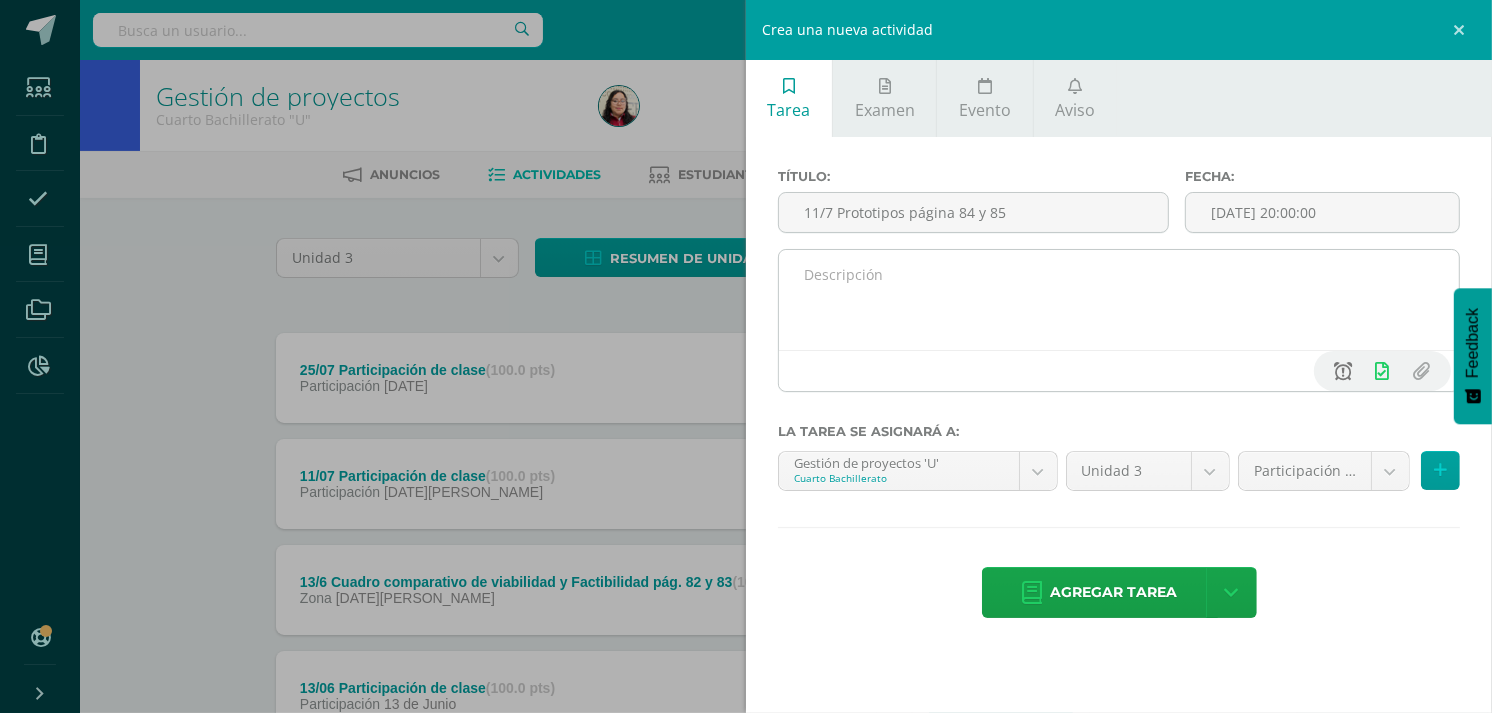 click at bounding box center (1344, 371) 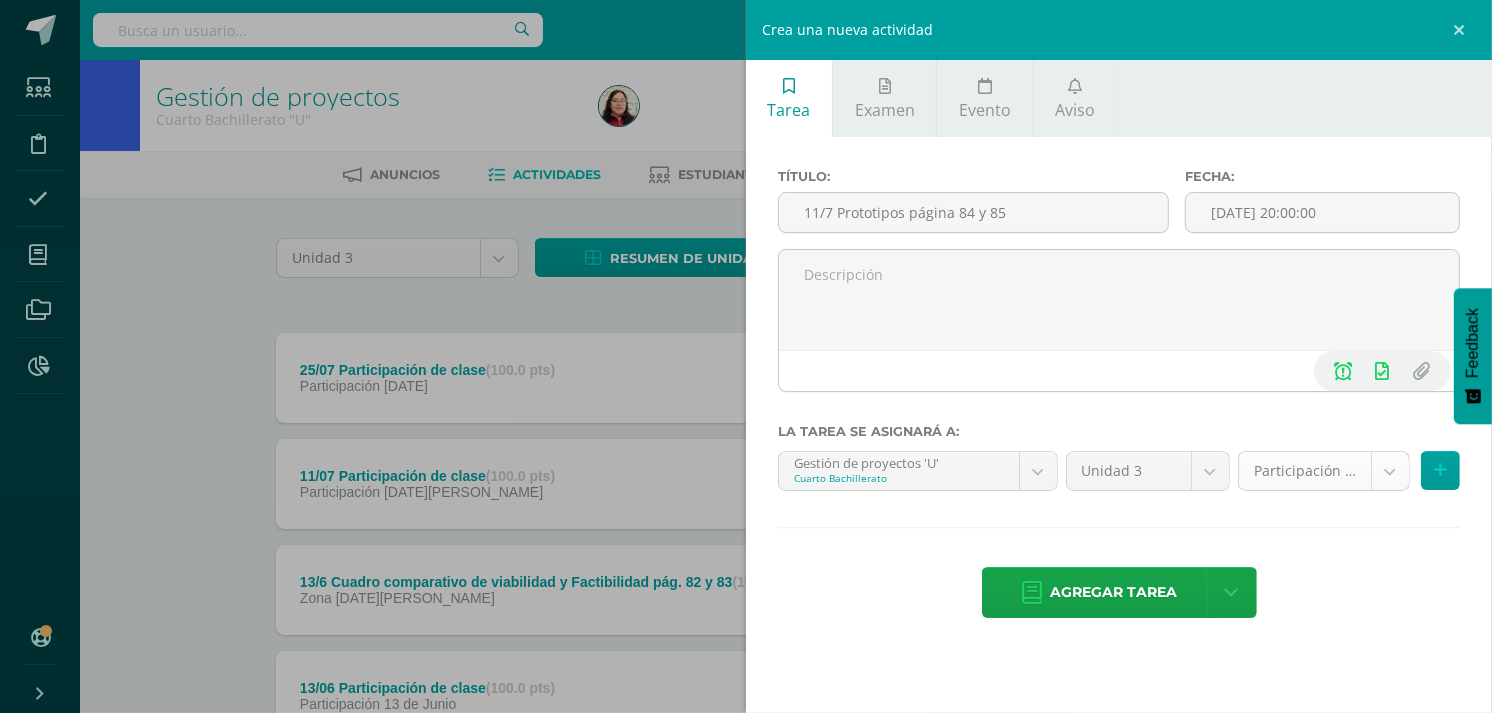 click on "Estudiantes Disciplina Asistencia Mis cursos Archivos Reportes Soporte
Centro de ayuda
Últimas actualizaciones
10+ Cerrar panel
Comunicación y Lenguaje
Primero
Básico
"U"
Actividades Estudiantes Planificación Dosificación
Emprendimiento para la productividad
Primero
Básico
"U"
Actividades Estudiantes Planificación Dosificación
Comunicación y Lenguaje
Segundo
Básico
"U"
Actividades Estudiantes Planificación Dosificación Actividades Estudiantes Planificación Dosificación Actividades Estudiantes" at bounding box center [746, 543] 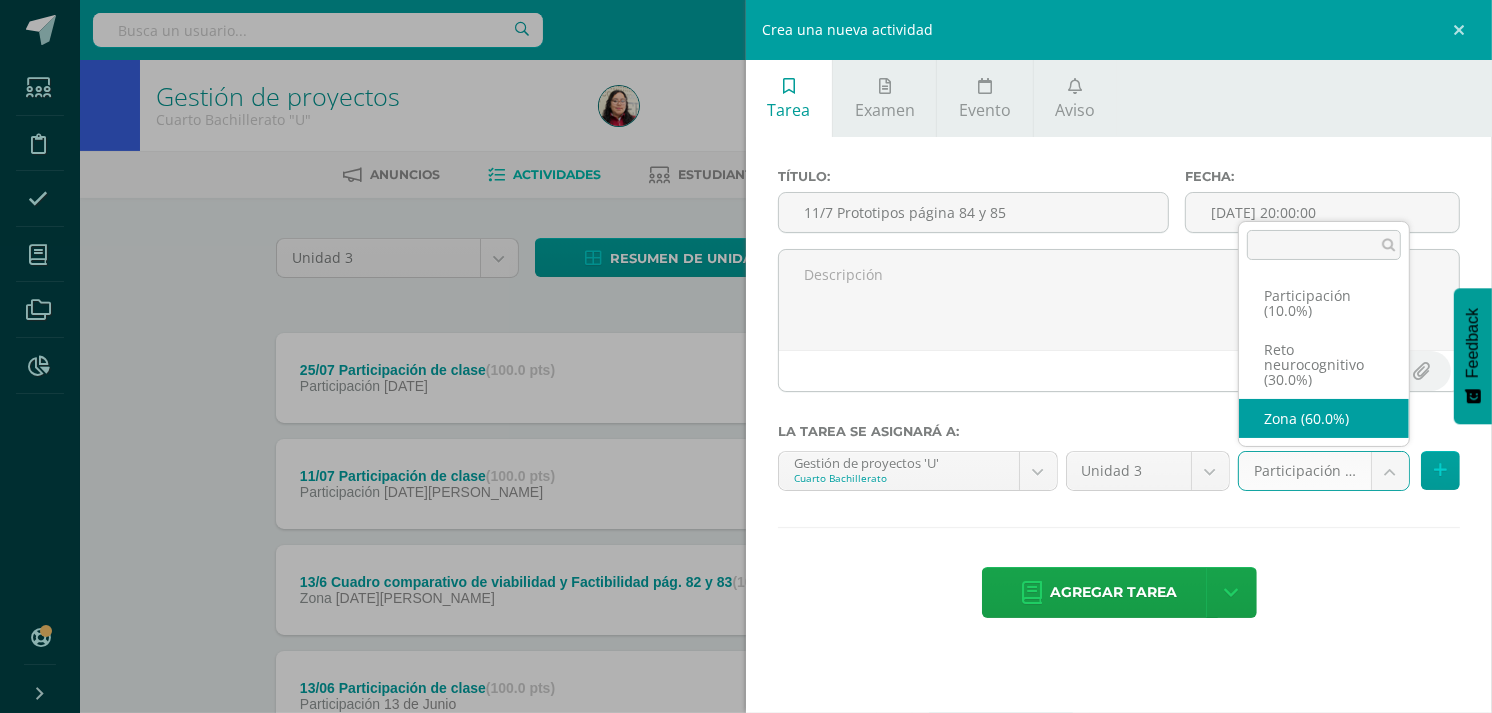 select on "203240" 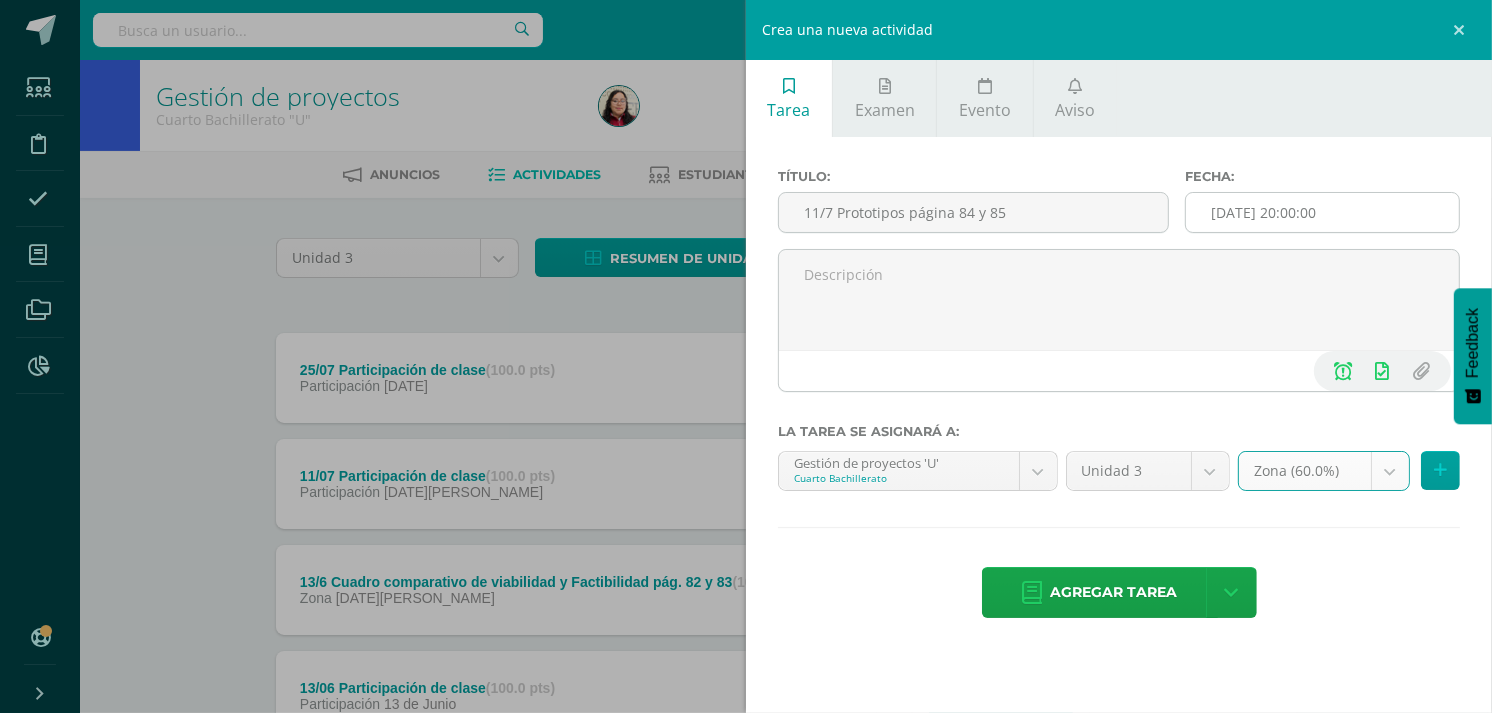 click on "[DATE] 20:00:00" at bounding box center (1322, 212) 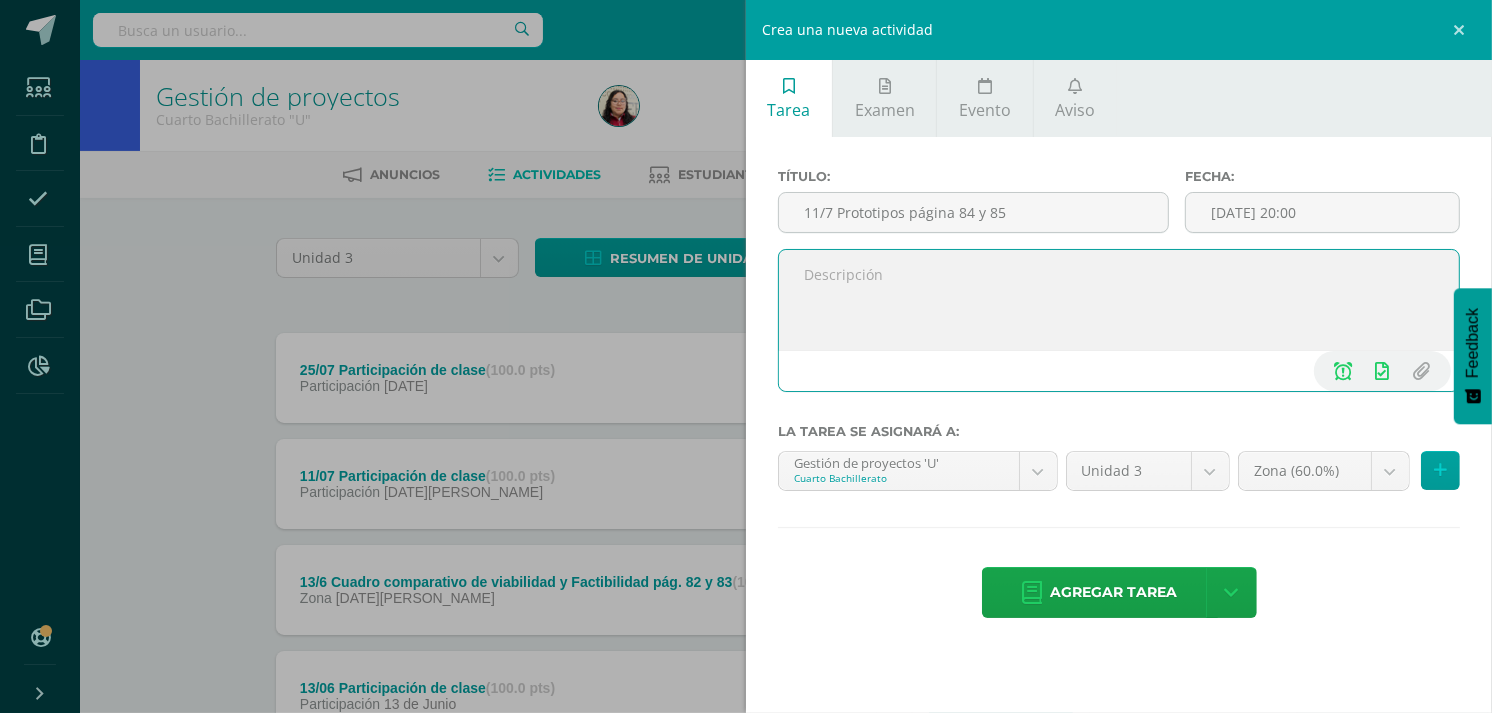 click at bounding box center (1119, 300) 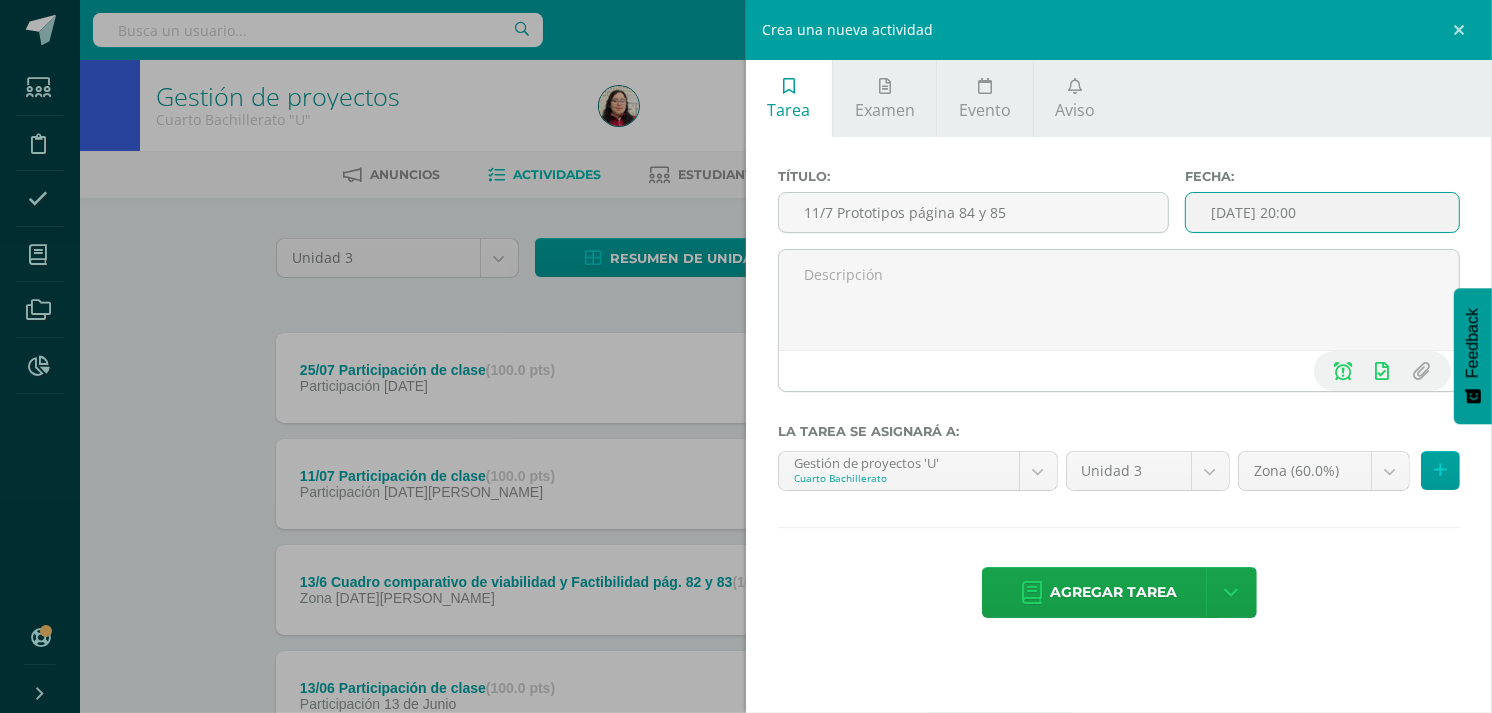 click on "2025-07-10 20:00" at bounding box center (1322, 212) 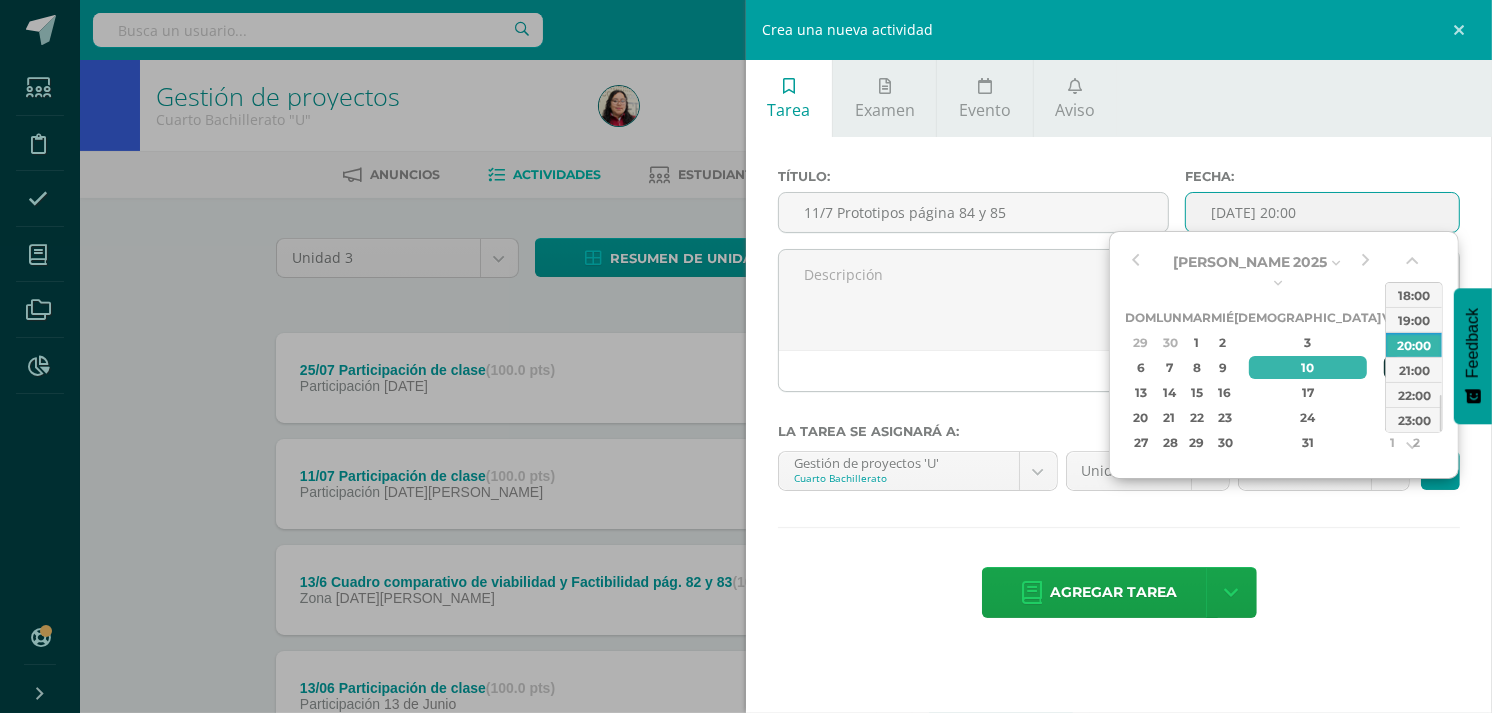 click on "11" at bounding box center (1393, 367) 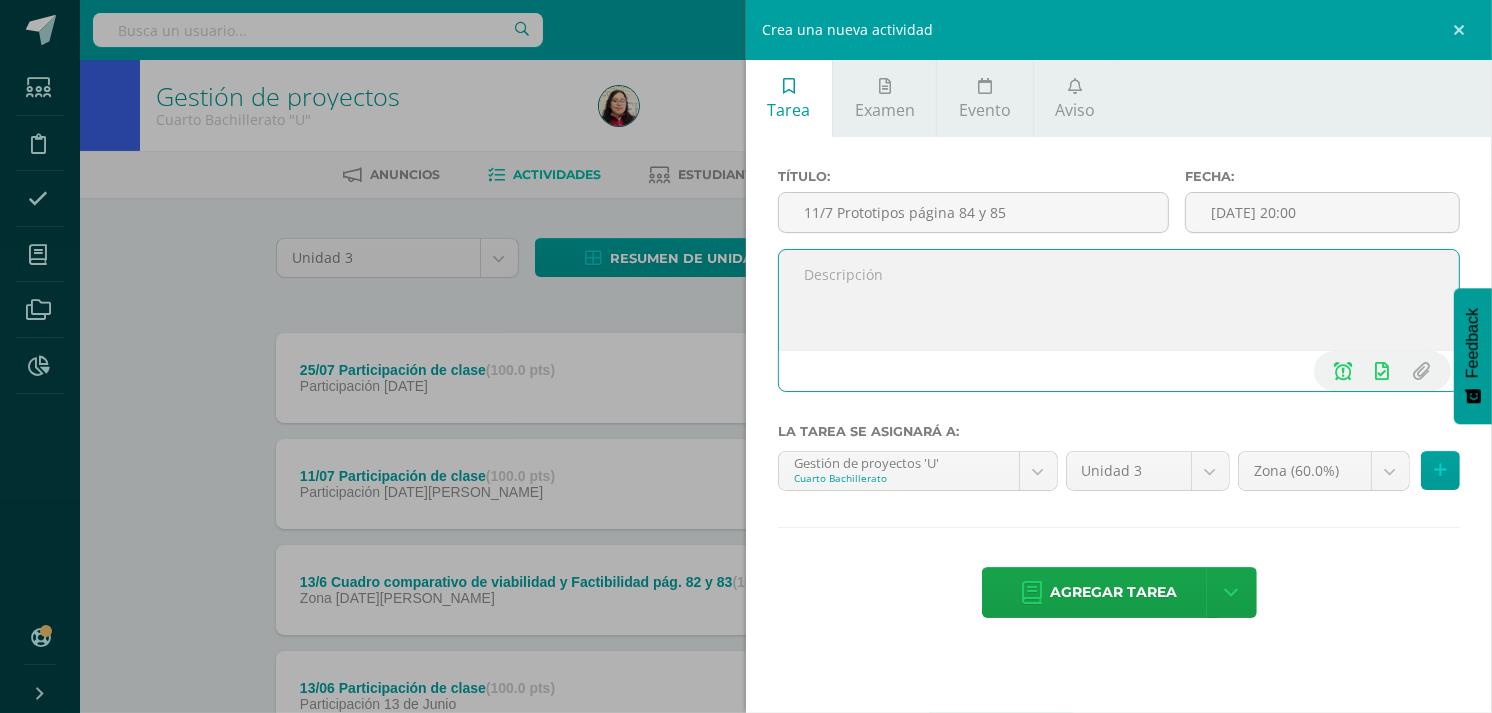 click at bounding box center (1119, 300) 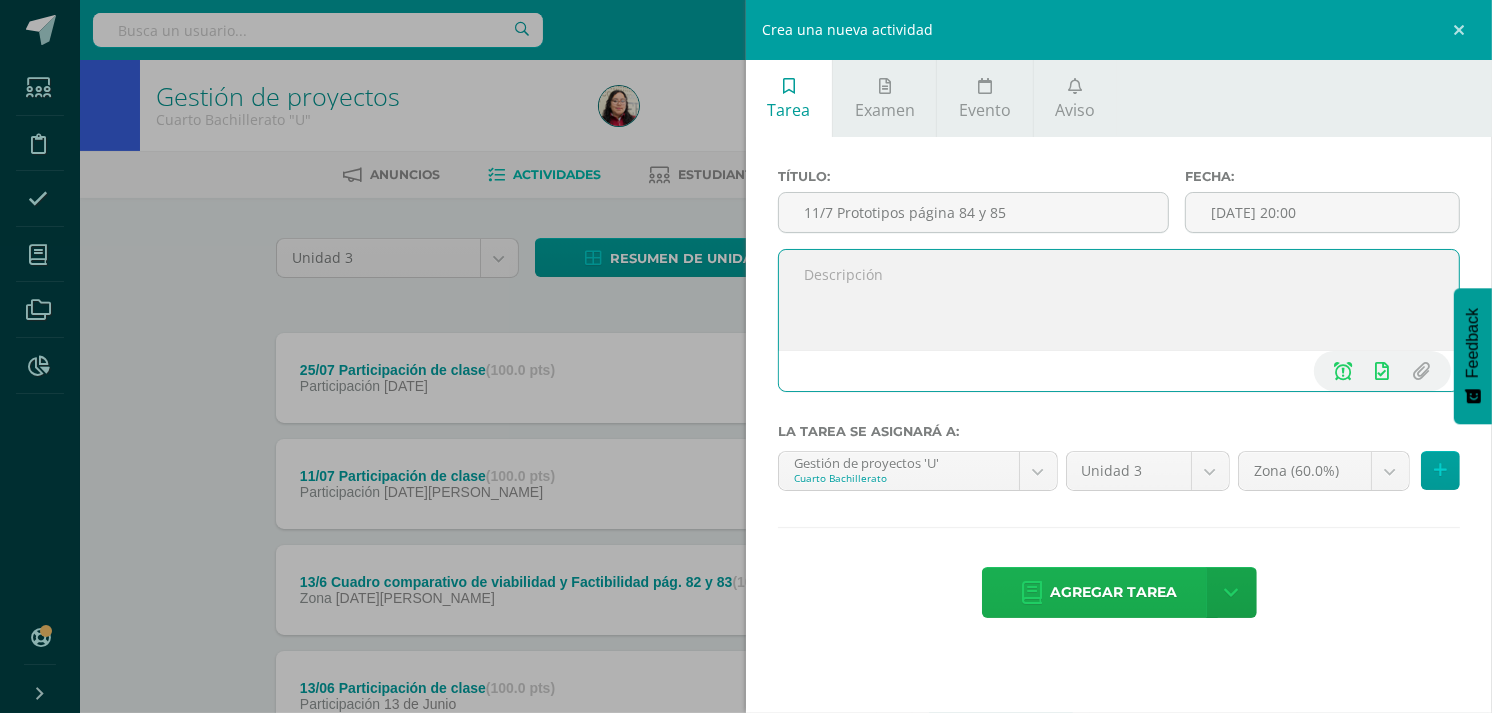 click on "Agregar tarea" at bounding box center (1114, 592) 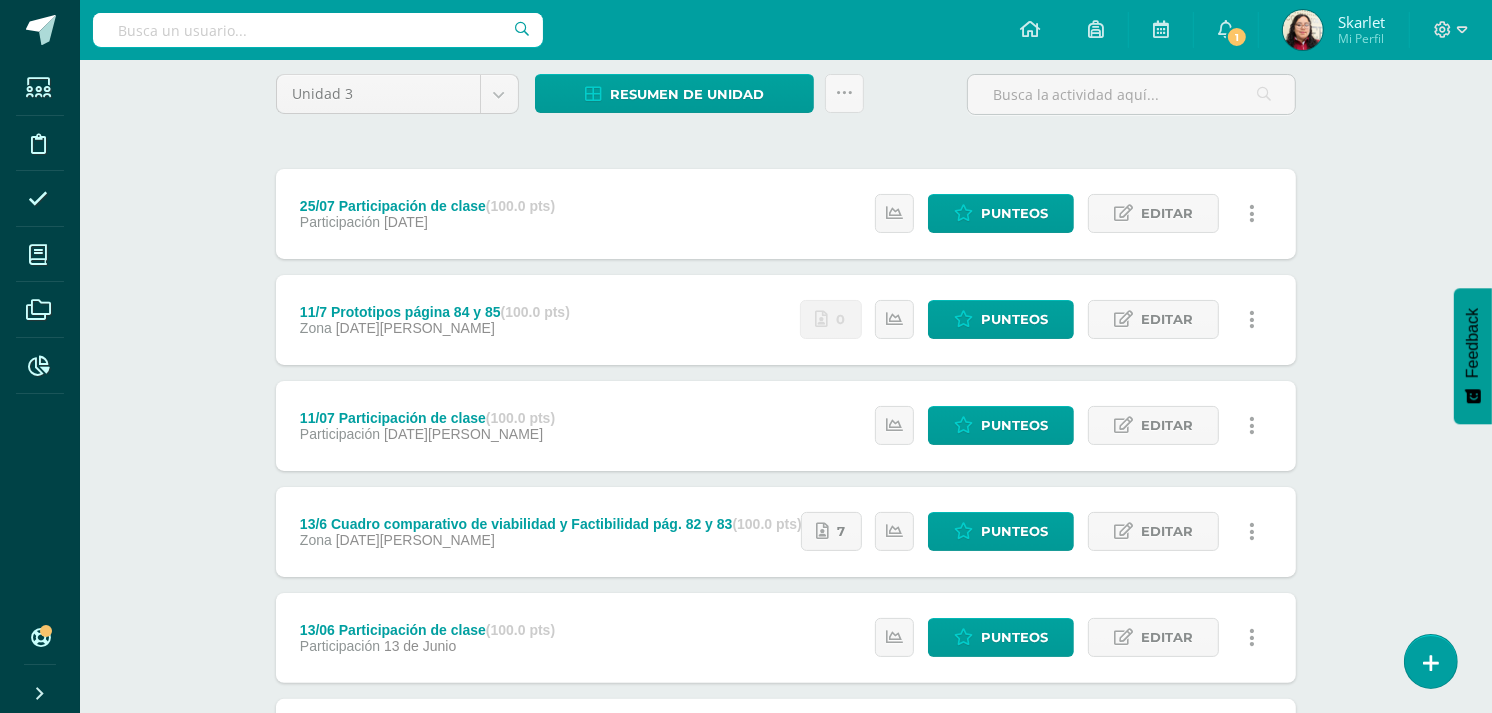 scroll, scrollTop: 165, scrollLeft: 0, axis: vertical 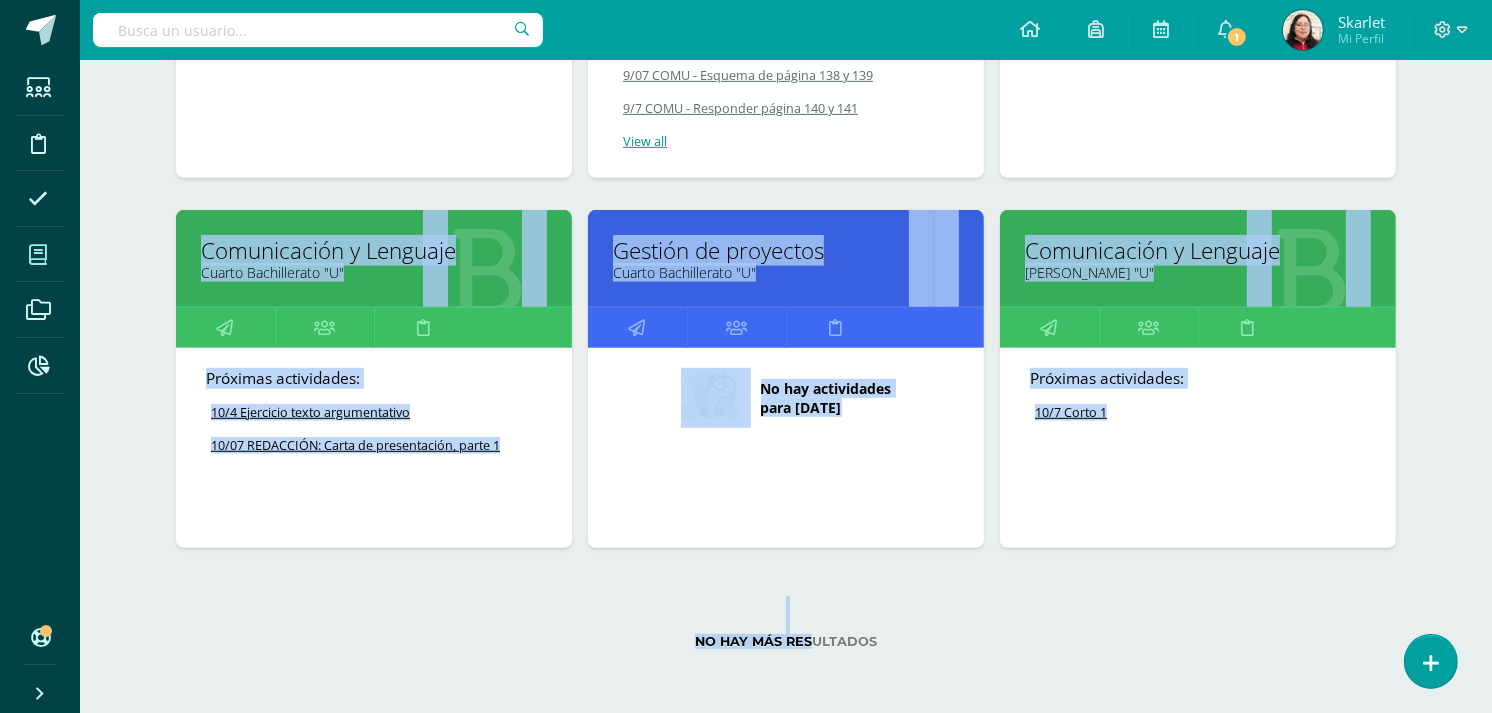 click on "Estudiantes Disciplina Asistencia Mis cursos Archivos Reportes Soporte
Centro de ayuda
Últimas actualizaciones
10+ Cerrar panel
Comunicación y Lenguaje
Primero
Básico
"U"
Actividades Estudiantes Planificación Dosificación
Emprendimiento para la productividad
Primero
Básico
"U"
Actividades Estudiantes Planificación Dosificación
Comunicación y Lenguaje
Segundo
Básico
"U"
Actividades Estudiantes Planificación Dosificación Actividades Estudiantes Planificación Dosificación Actividades Estudiantes" at bounding box center [746, -95] 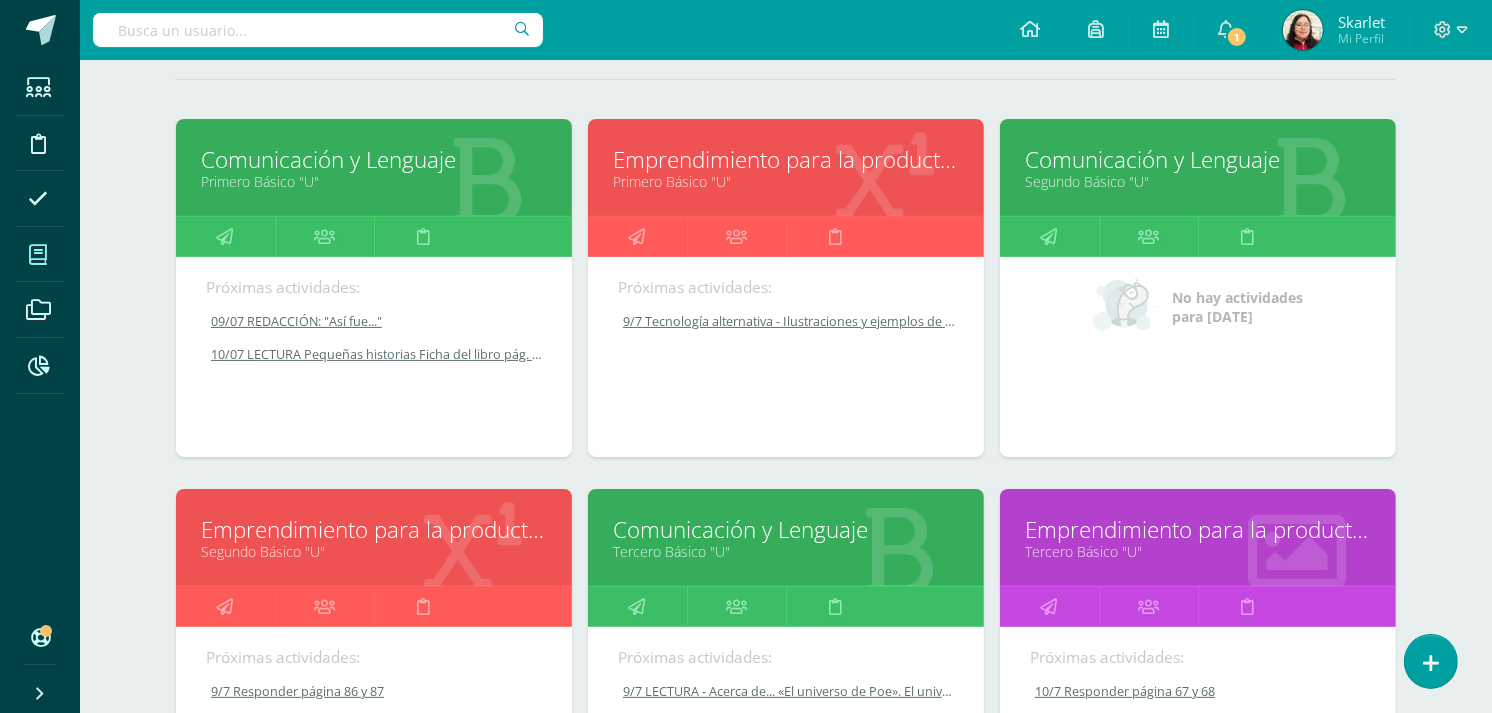 scroll, scrollTop: 252, scrollLeft: 0, axis: vertical 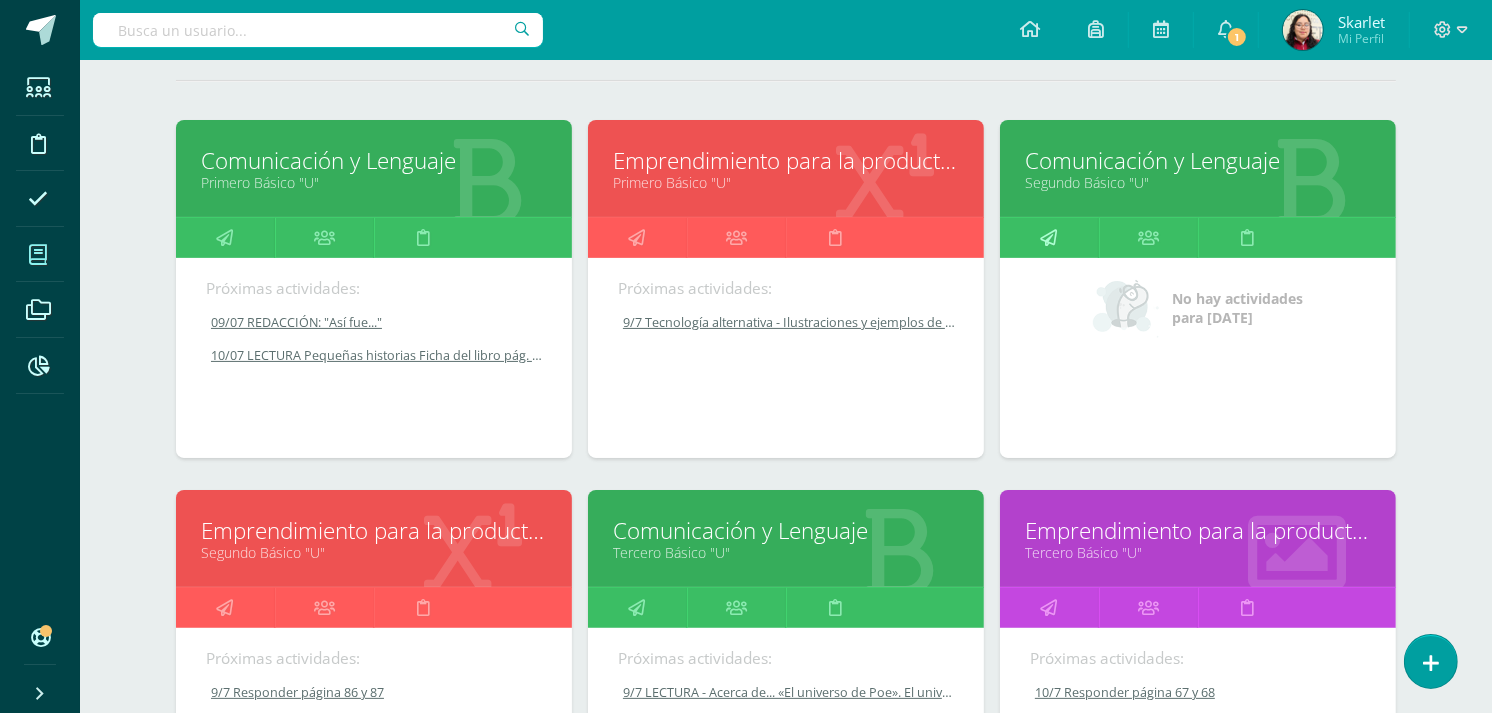 click at bounding box center (1049, 238) 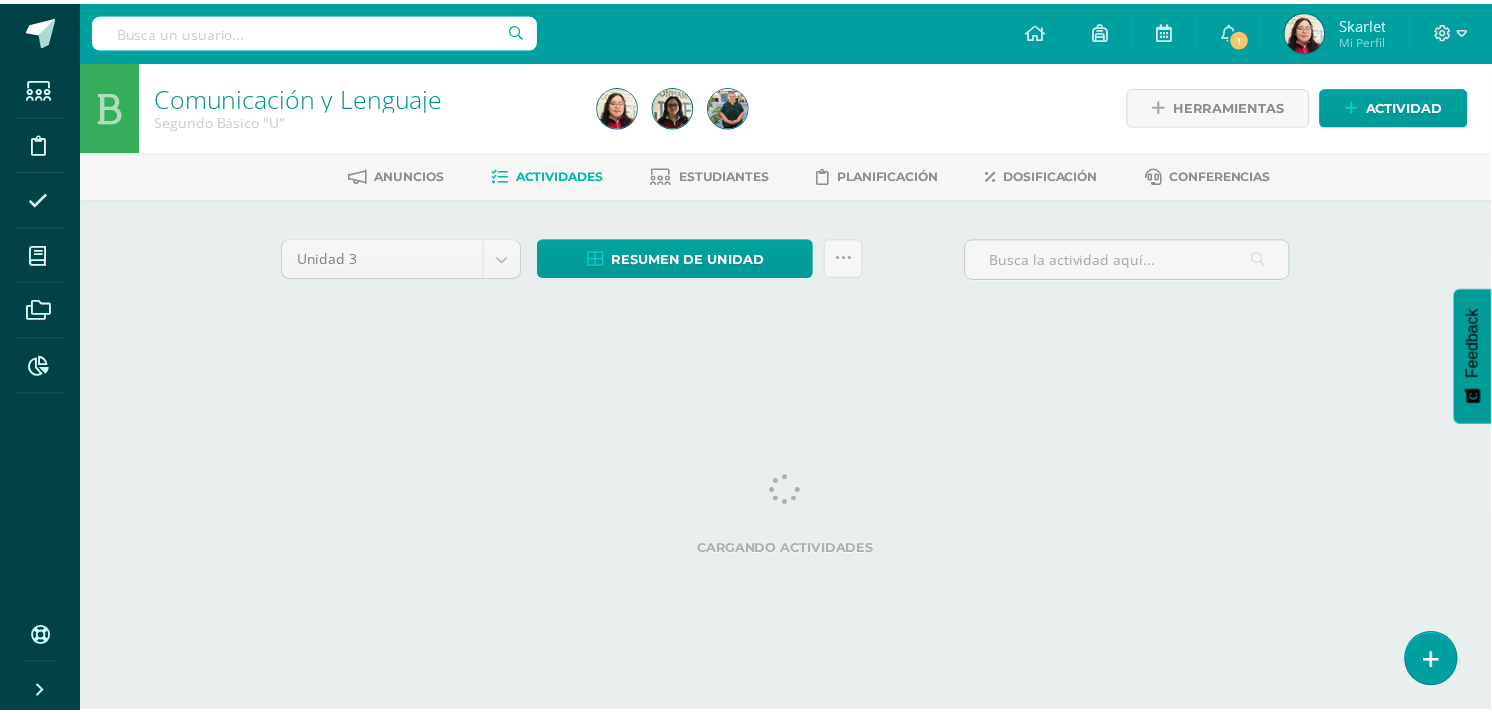 scroll, scrollTop: 0, scrollLeft: 0, axis: both 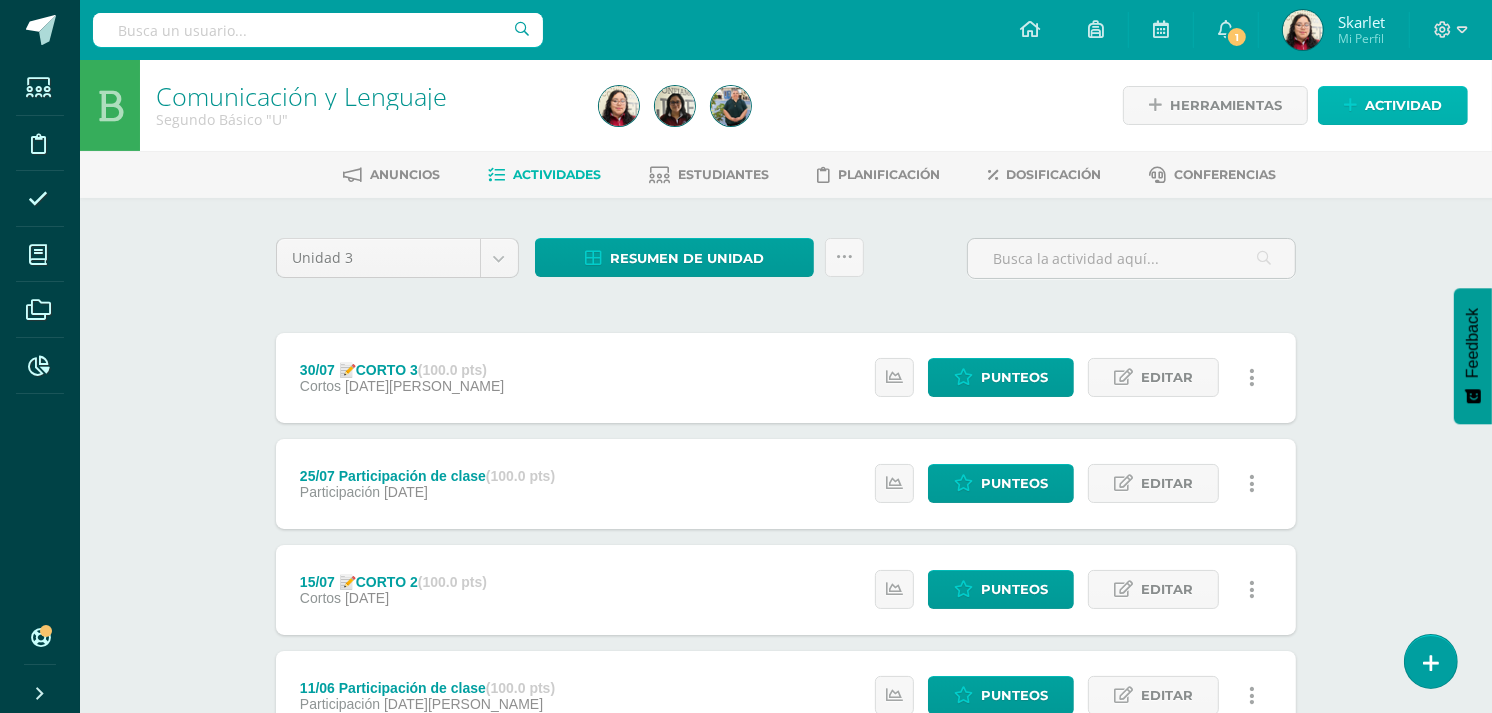 click on "Actividad" at bounding box center [1403, 105] 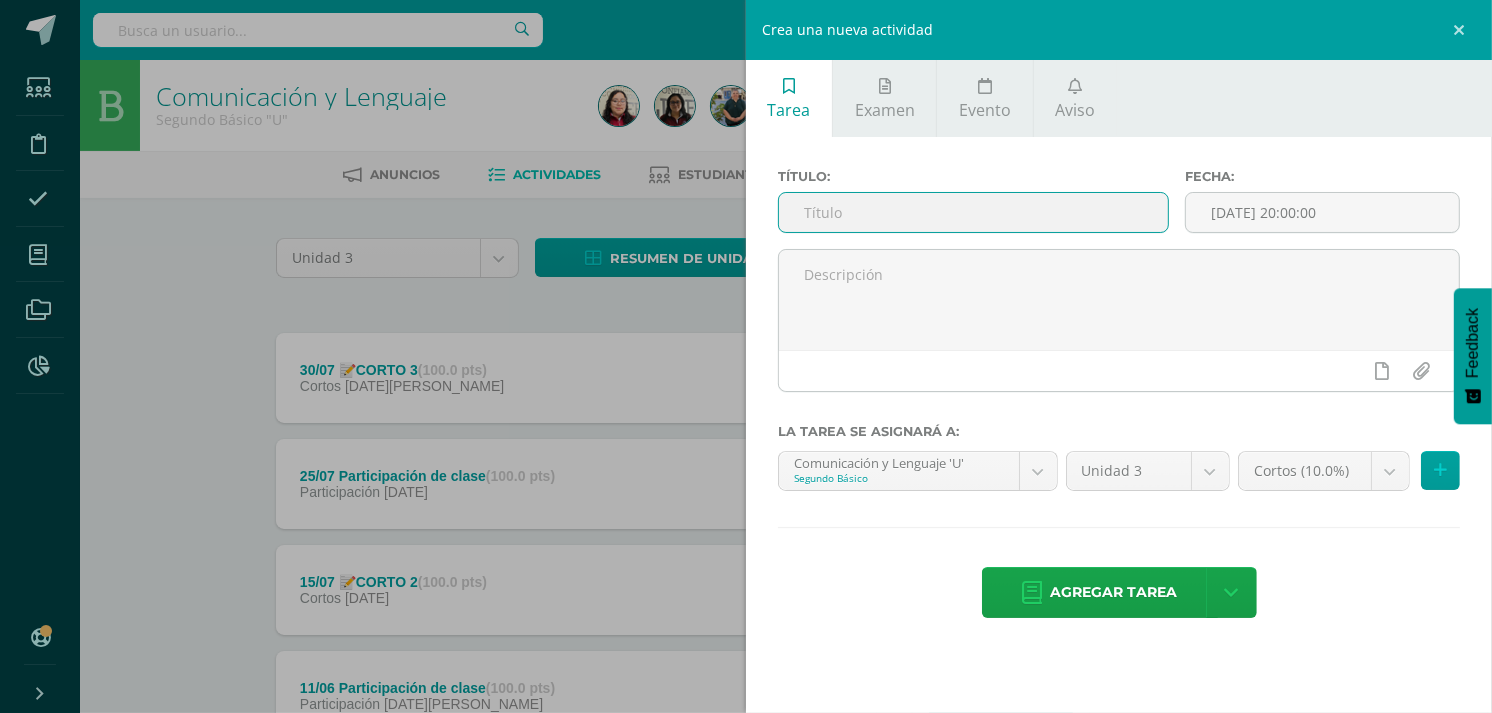 click at bounding box center [973, 212] 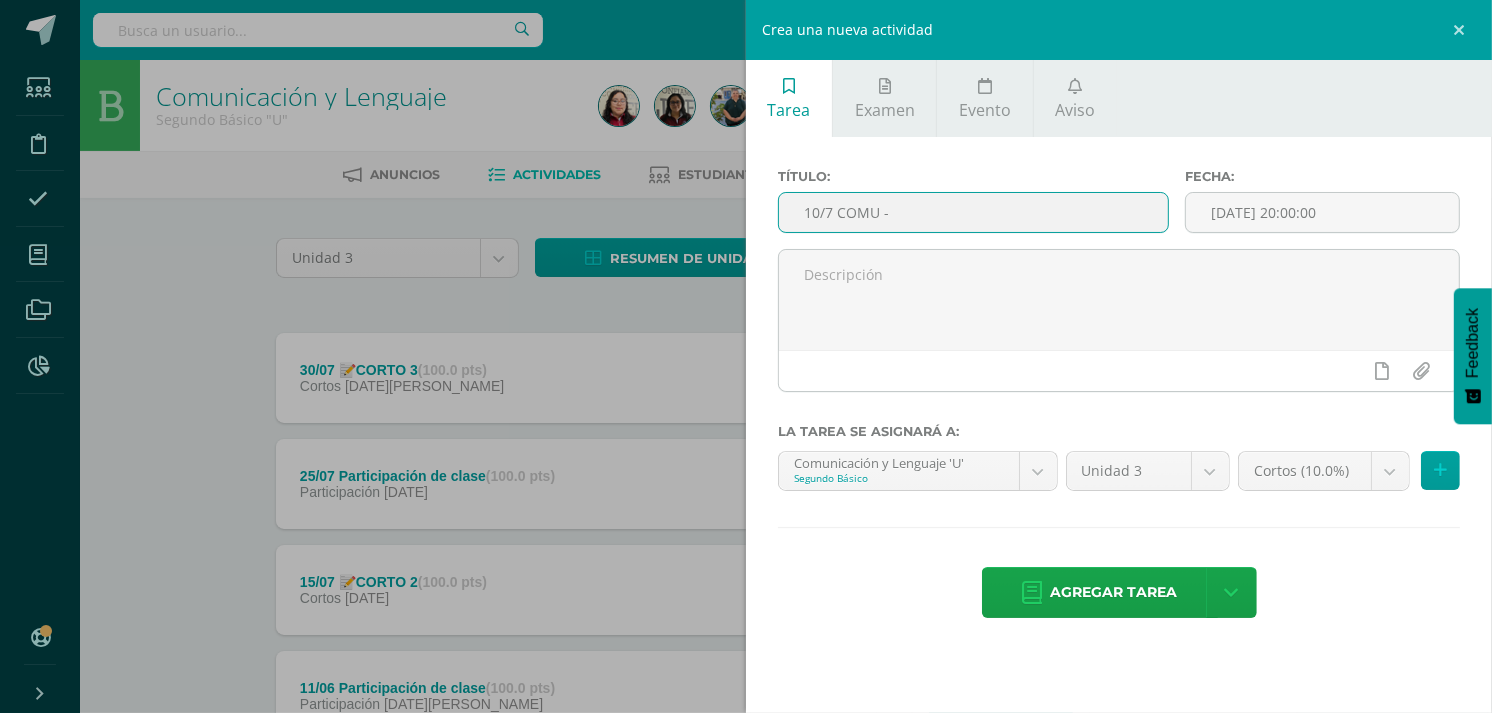 click on "10/7 COMU -" at bounding box center (973, 212) 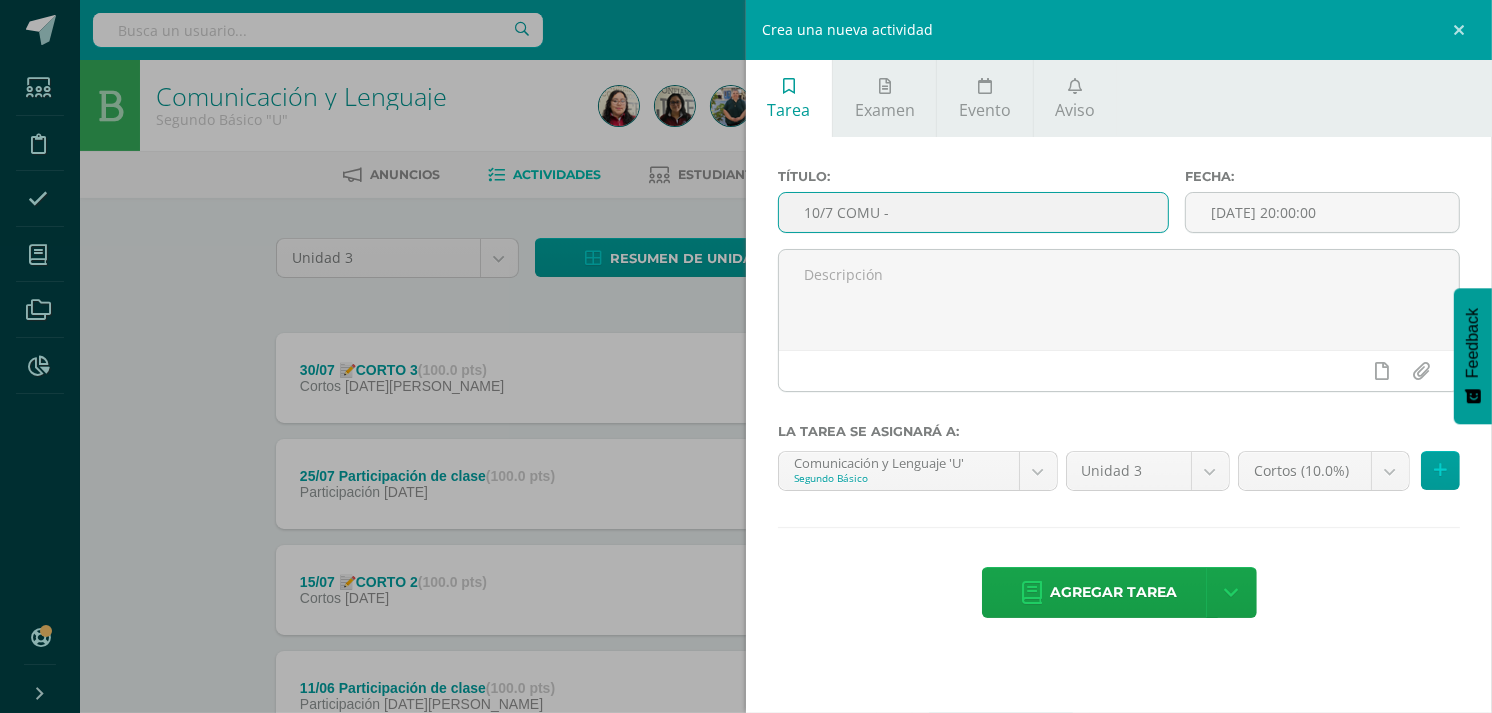 type on "10/7 COMU - Esquema de página 142 y 143" 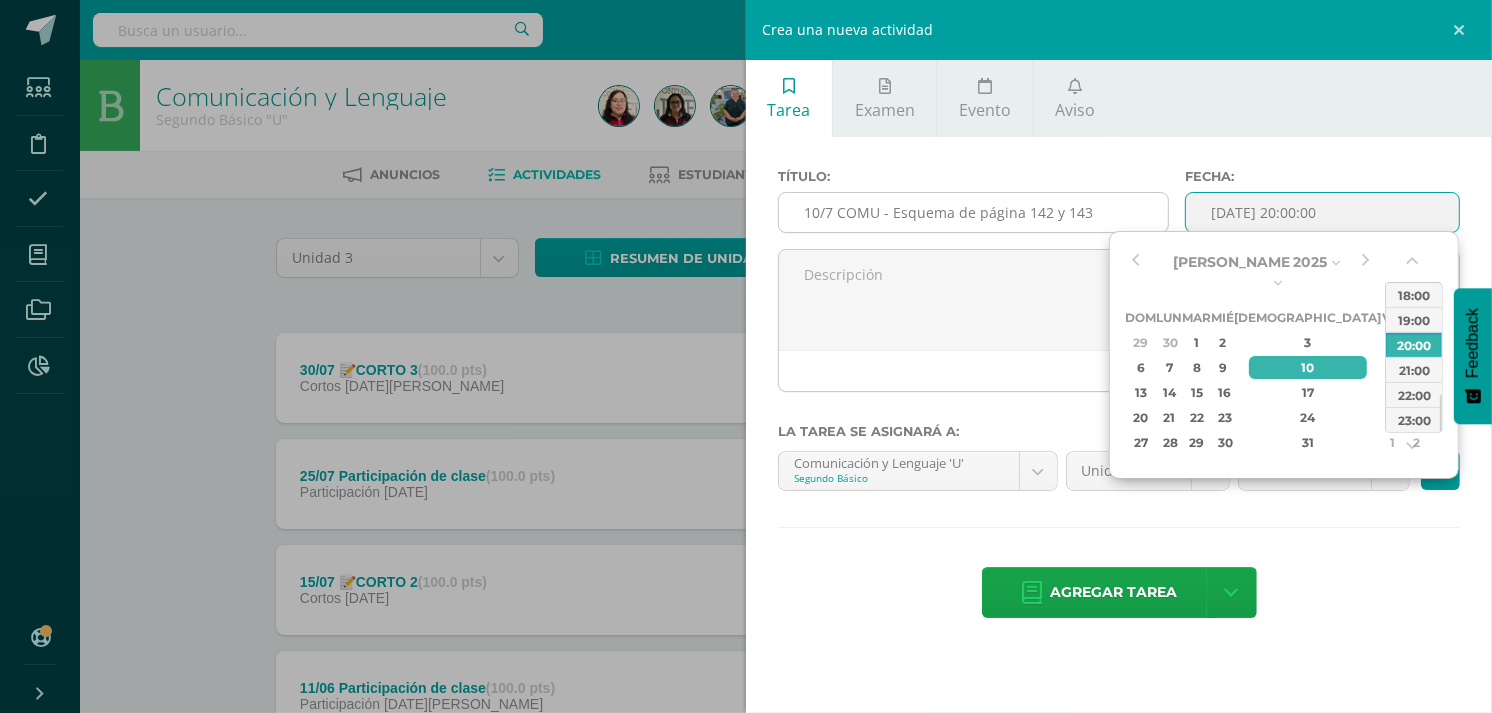 type on "2025-07-10 20:00" 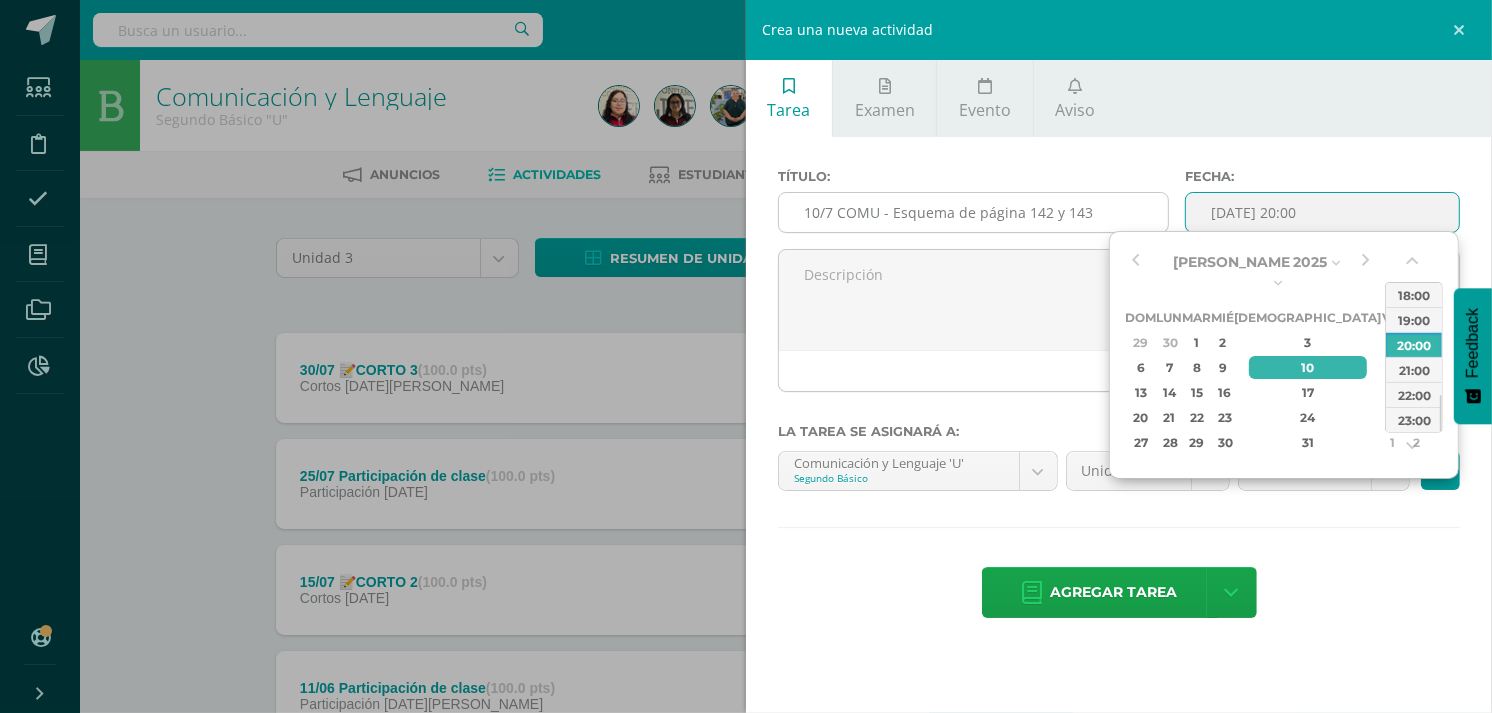 click on "10/7 COMU - Esquema de página 142 y 143" at bounding box center [973, 212] 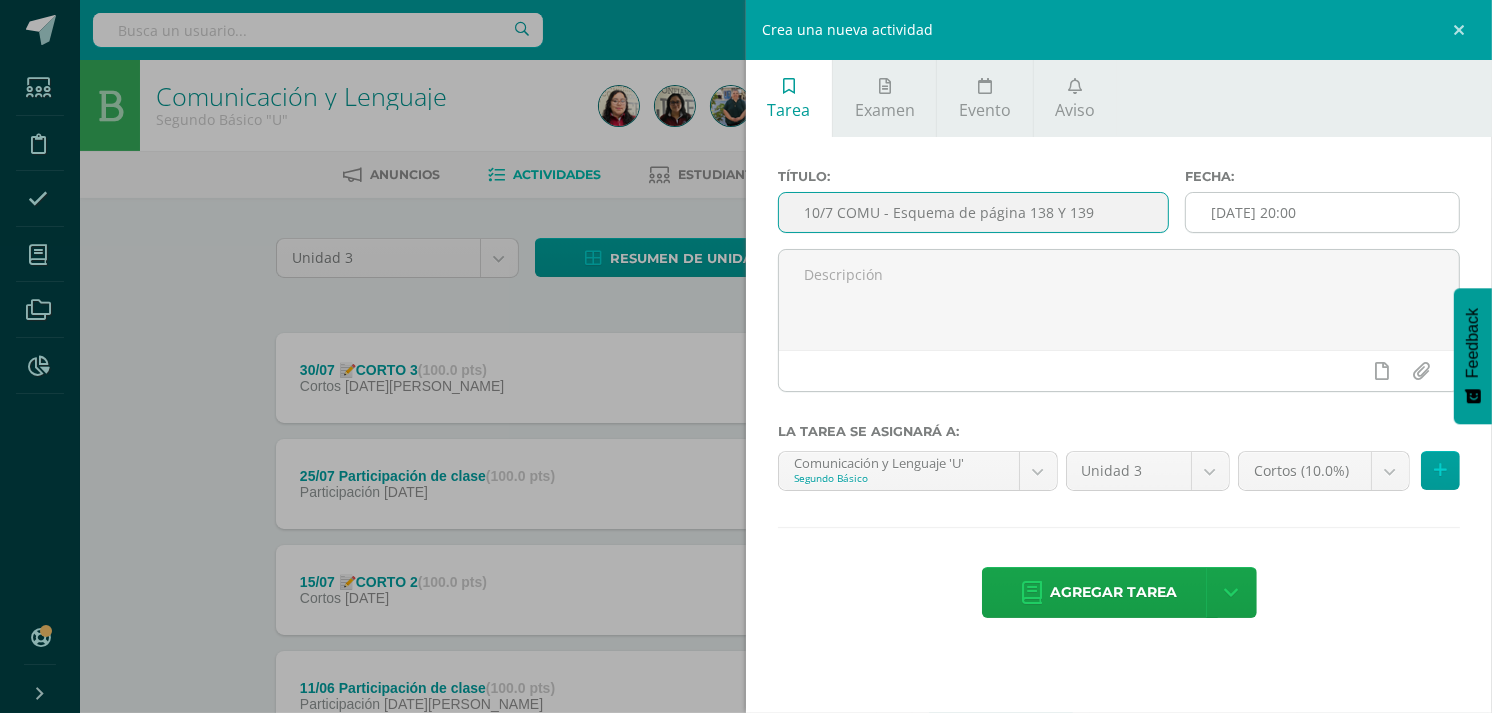 type on "10/7 COMU - Esquema de página 138 Y 139" 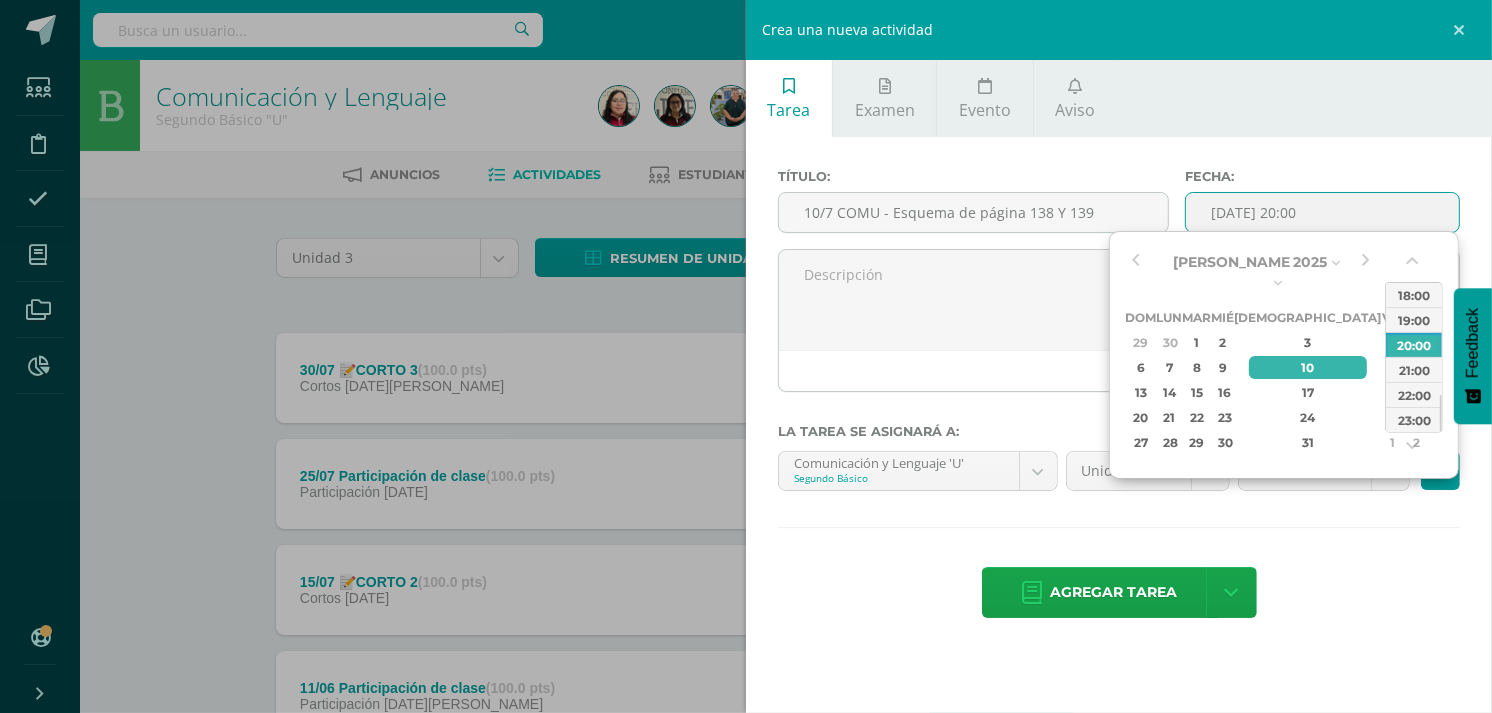 click on "2025-07-10 20:00" at bounding box center (1322, 212) 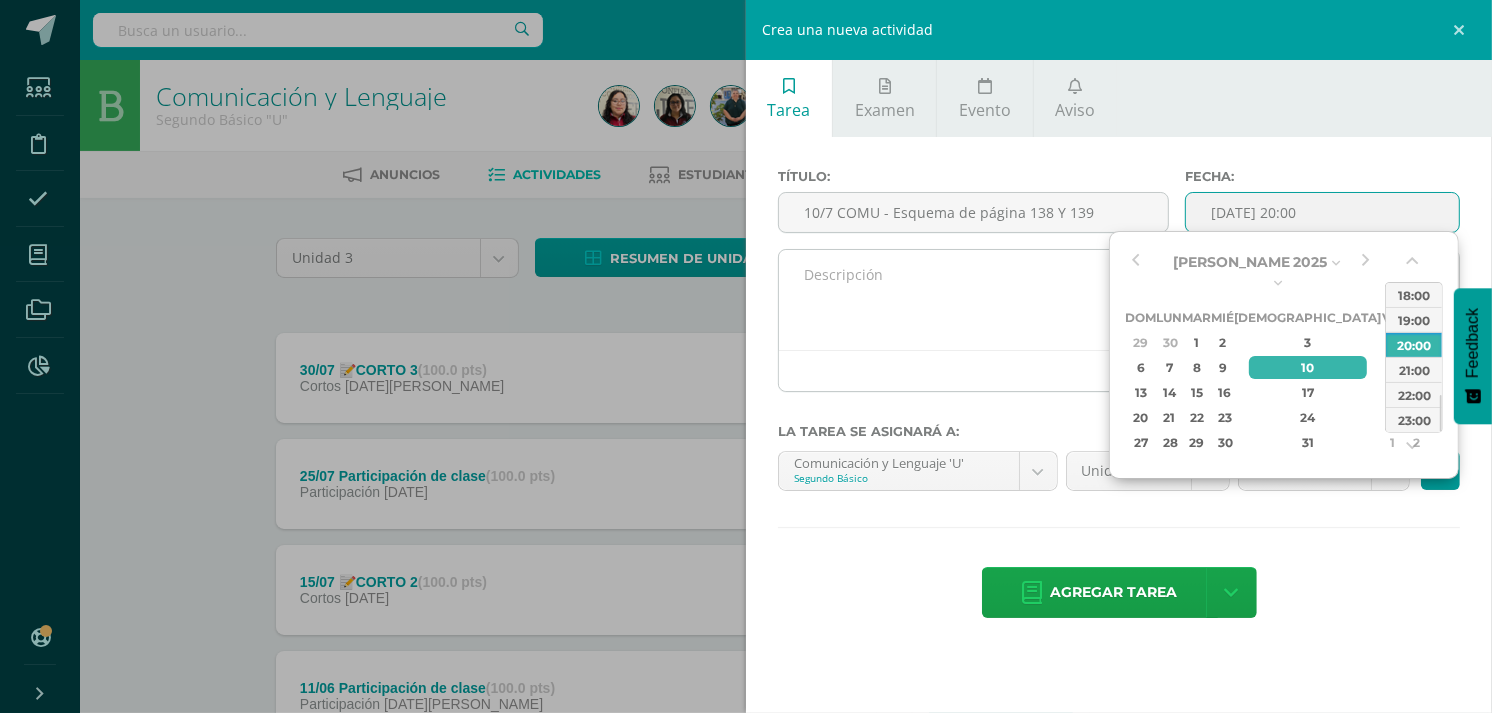 click at bounding box center (1119, 300) 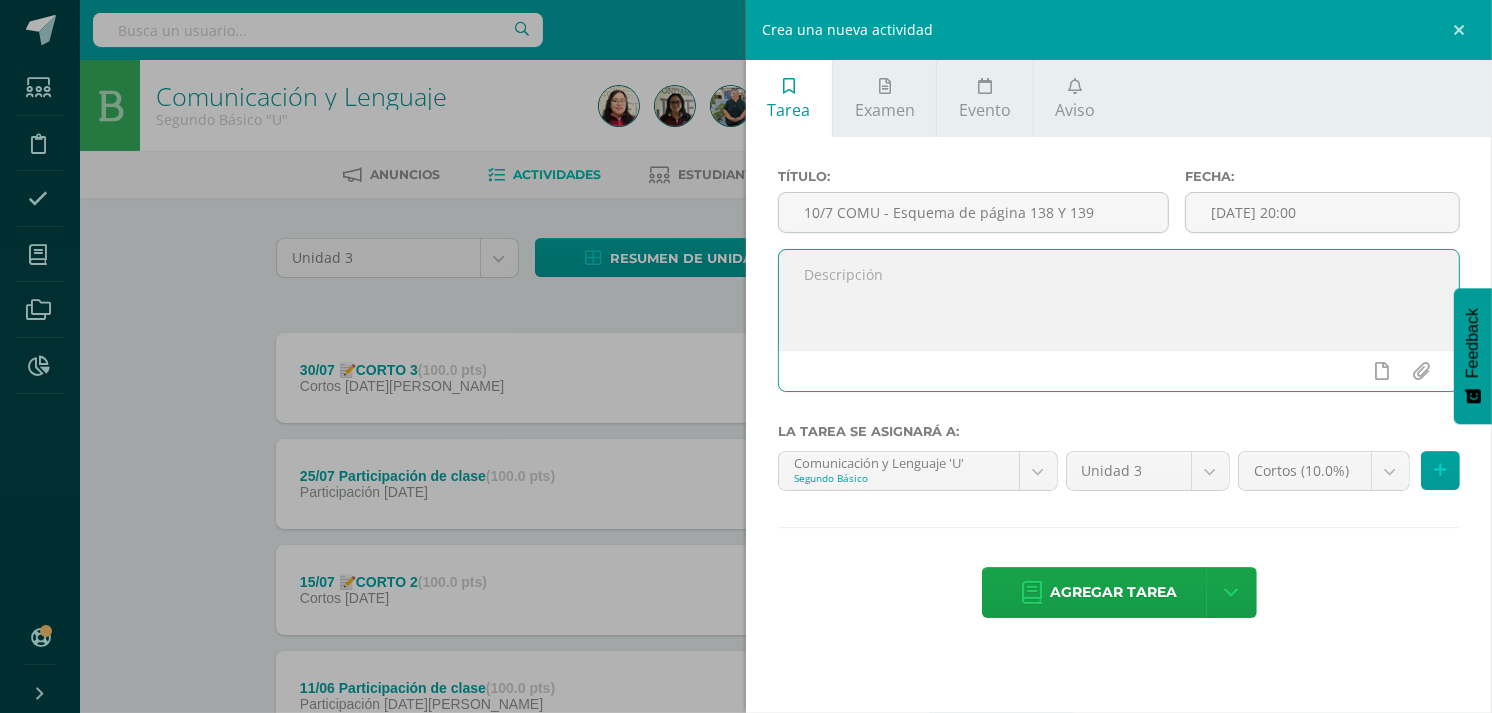 scroll, scrollTop: 96, scrollLeft: 0, axis: vertical 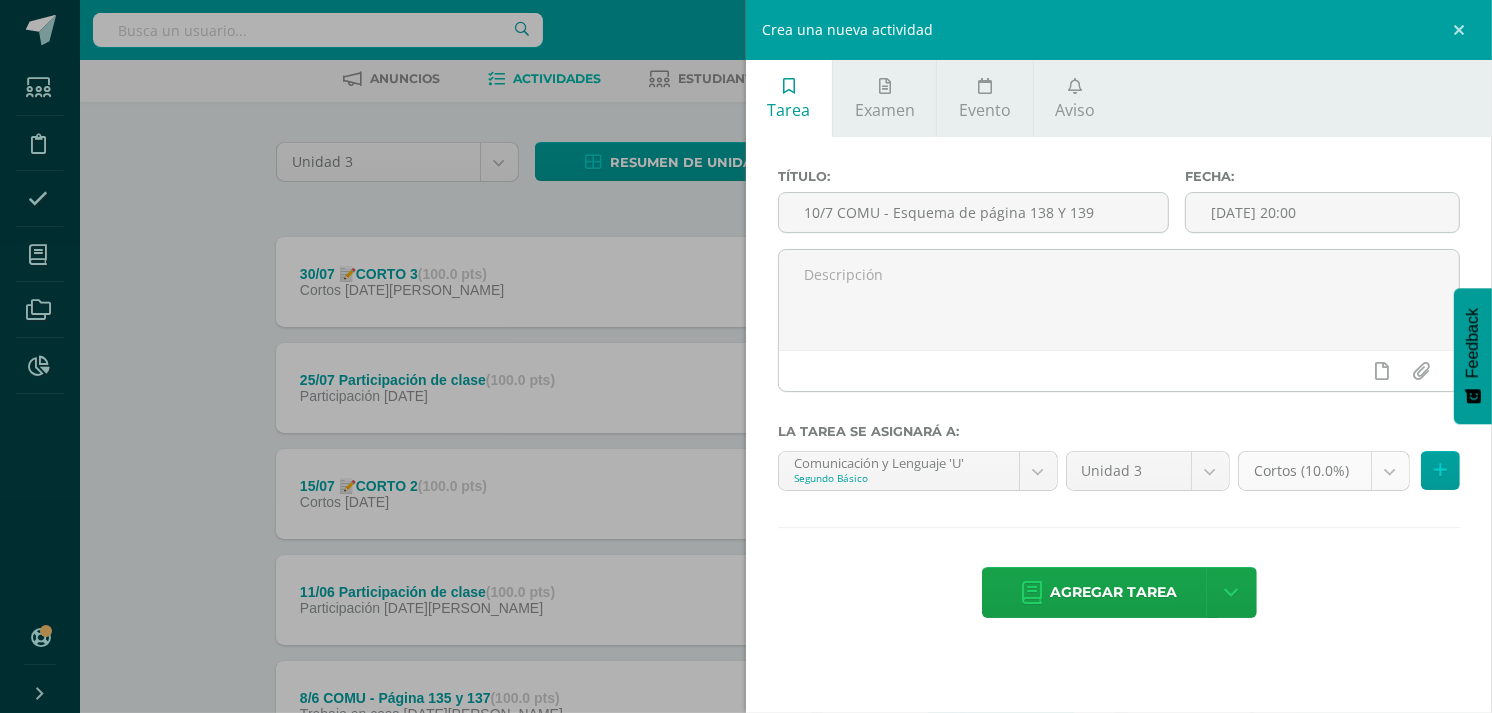 click at bounding box center [1383, 371] 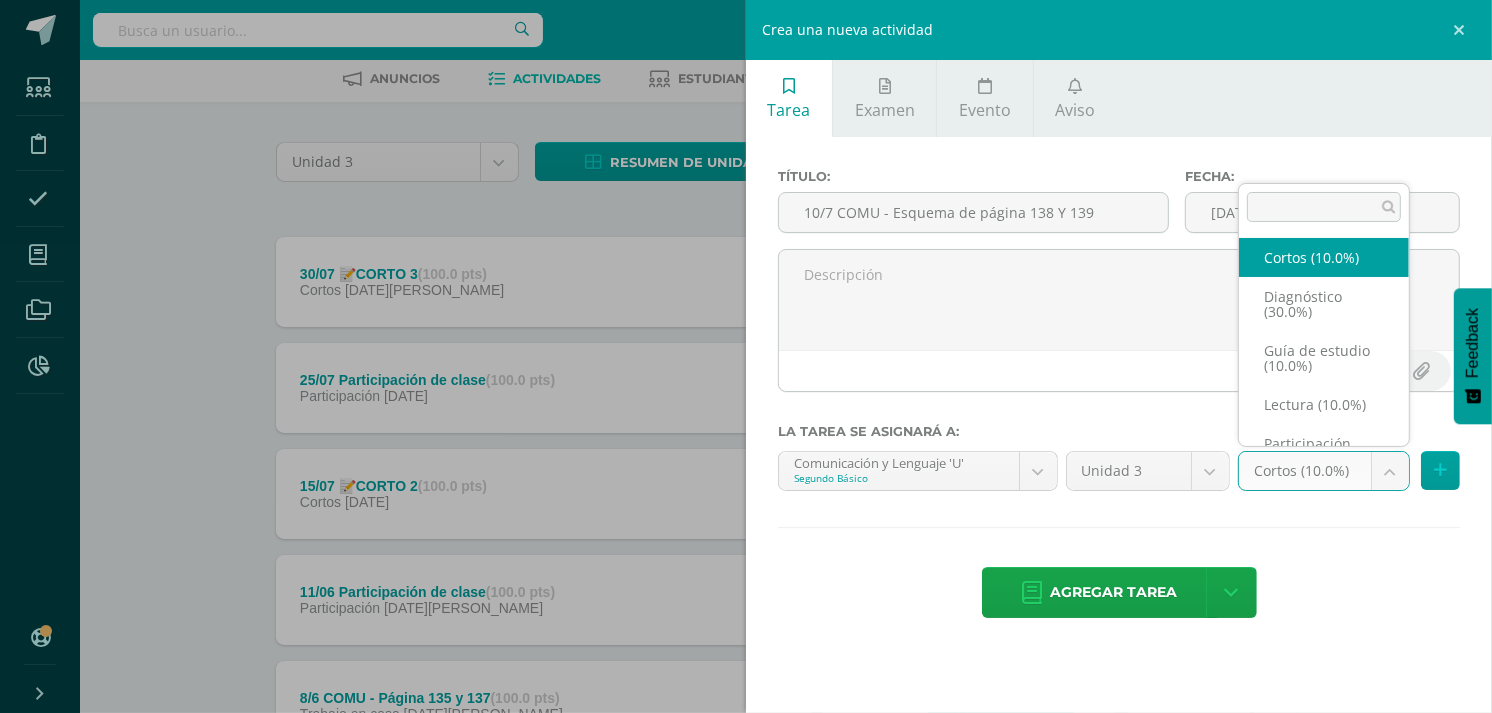 click on "Estudiantes Disciplina Asistencia Mis cursos Archivos Reportes Soporte
Centro de ayuda
Últimas actualizaciones
10+ Cerrar panel
Comunicación y Lenguaje
Primero
Básico
"U"
Actividades Estudiantes Planificación Dosificación
Emprendimiento para la productividad
Primero
Básico
"U"
Actividades Estudiantes Planificación Dosificación
Comunicación y Lenguaje
Segundo
Básico
"U"
Actividades Estudiantes Planificación Dosificación Actividades Estudiantes Planificación Dosificación Actividades Estudiantes" at bounding box center [746, 1185] 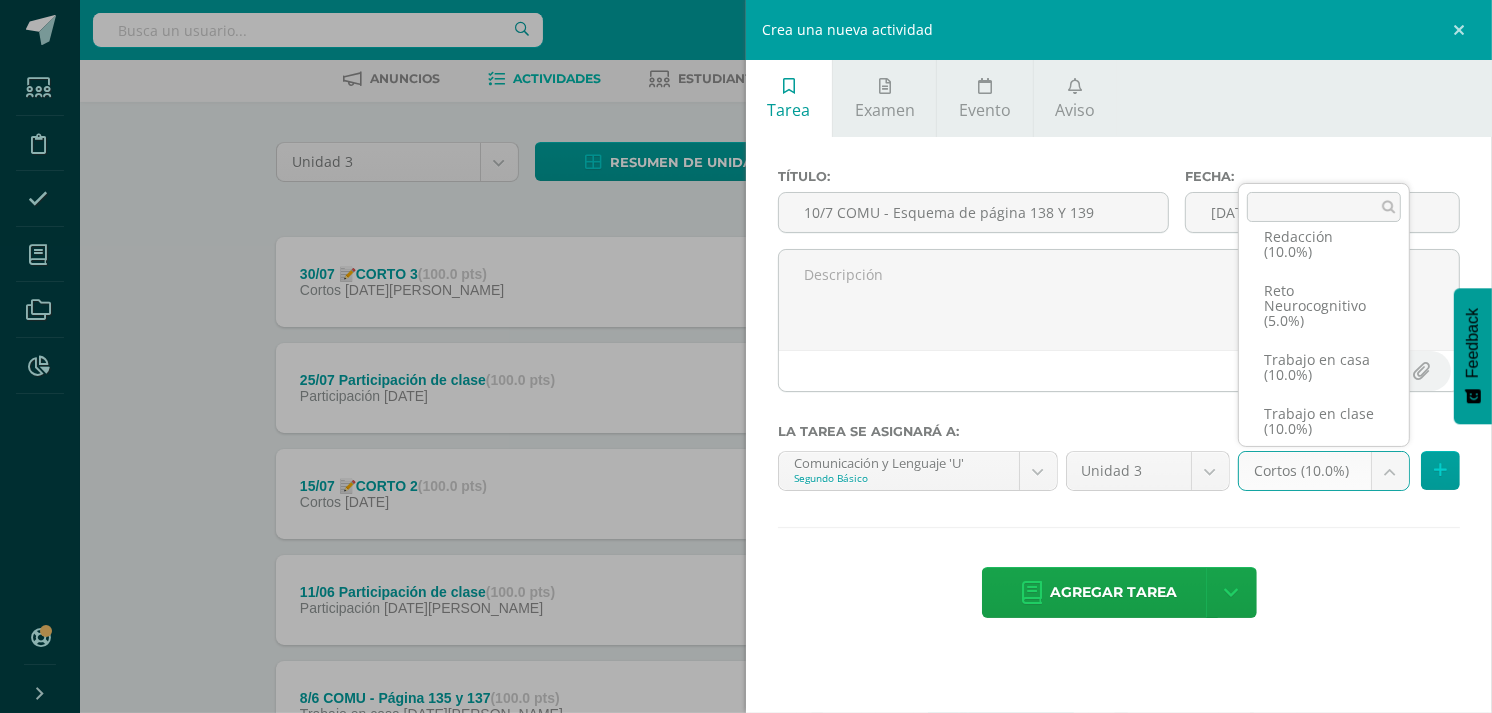 scroll, scrollTop: 271, scrollLeft: 0, axis: vertical 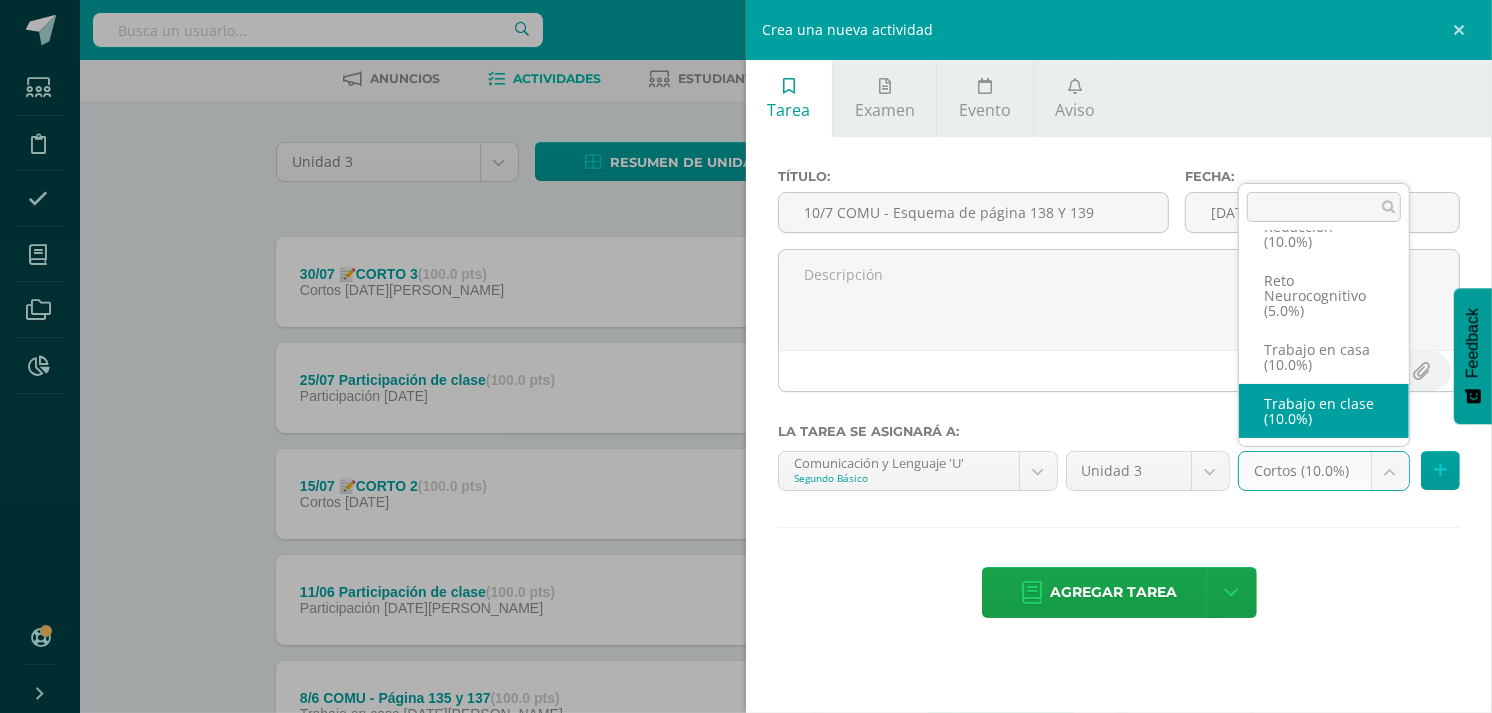 select on "202812" 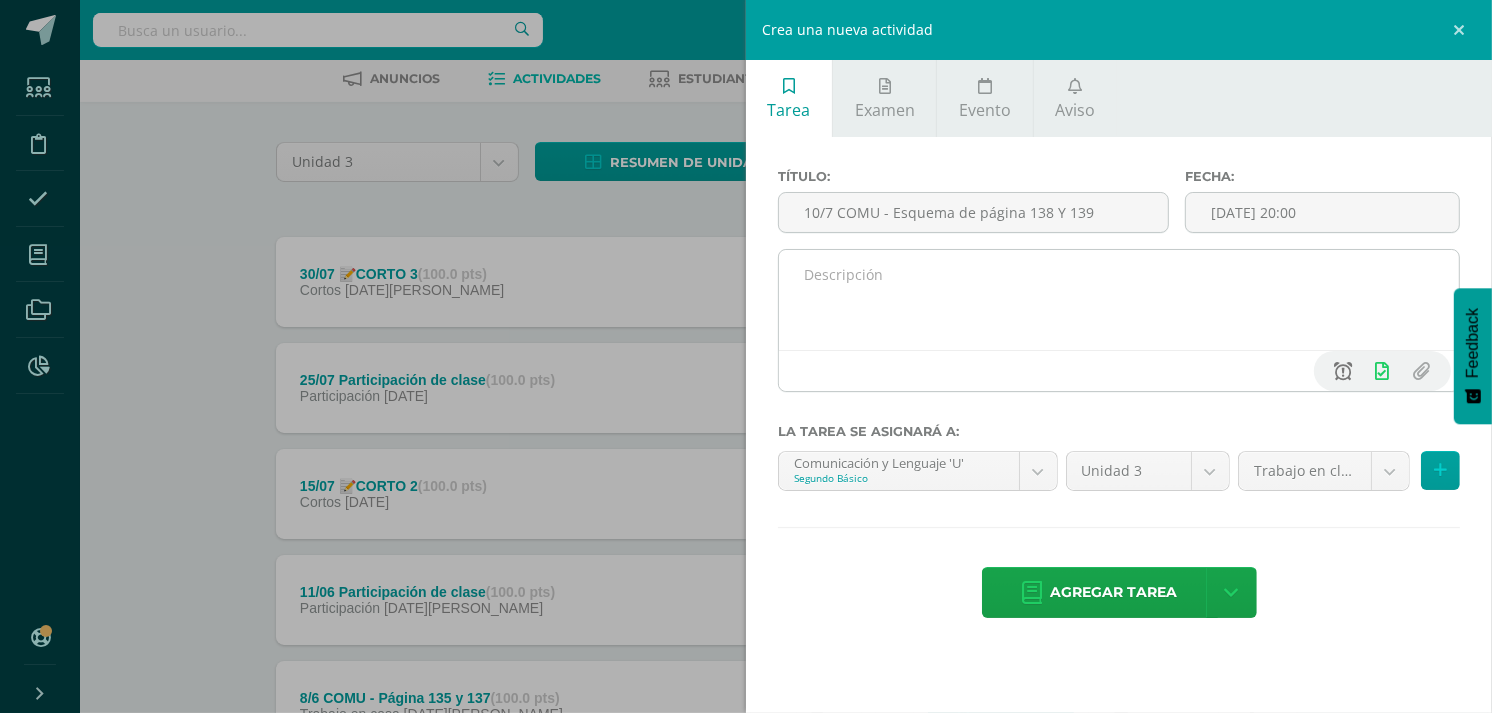 click at bounding box center [1344, 371] 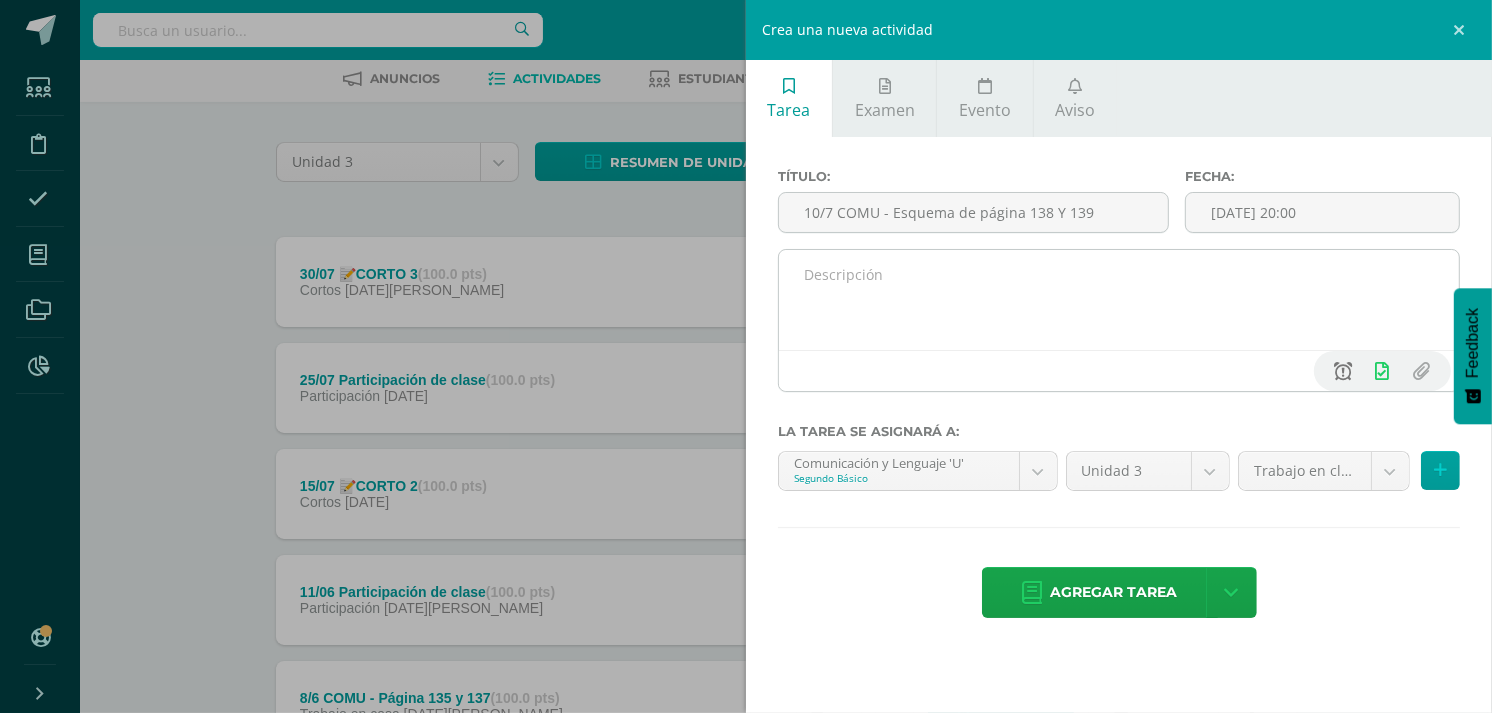 click at bounding box center [1344, 371] 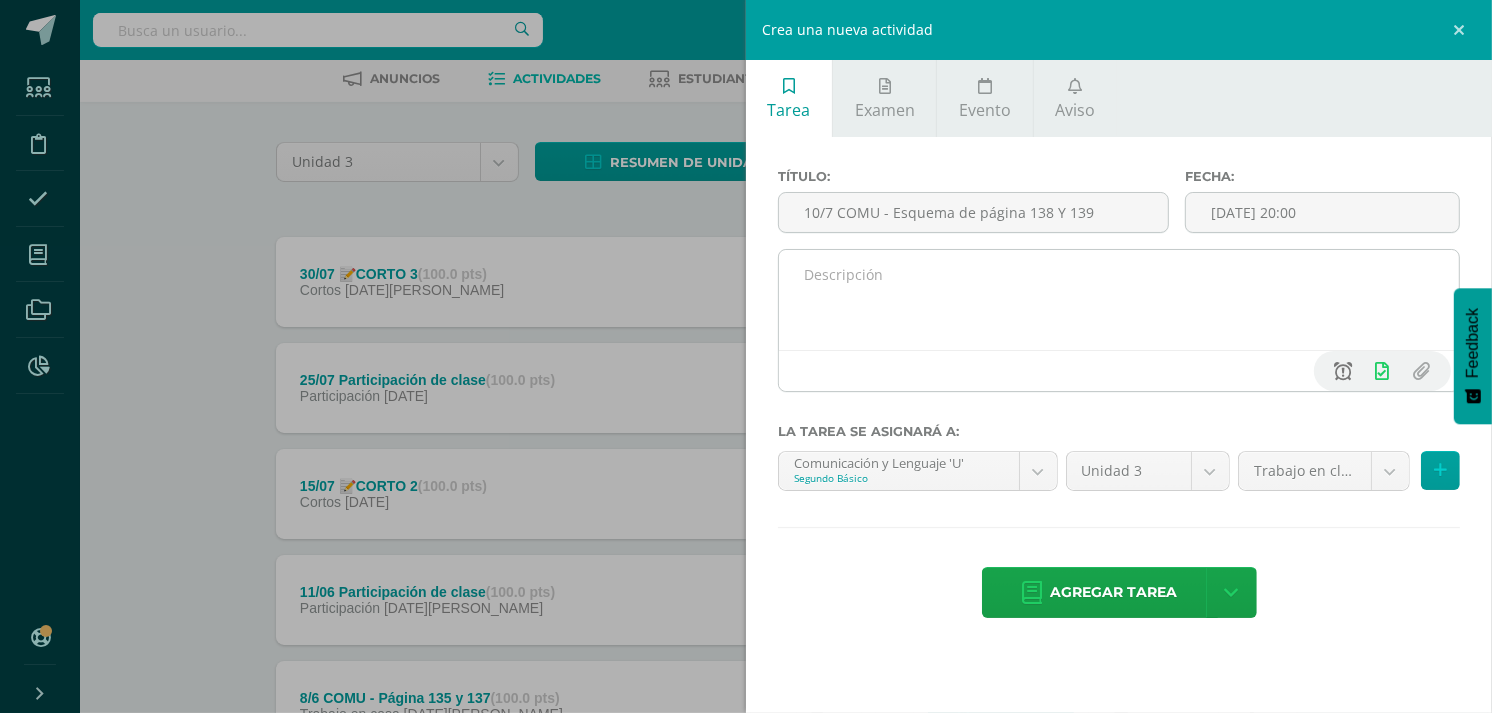 click at bounding box center (1344, 371) 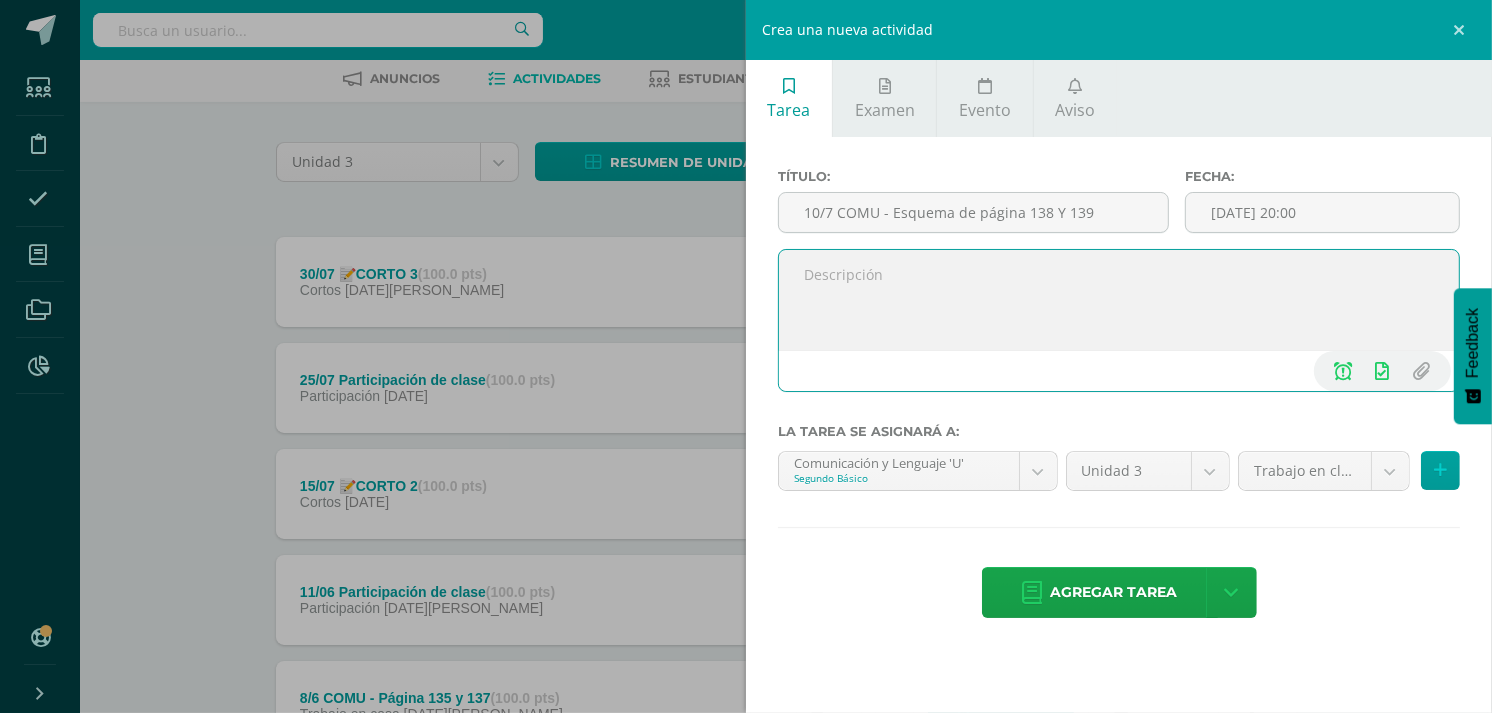 click at bounding box center [1119, 300] 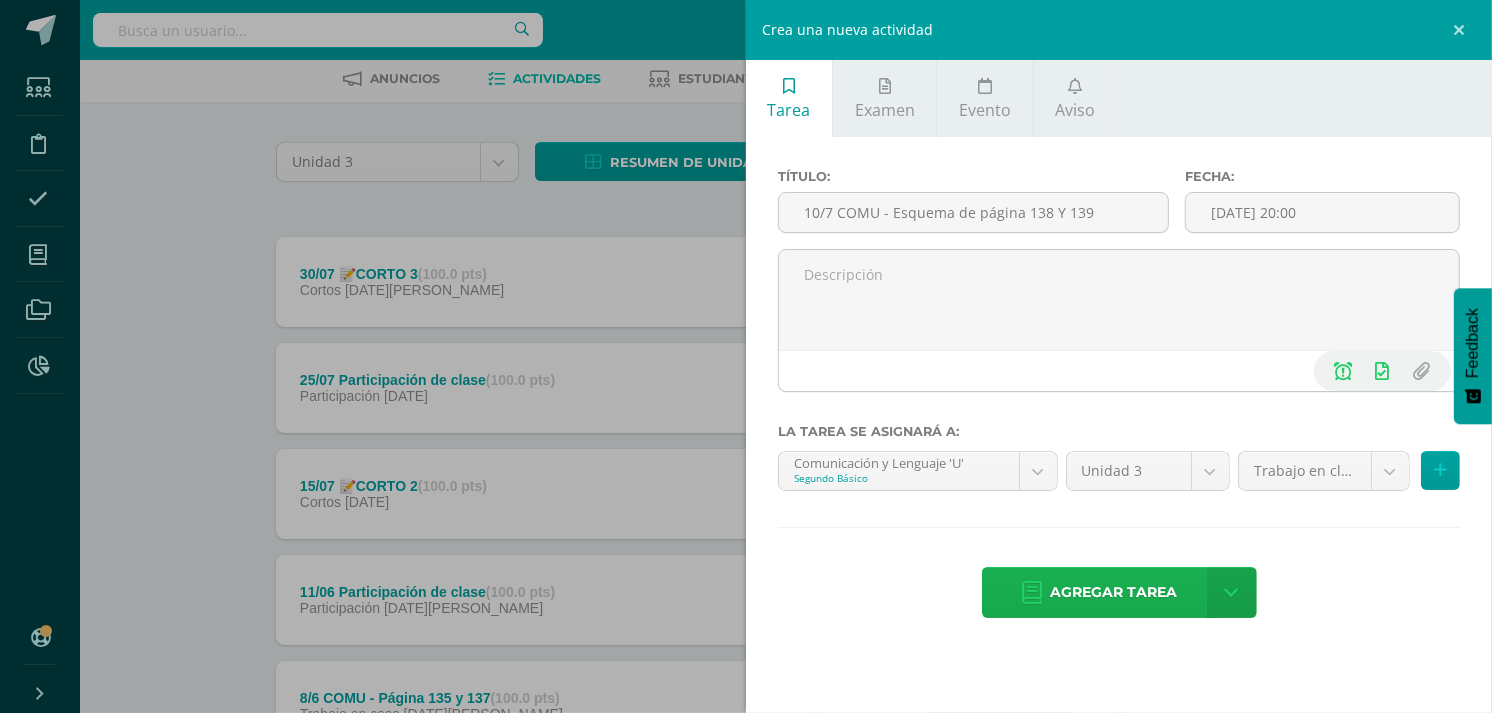 click on "Agregar tarea" at bounding box center [1114, 592] 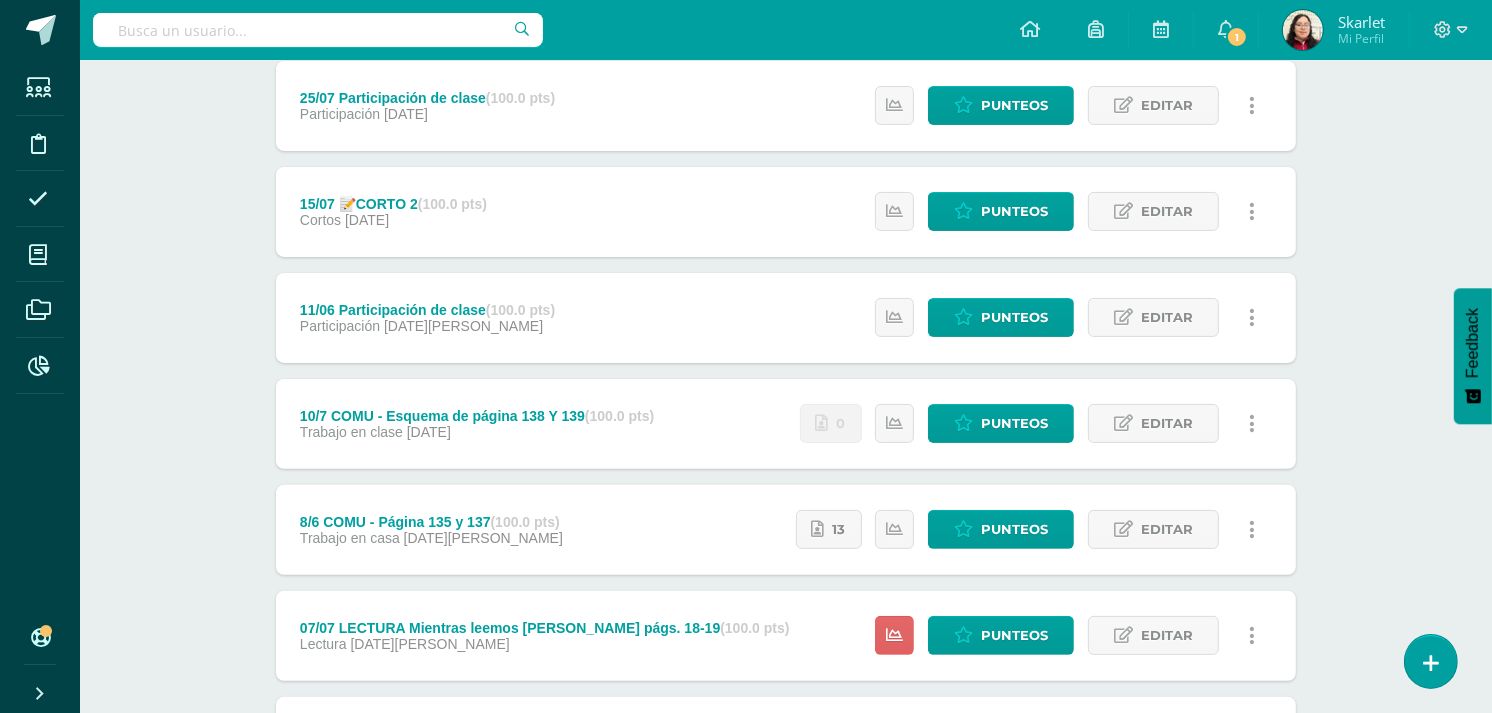 scroll, scrollTop: 384, scrollLeft: 0, axis: vertical 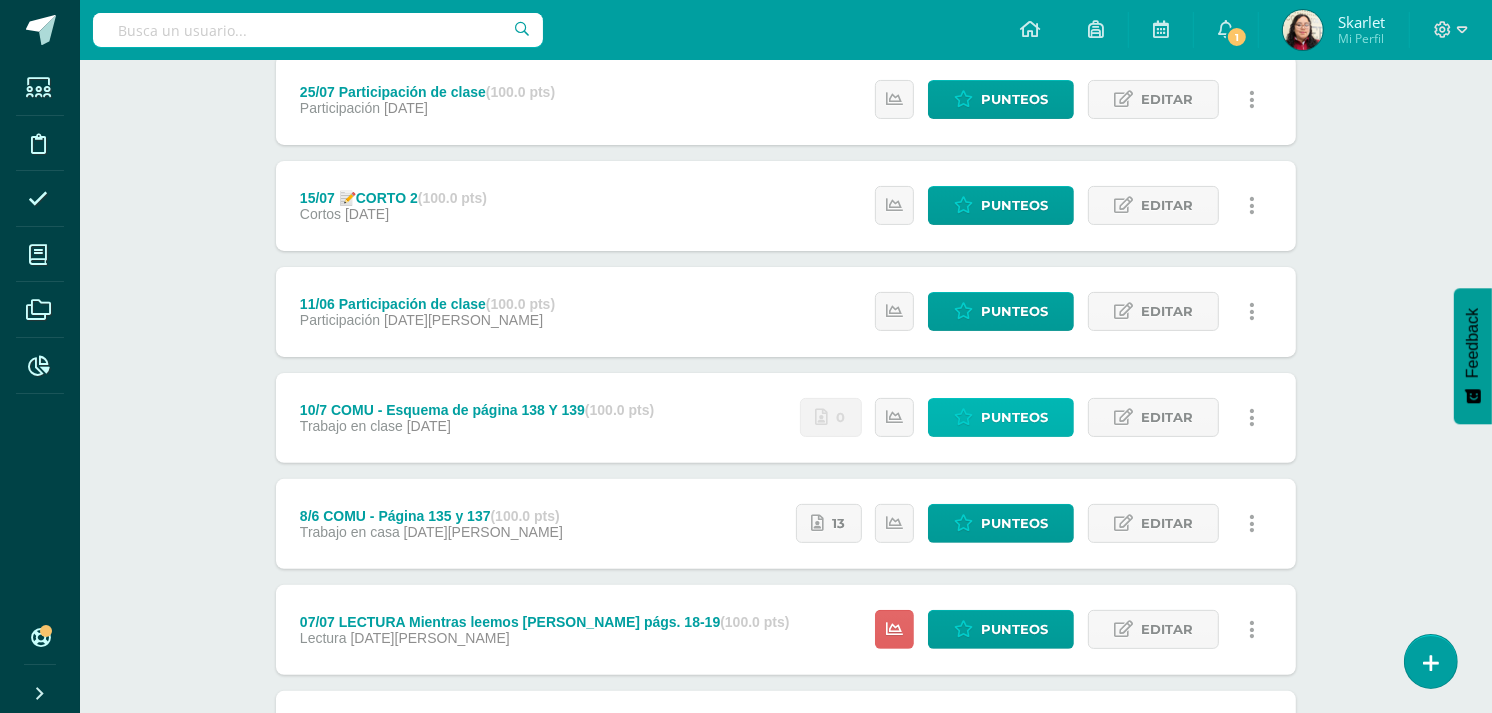 click on "Punteos" at bounding box center (1014, 417) 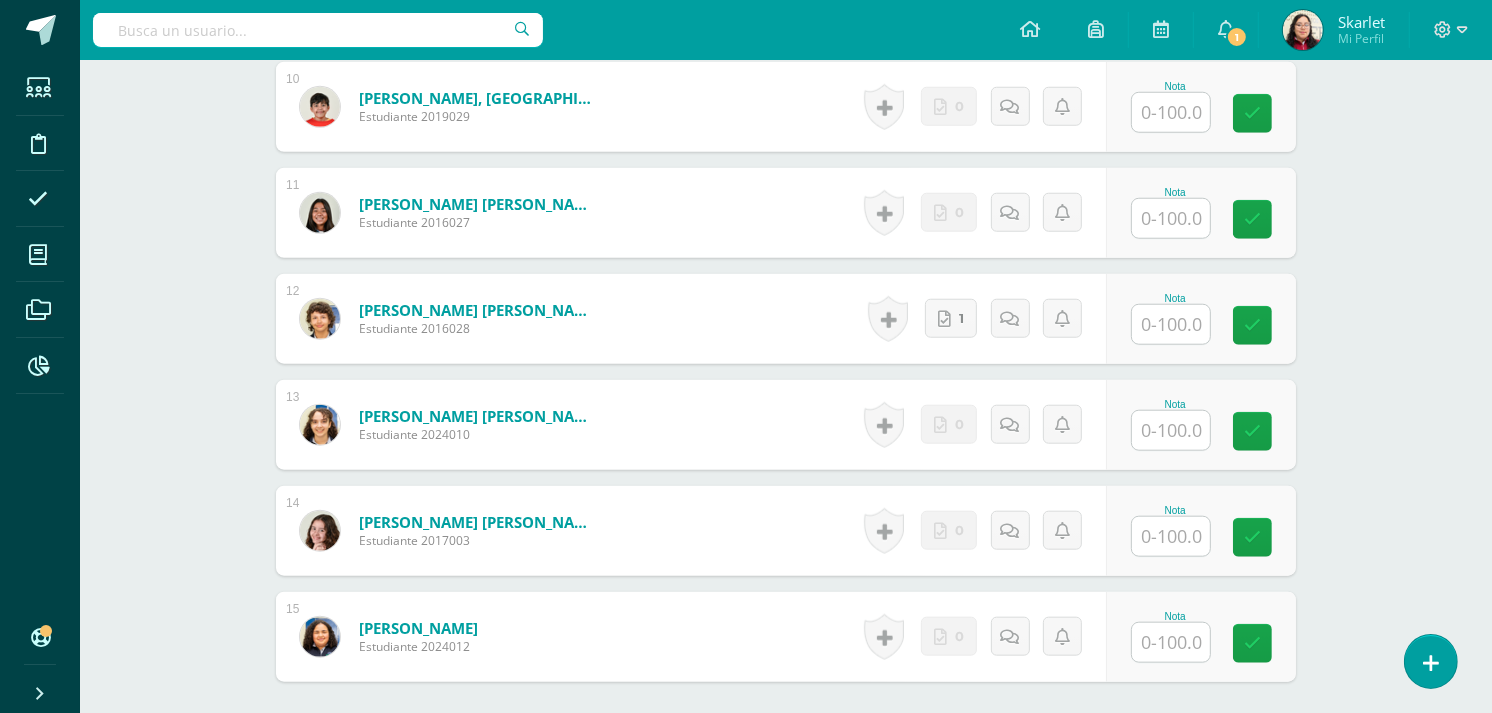 scroll, scrollTop: 1588, scrollLeft: 0, axis: vertical 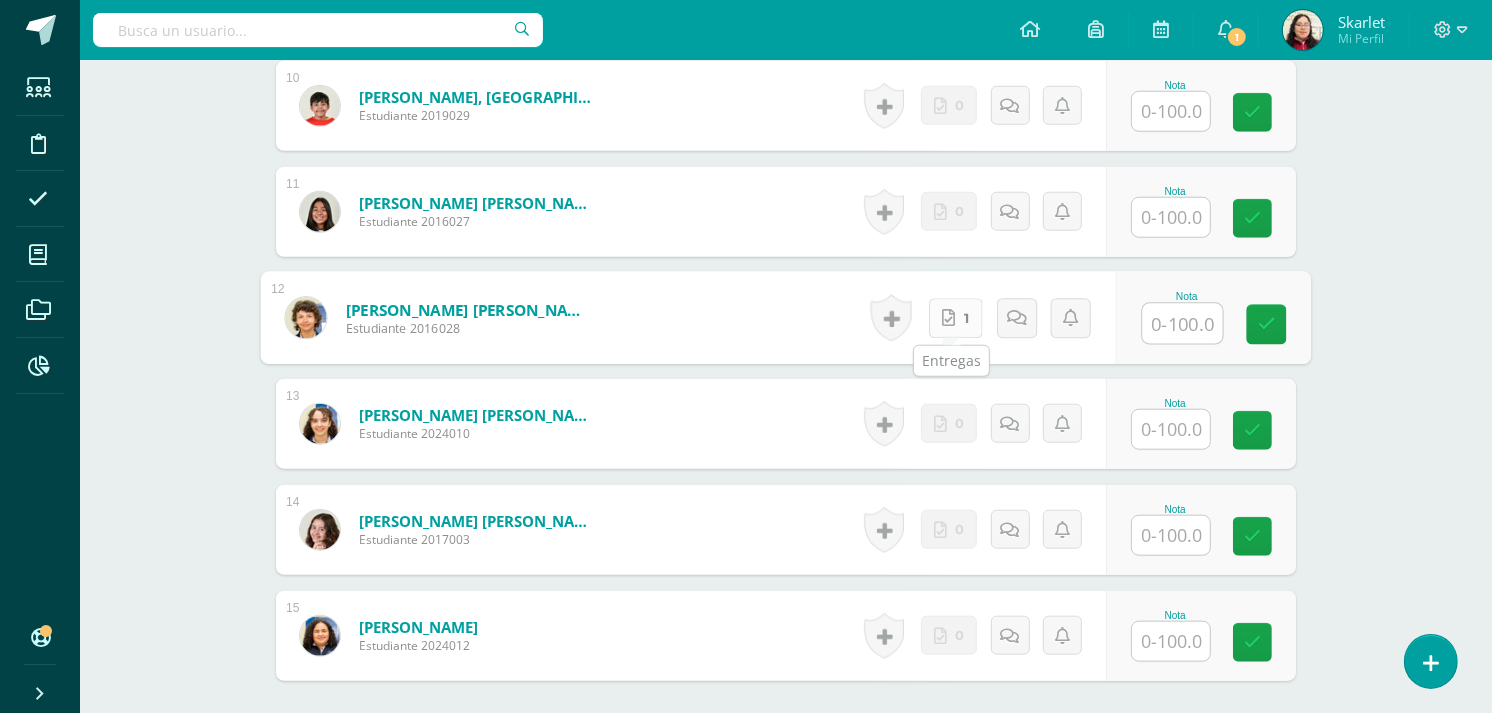 click at bounding box center (948, 317) 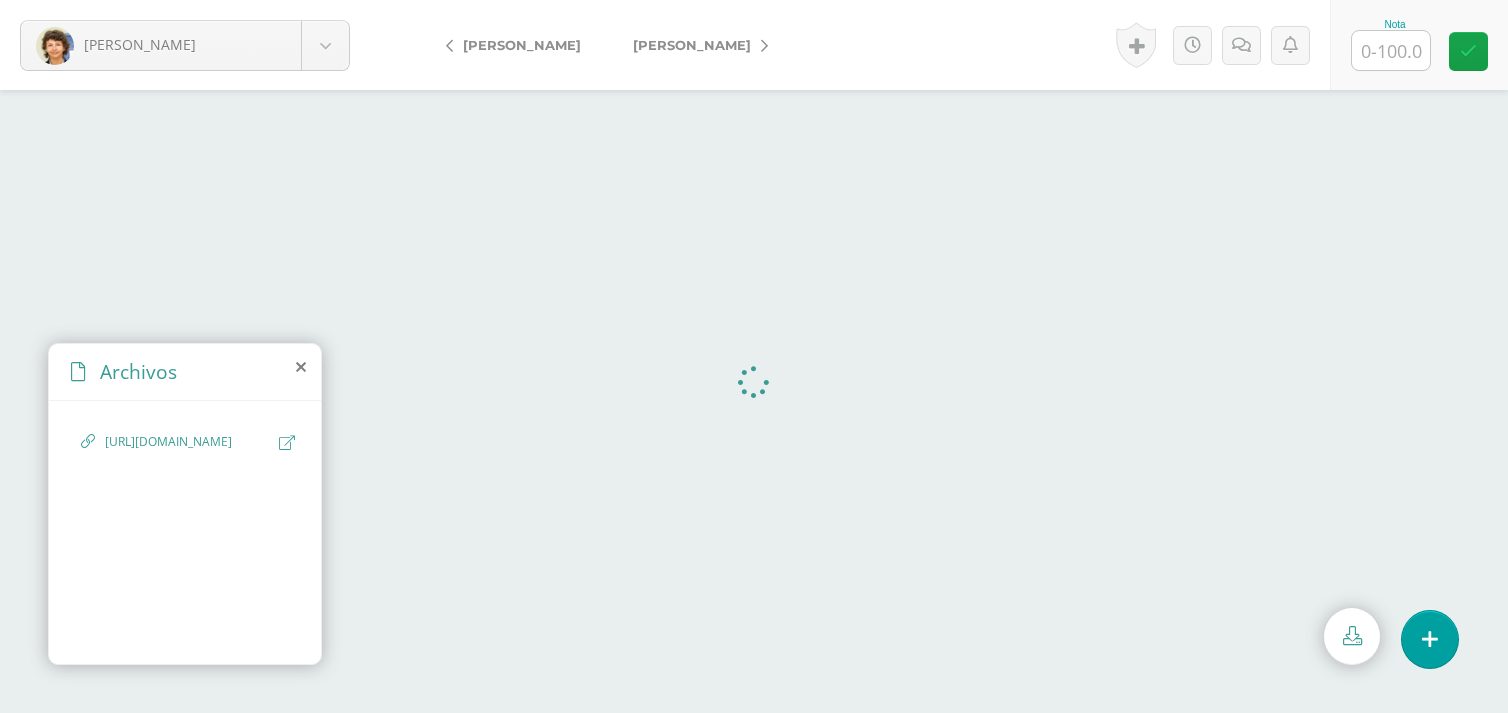 scroll, scrollTop: 0, scrollLeft: 0, axis: both 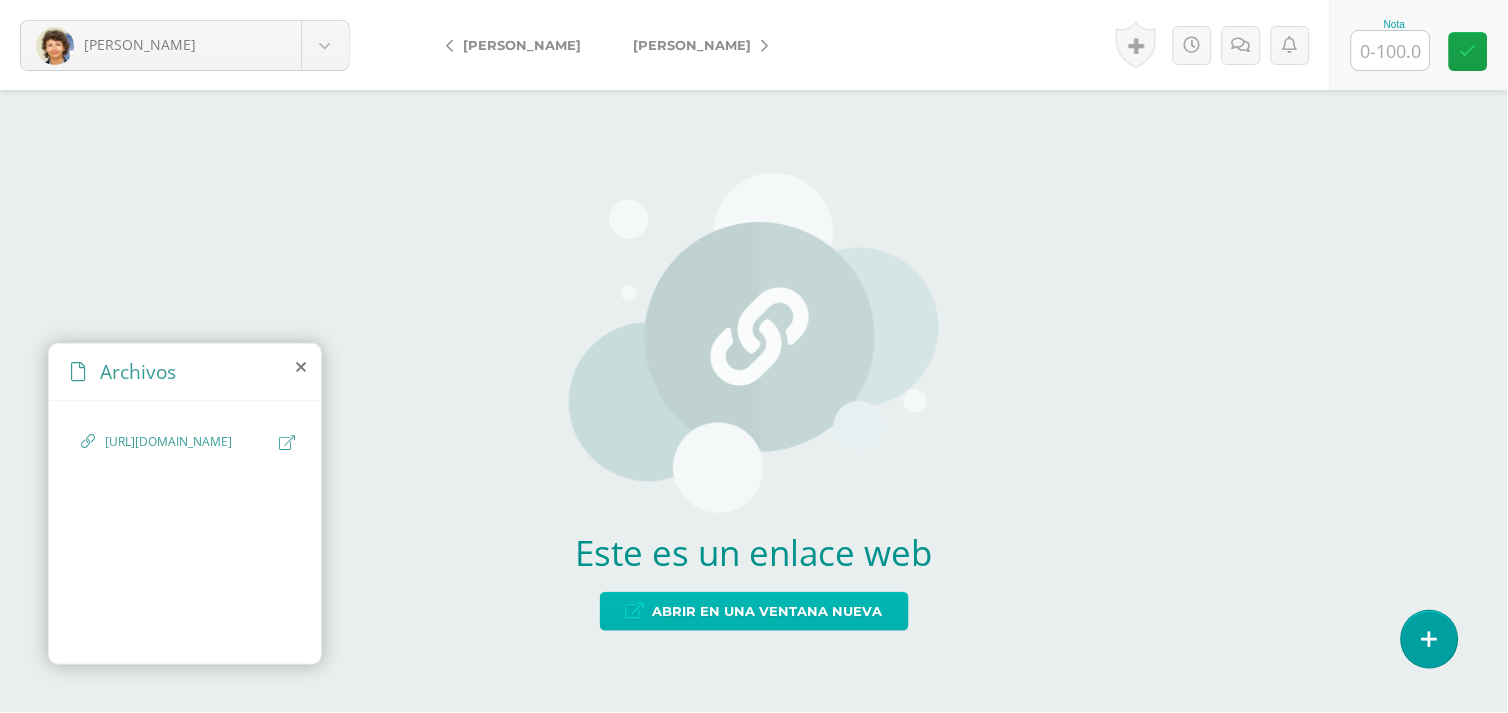 click on "Abrir en una ventana nueva" at bounding box center [768, 611] 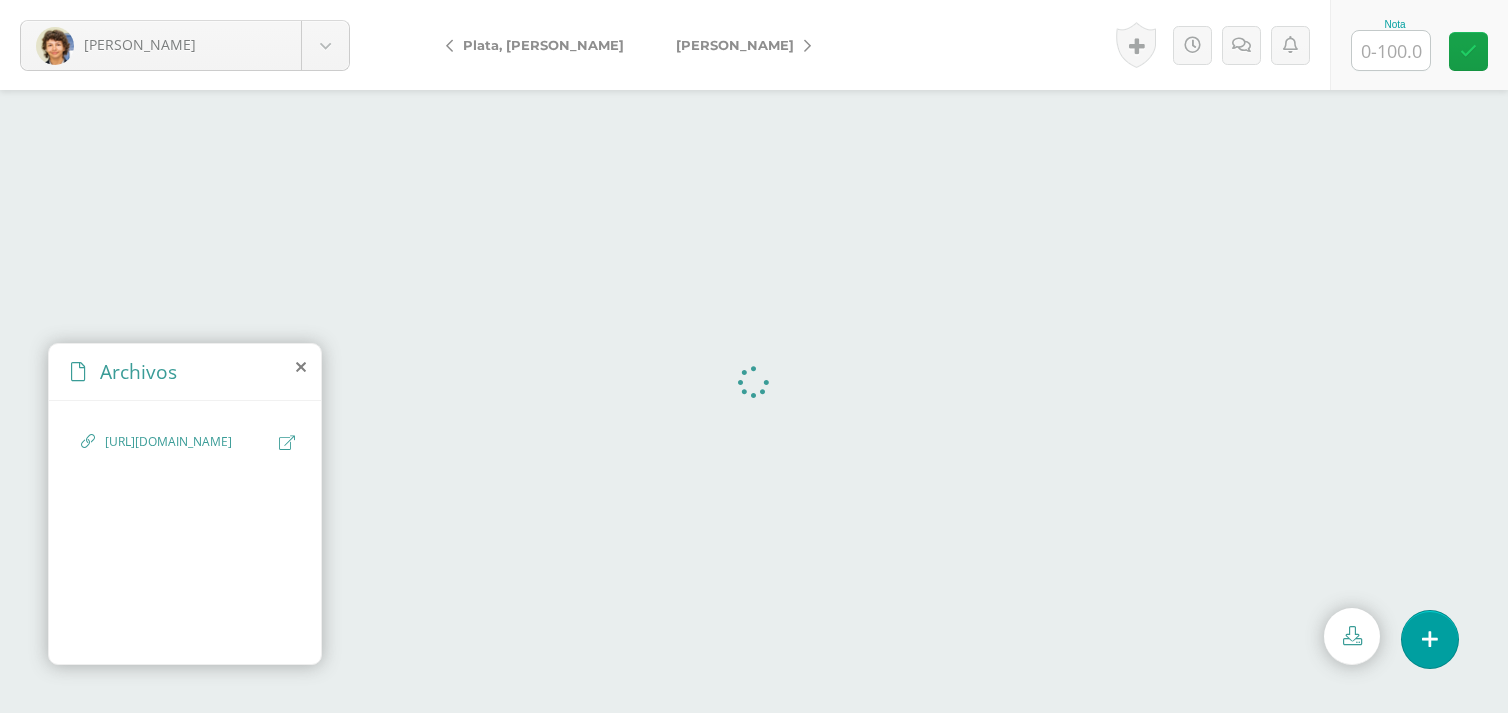 scroll, scrollTop: 0, scrollLeft: 0, axis: both 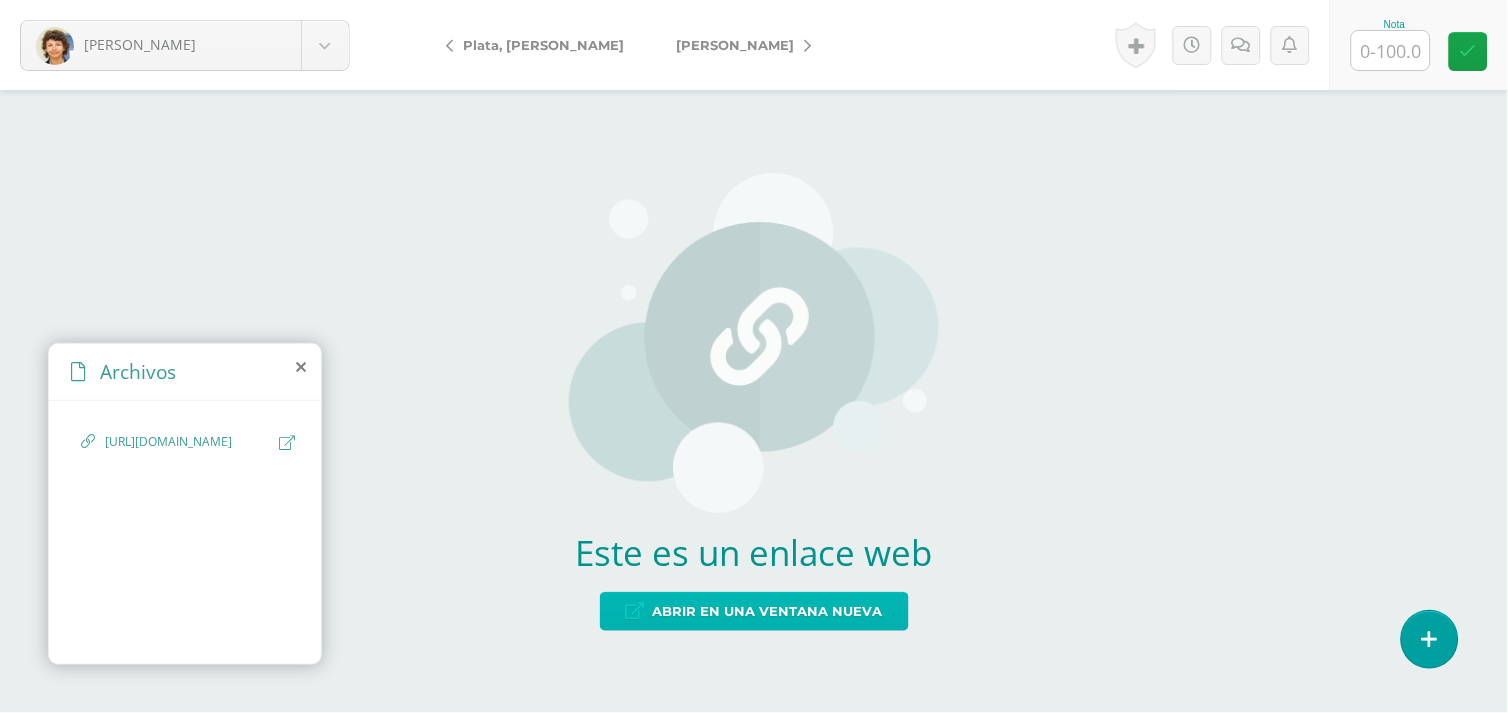 click on "Abrir en una ventana nueva" at bounding box center (768, 611) 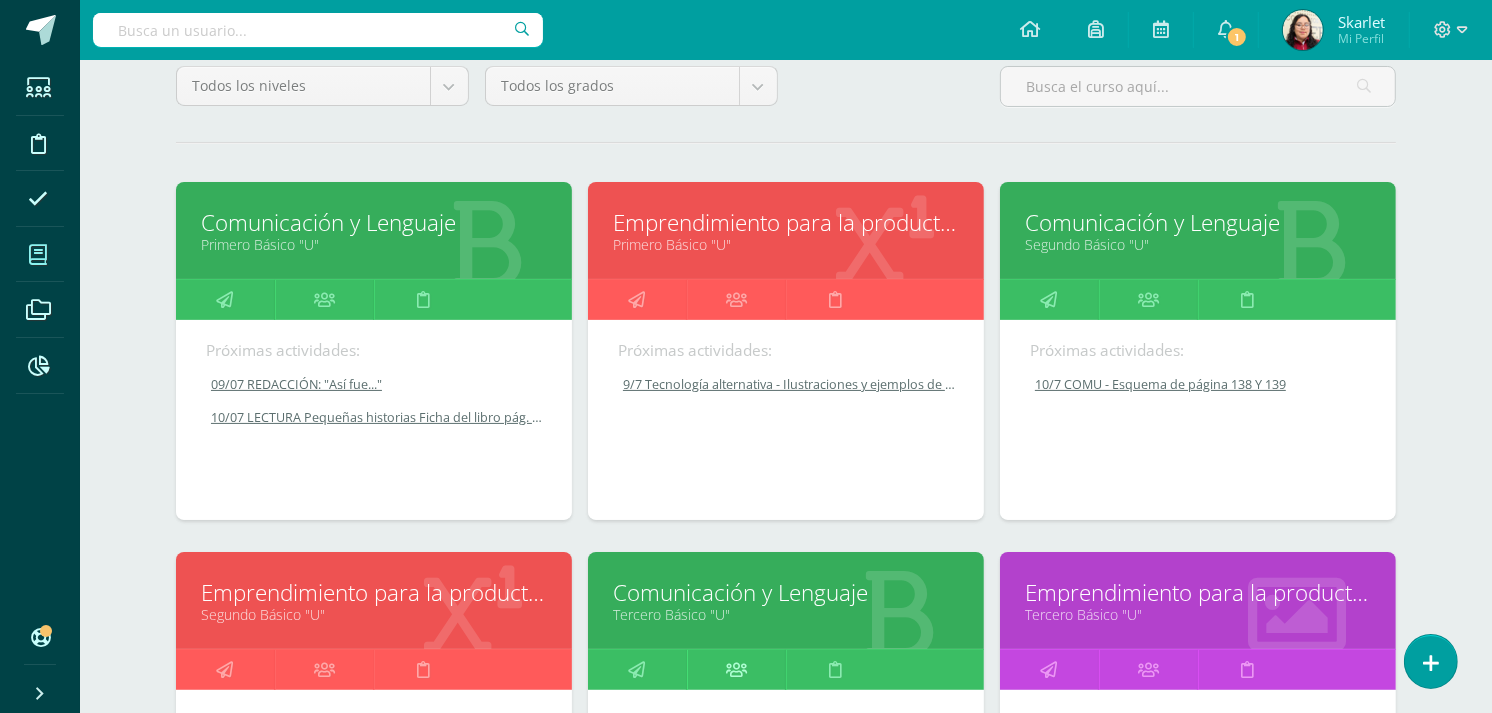 scroll, scrollTop: 188, scrollLeft: 0, axis: vertical 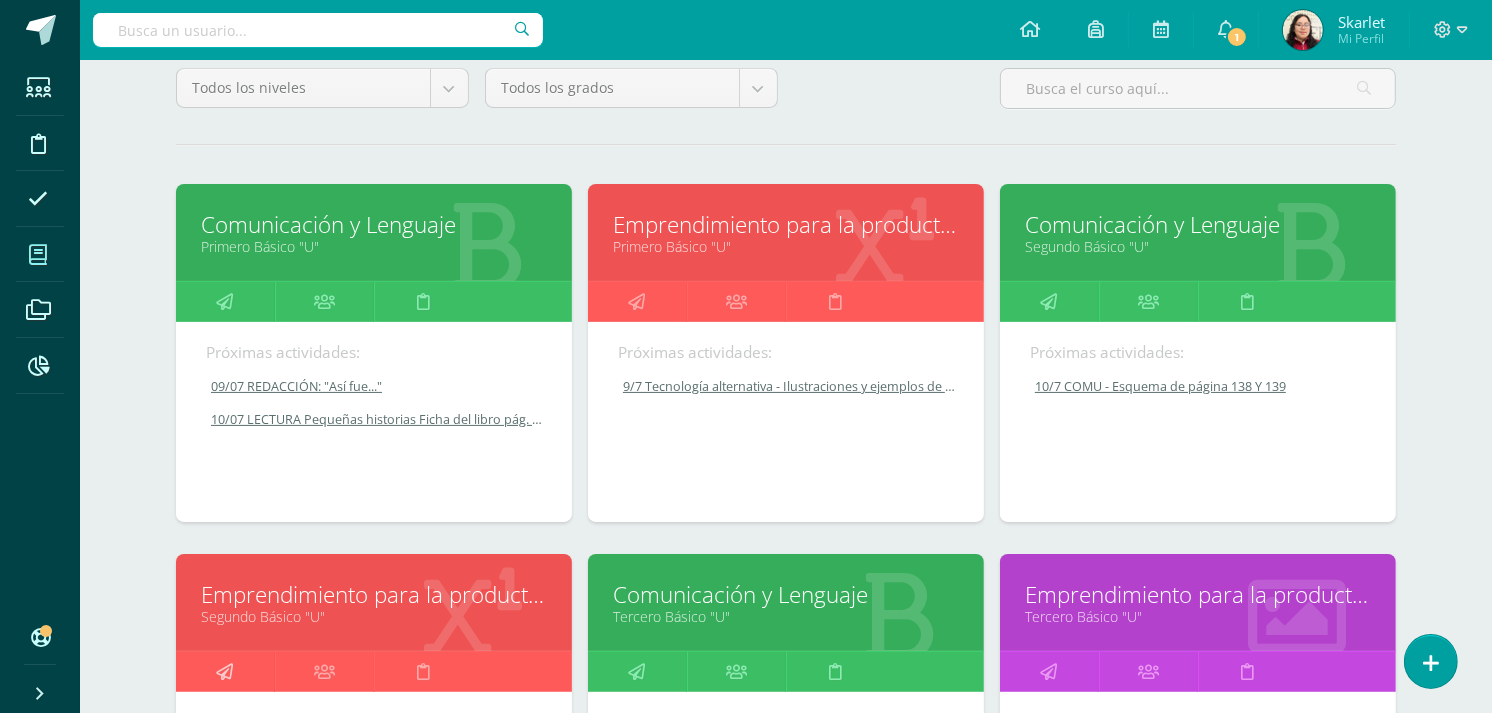 click at bounding box center (225, 671) 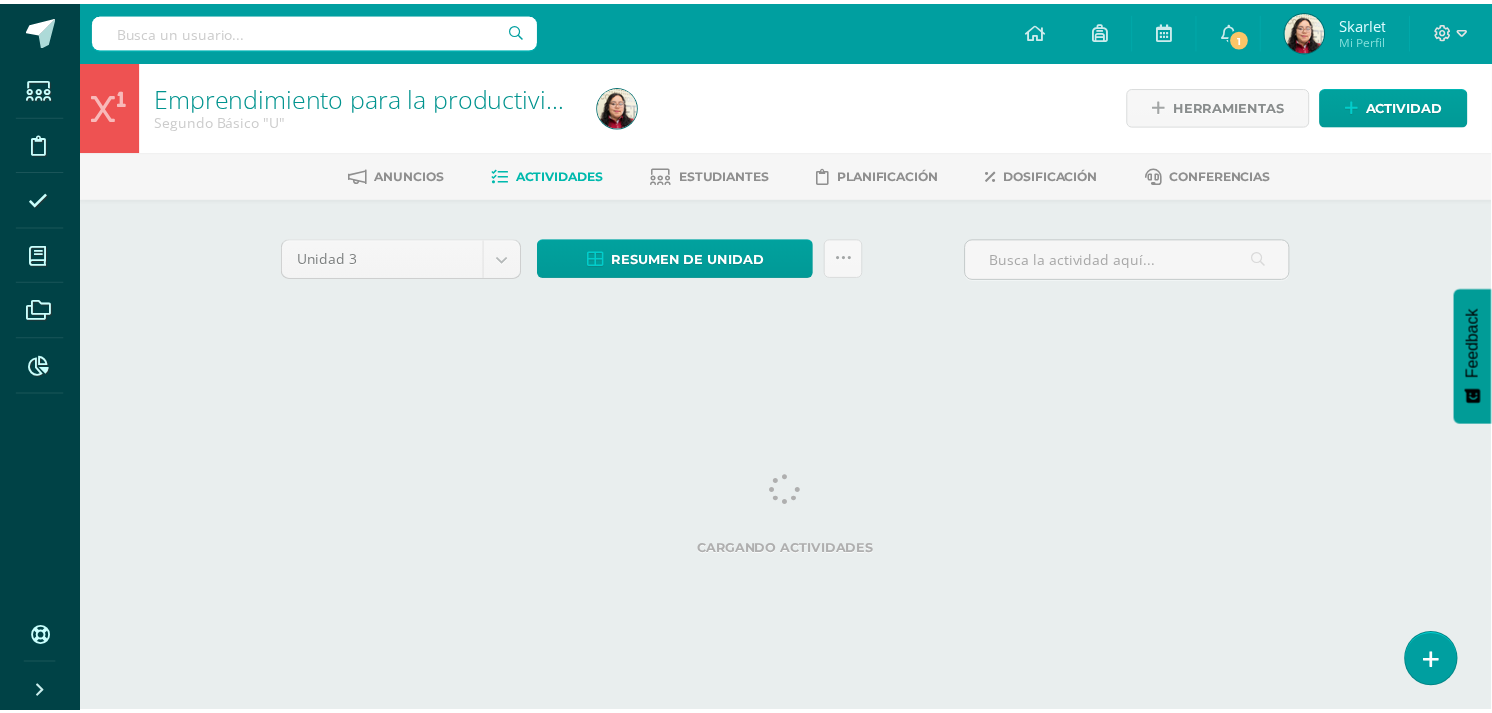 scroll, scrollTop: 0, scrollLeft: 0, axis: both 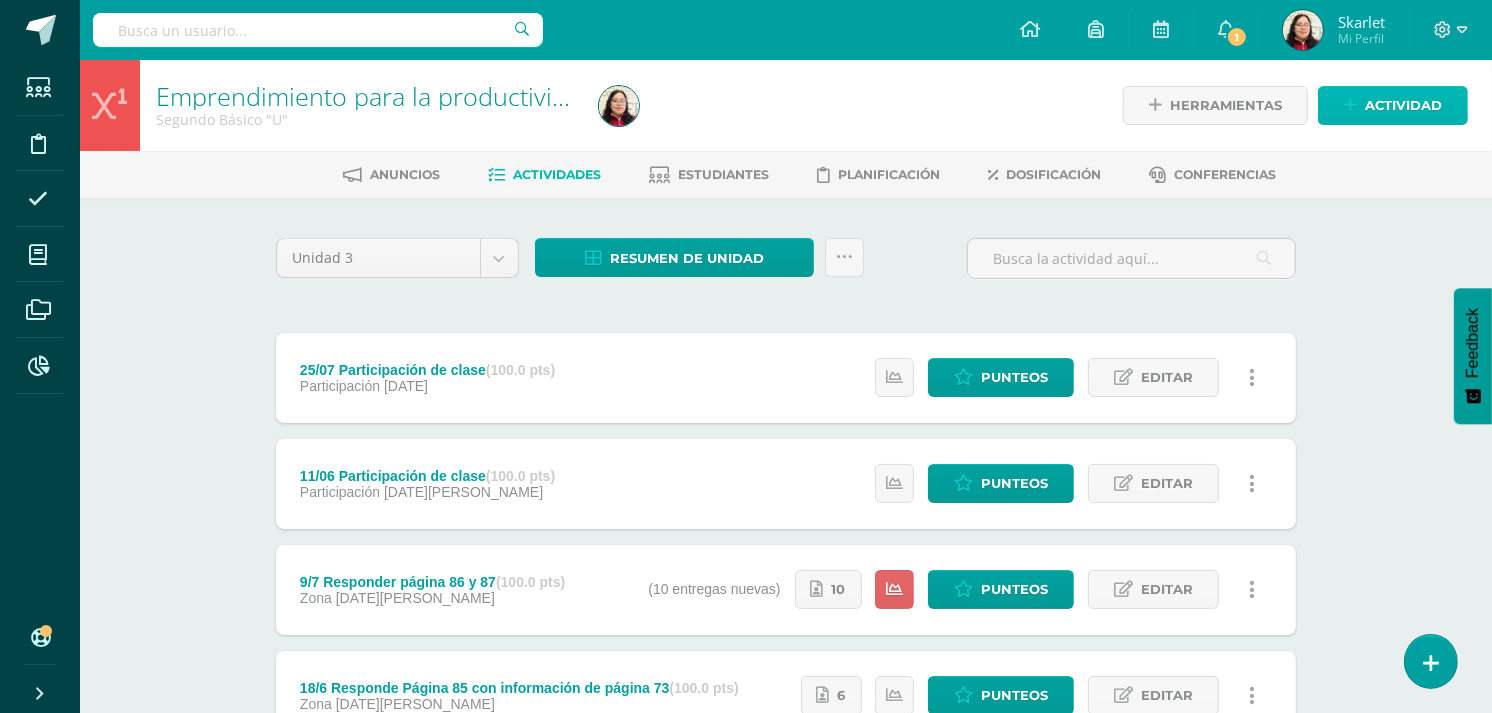 click at bounding box center [1350, 105] 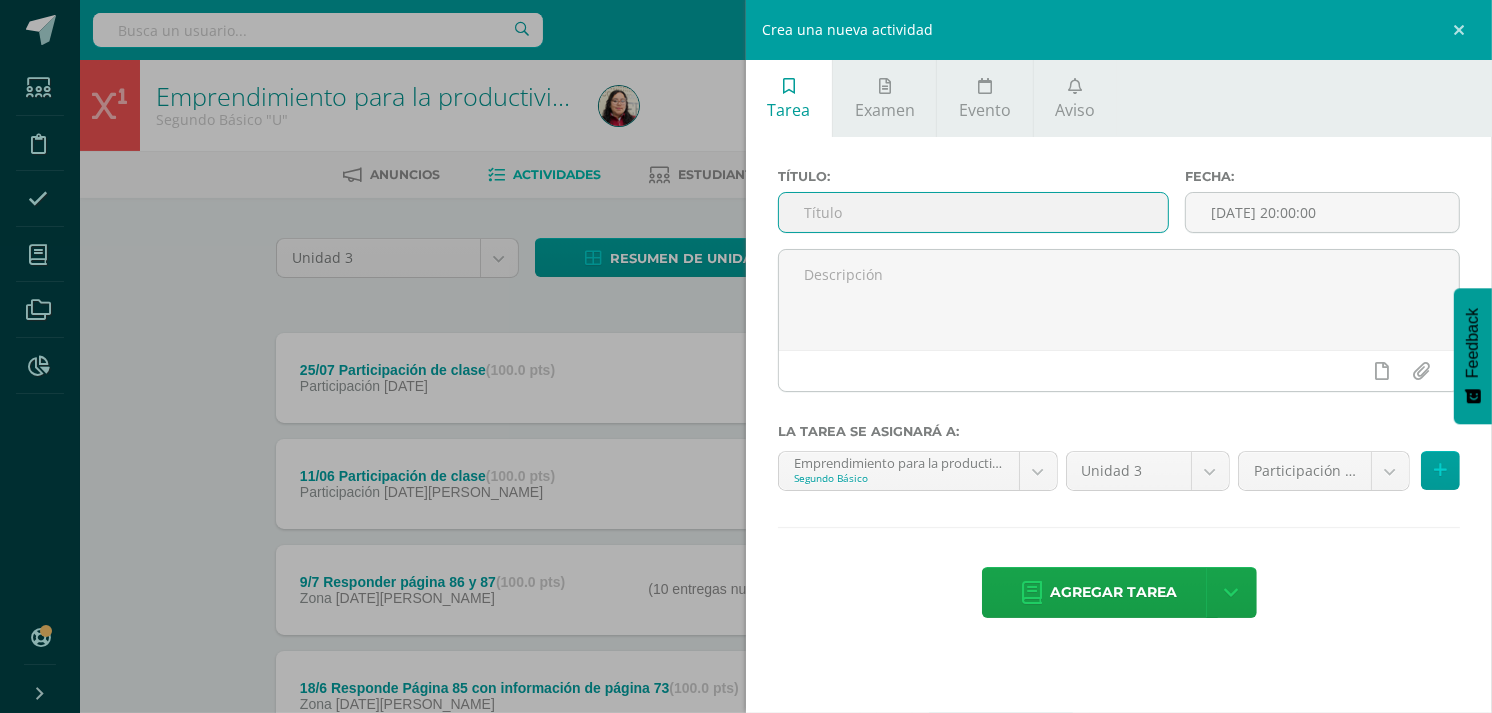 click at bounding box center (973, 212) 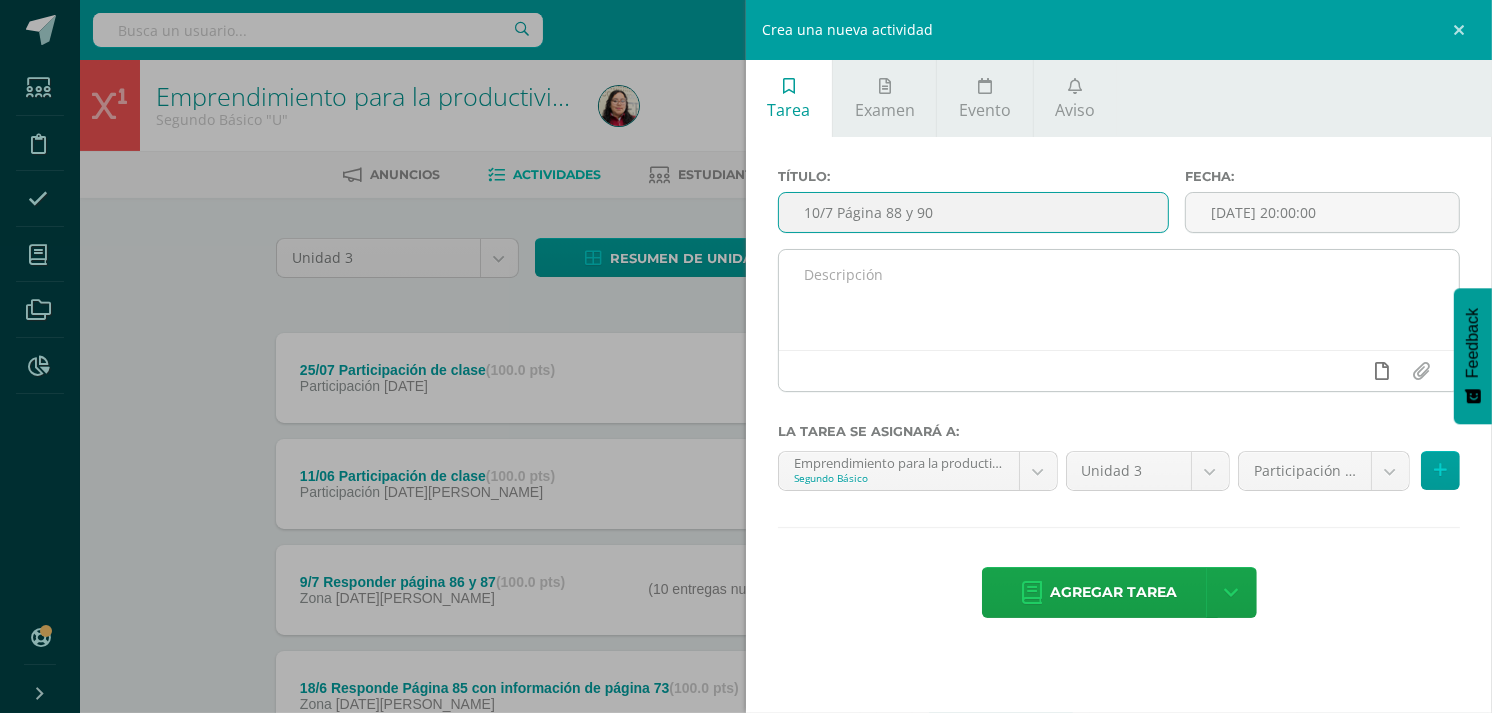 type on "10/7 Página 88 y 90" 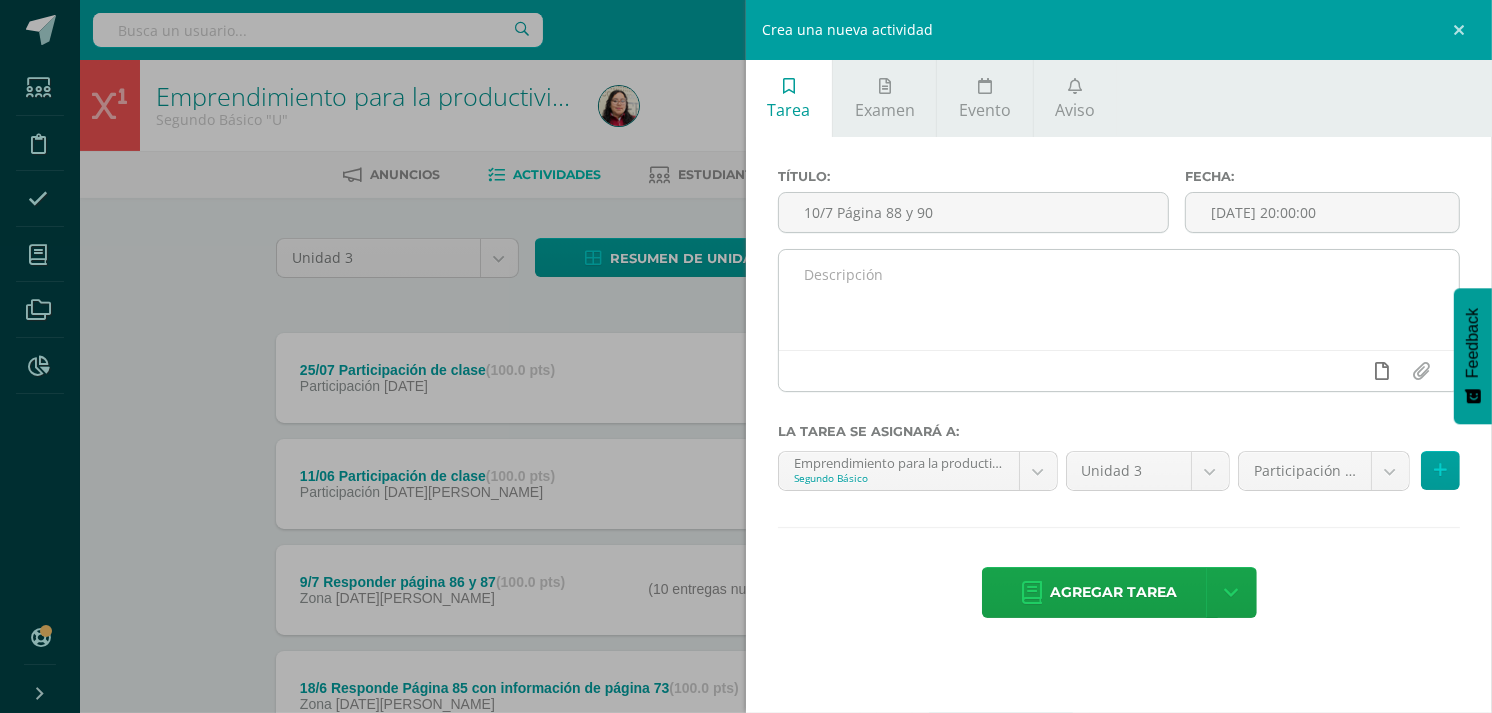 click at bounding box center [1383, 371] 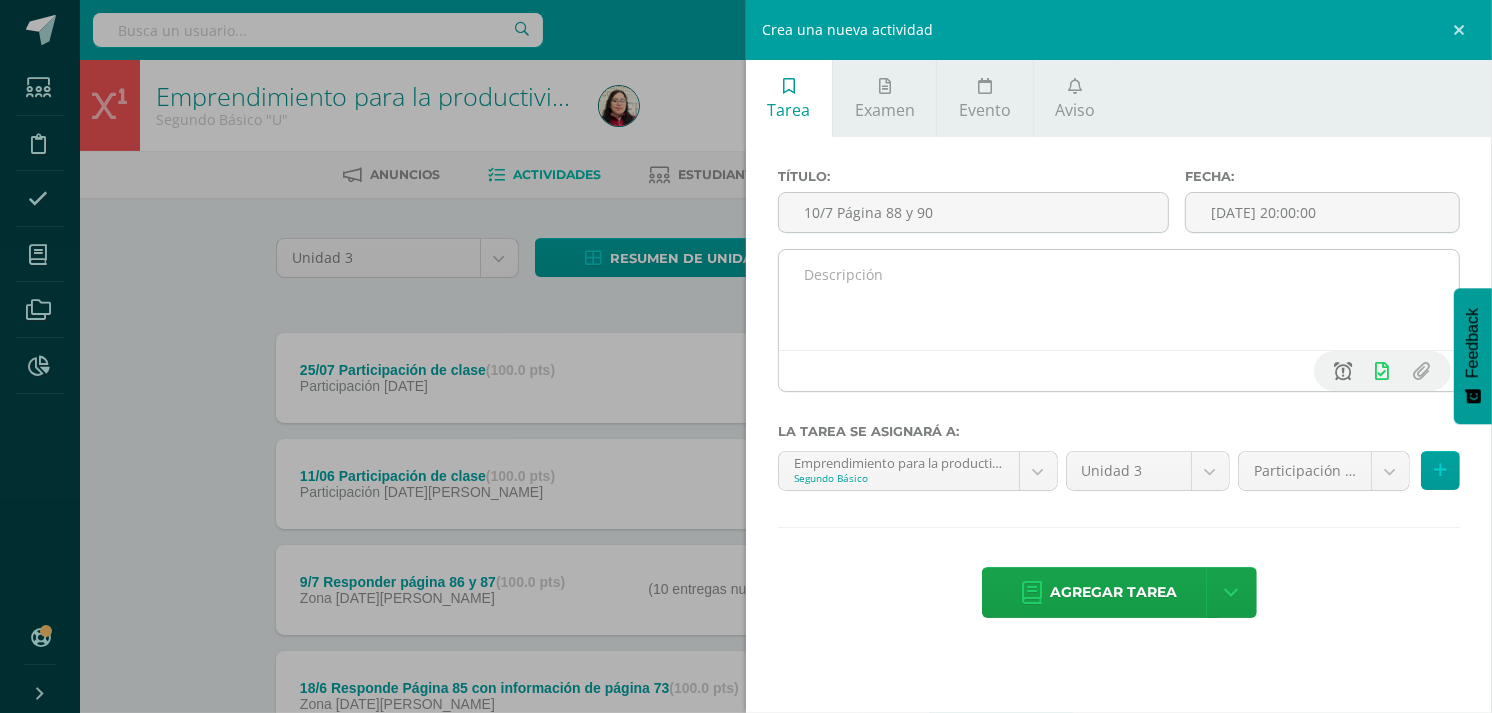 click at bounding box center (1344, 371) 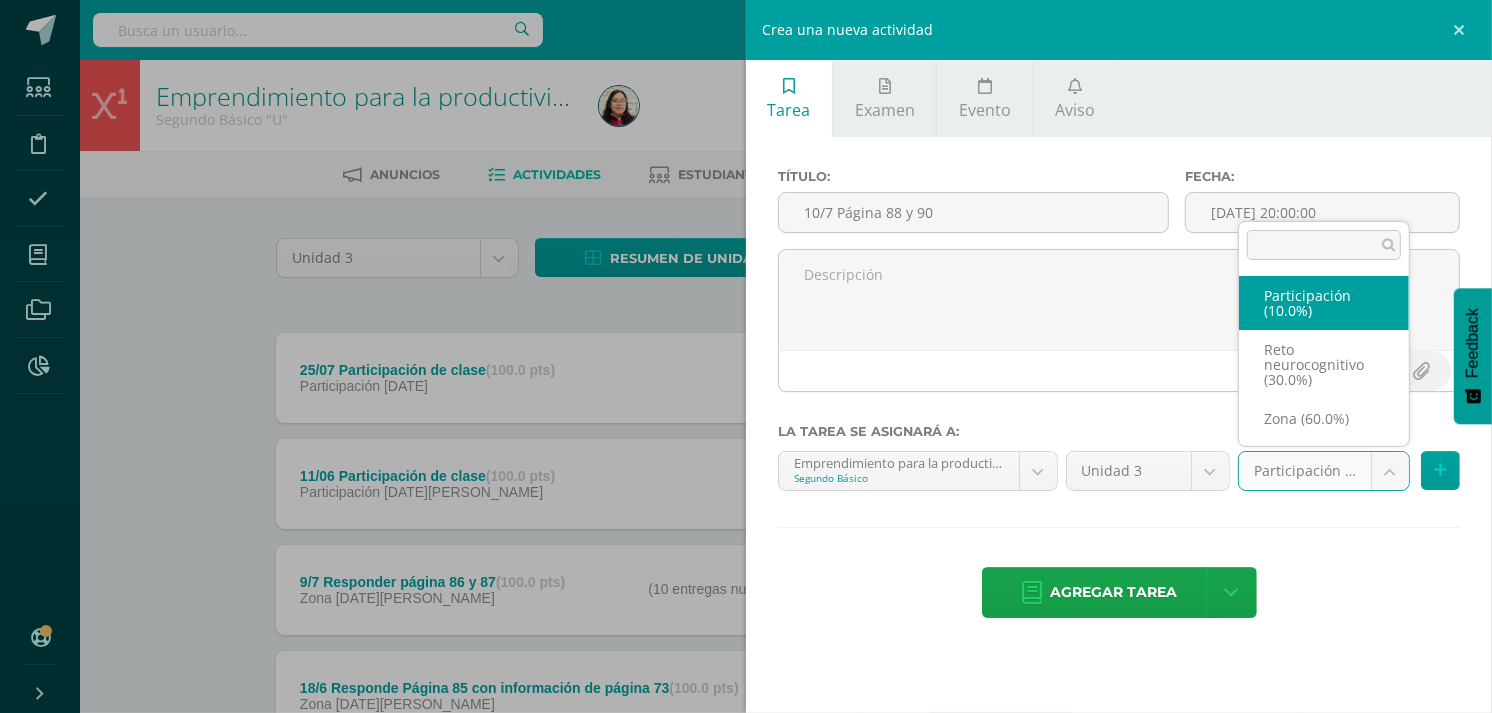 click on "Estudiantes Disciplina Asistencia Mis cursos Archivos Reportes Soporte
Centro de ayuda
Últimas actualizaciones
10+ Cerrar panel
Comunicación y Lenguaje
Primero
Básico
"U"
Actividades Estudiantes Planificación Dosificación
Emprendimiento para la productividad
Primero
Básico
"U"
Actividades Estudiantes Planificación Dosificación
Comunicación y Lenguaje
Segundo
Básico
"U"
Actividades Estudiantes Planificación Dosificación Actividades Estudiantes Planificación Dosificación Actividades Estudiantes" at bounding box center [746, 649] 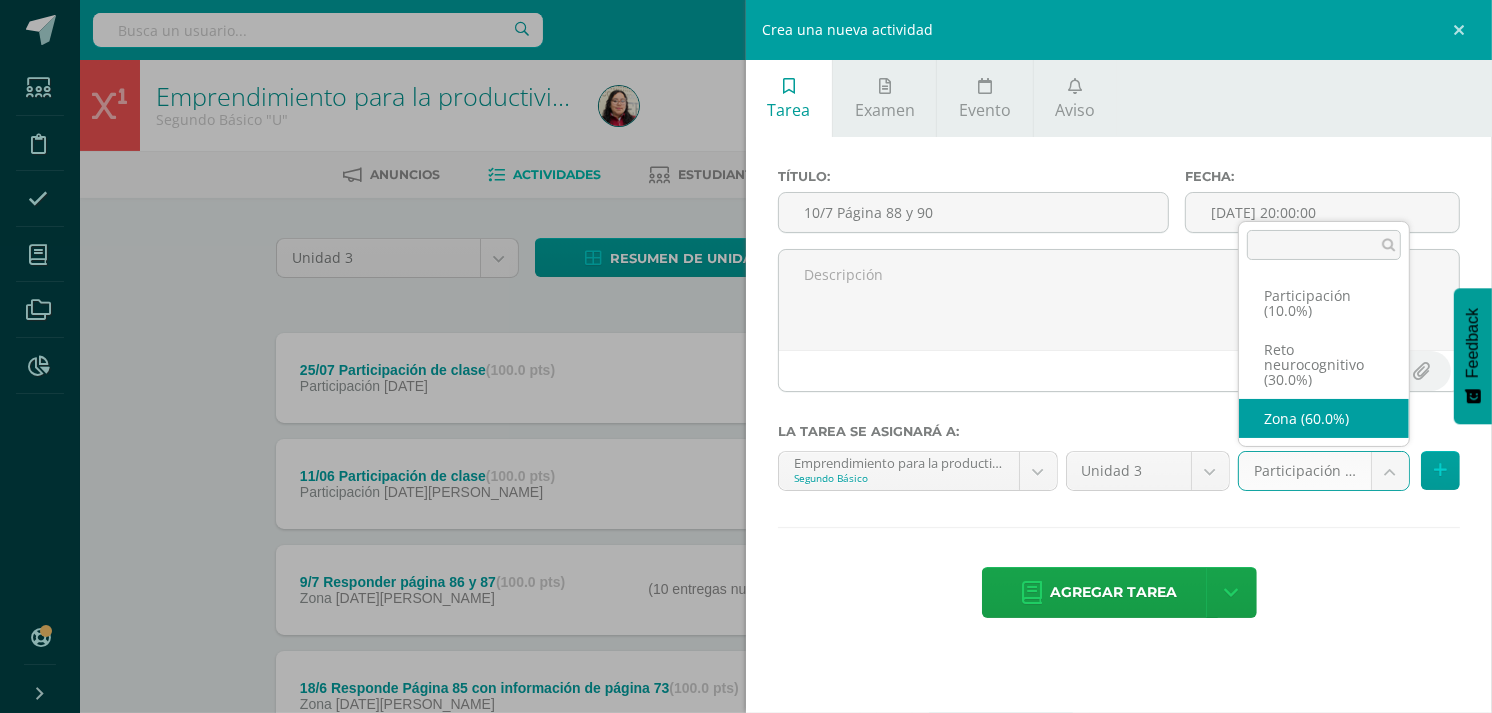 select on "203216" 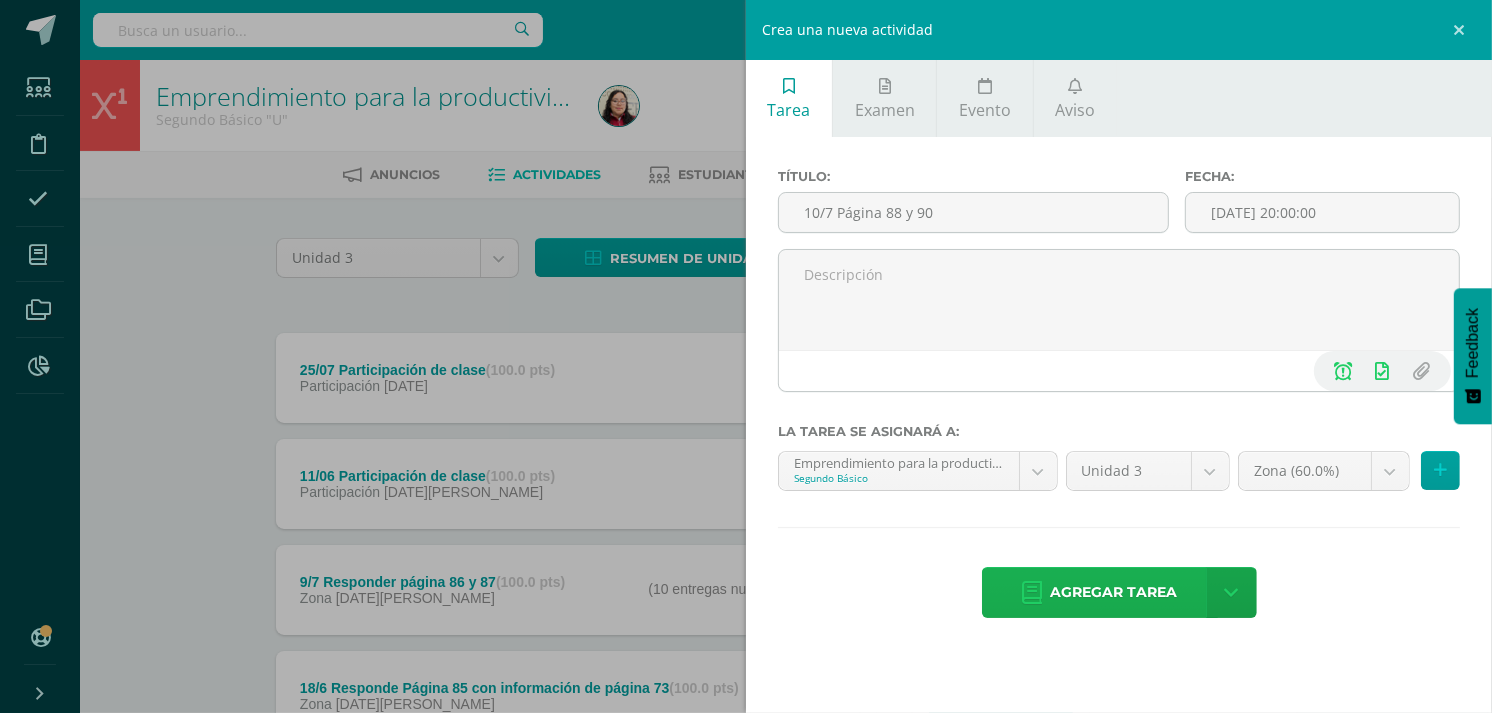 click on "Agregar tarea" at bounding box center (1114, 592) 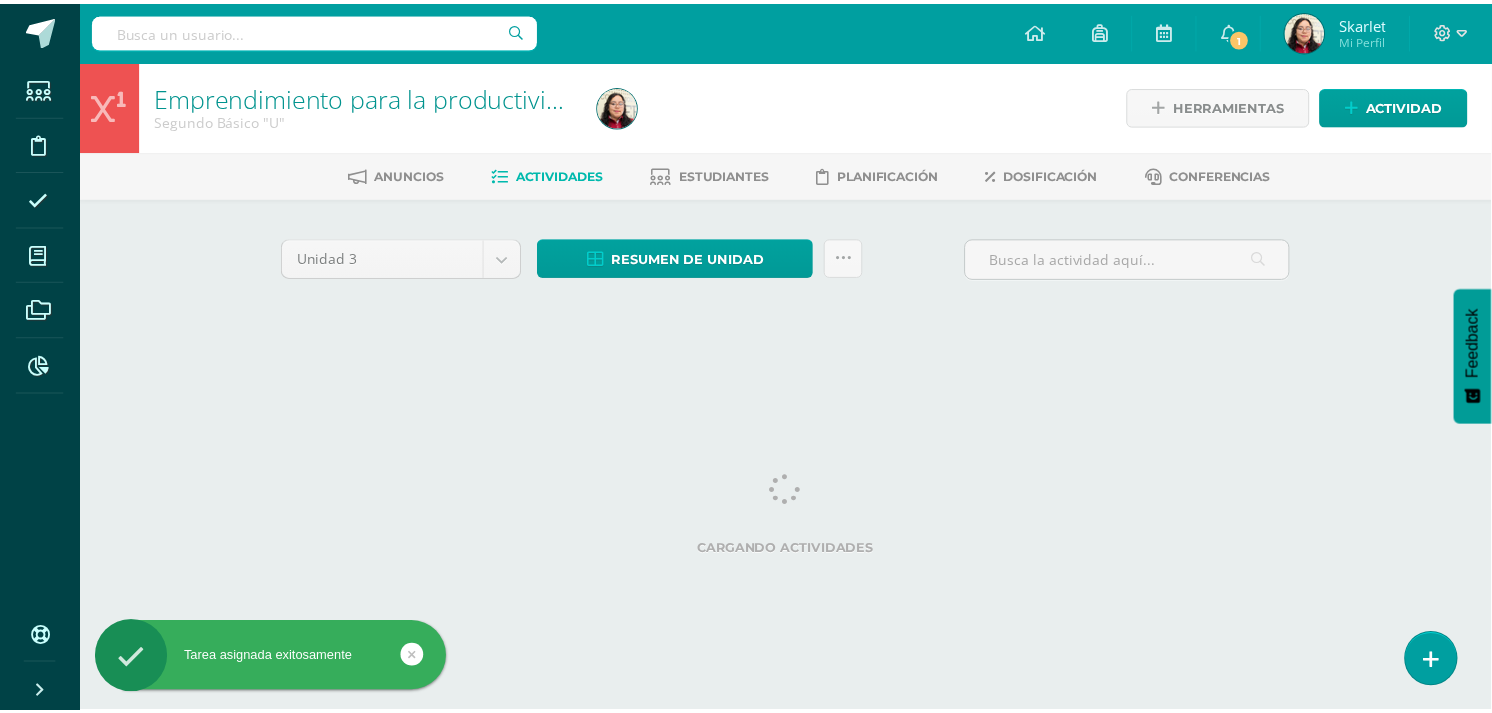 scroll, scrollTop: 0, scrollLeft: 0, axis: both 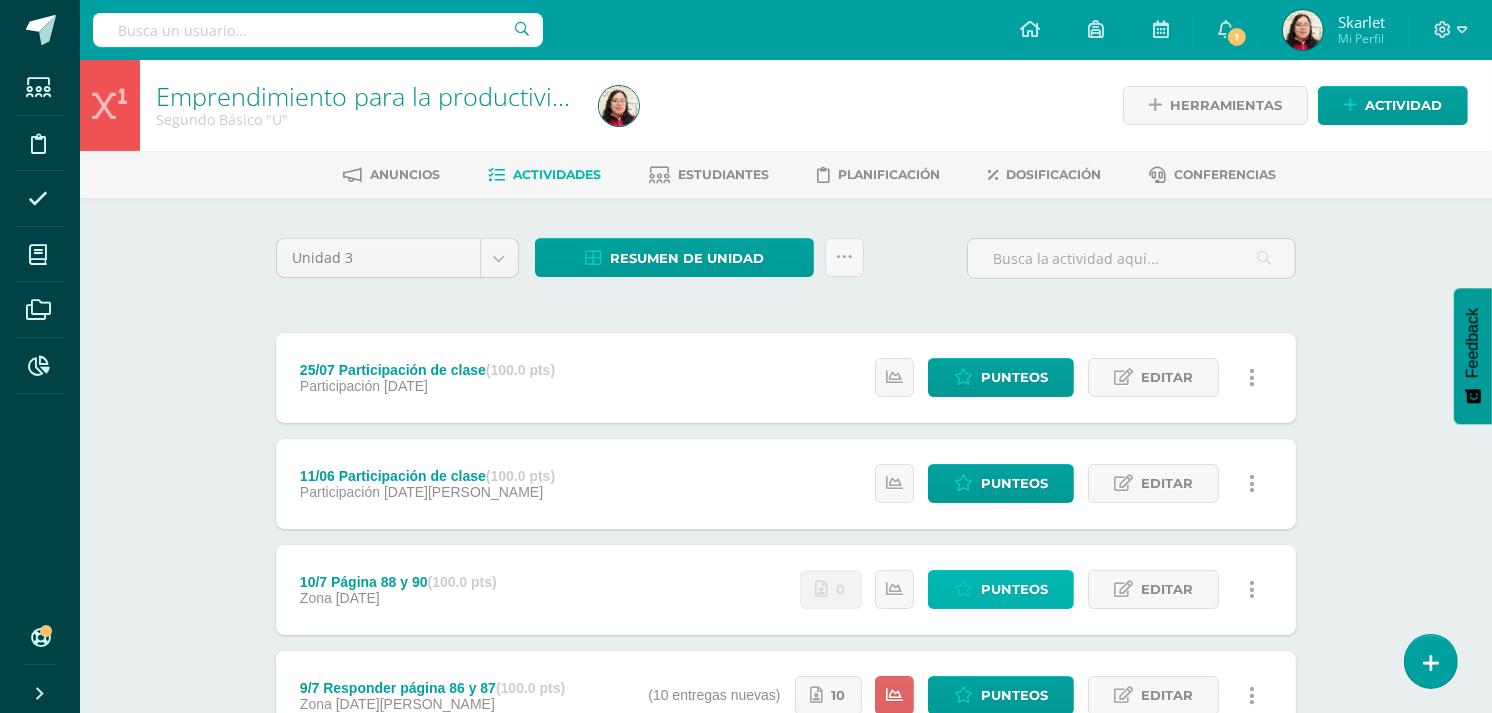click on "Punteos" at bounding box center (1014, 589) 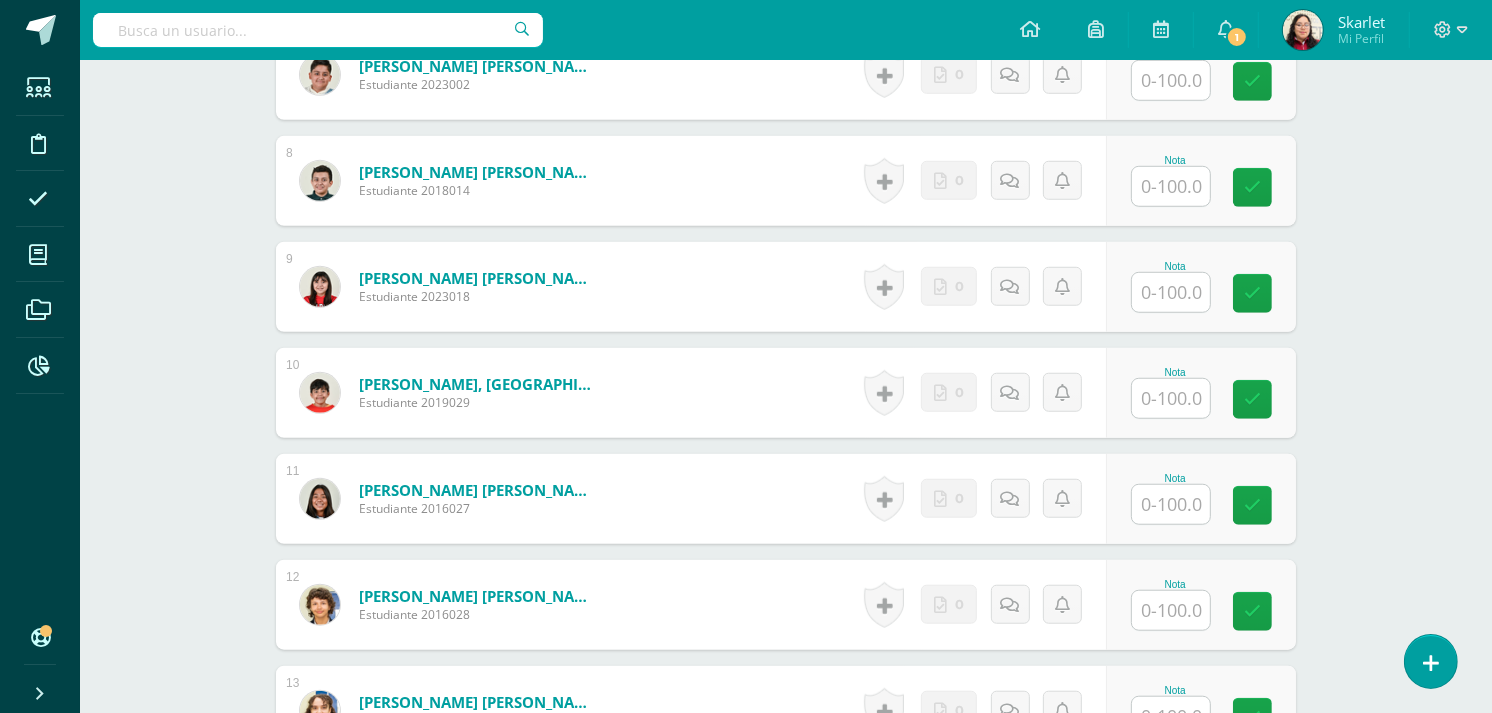 scroll, scrollTop: 1187, scrollLeft: 0, axis: vertical 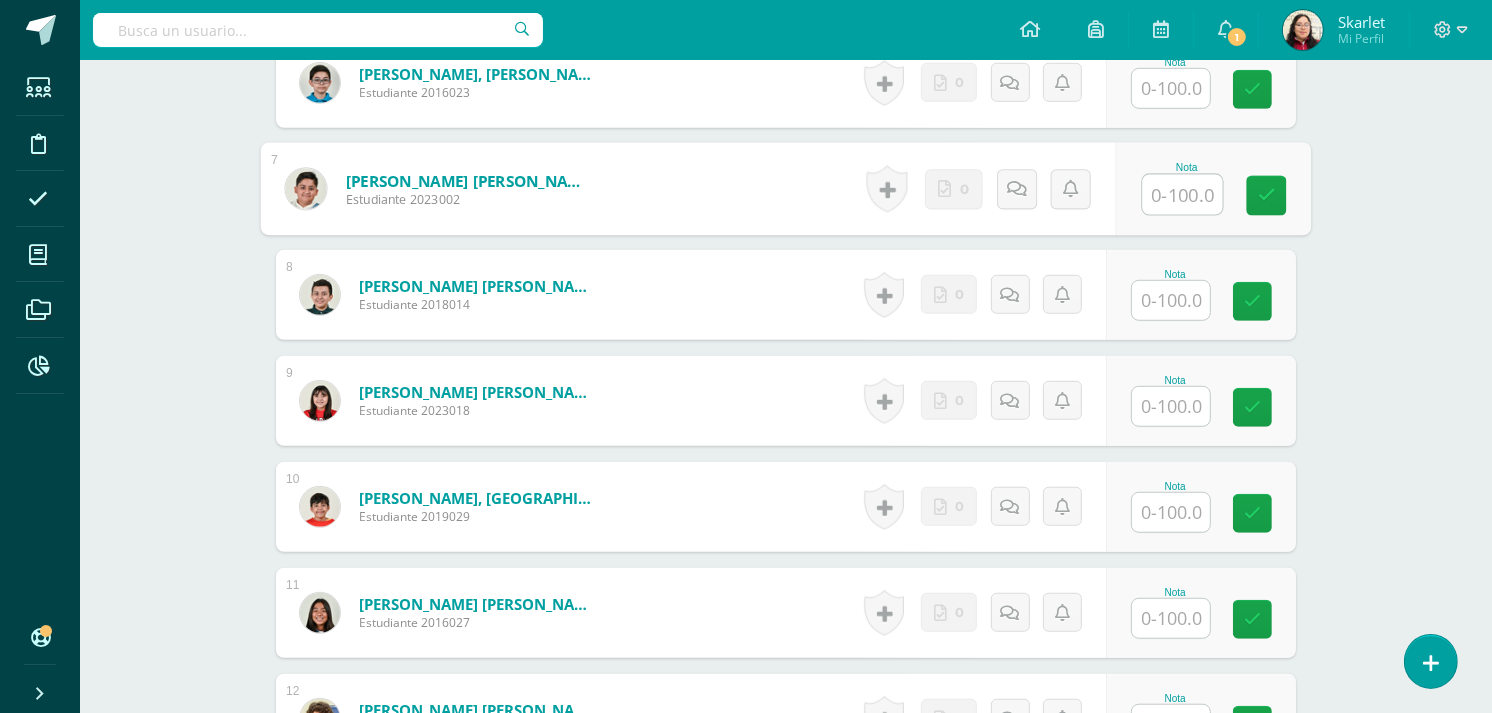 click at bounding box center [1183, 195] 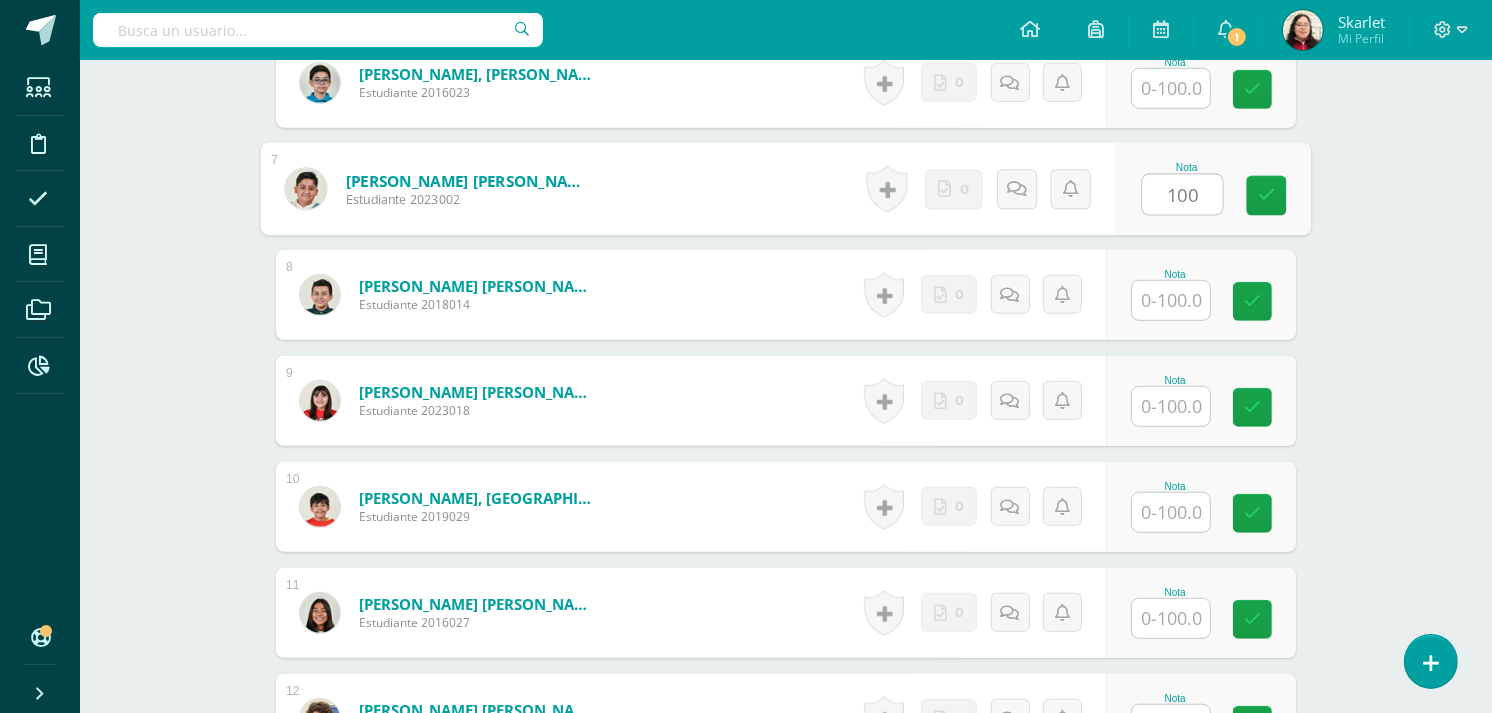 type on "100" 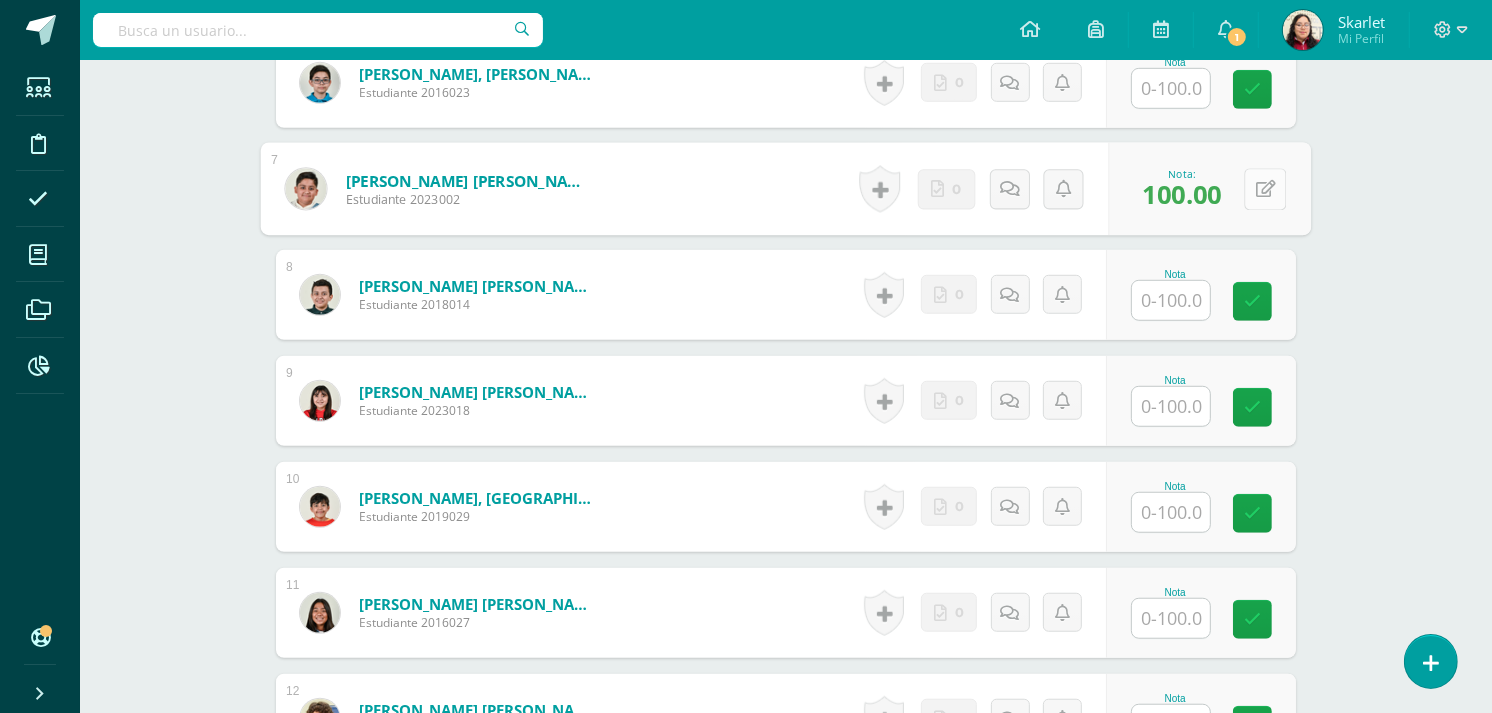 click at bounding box center (1265, 189) 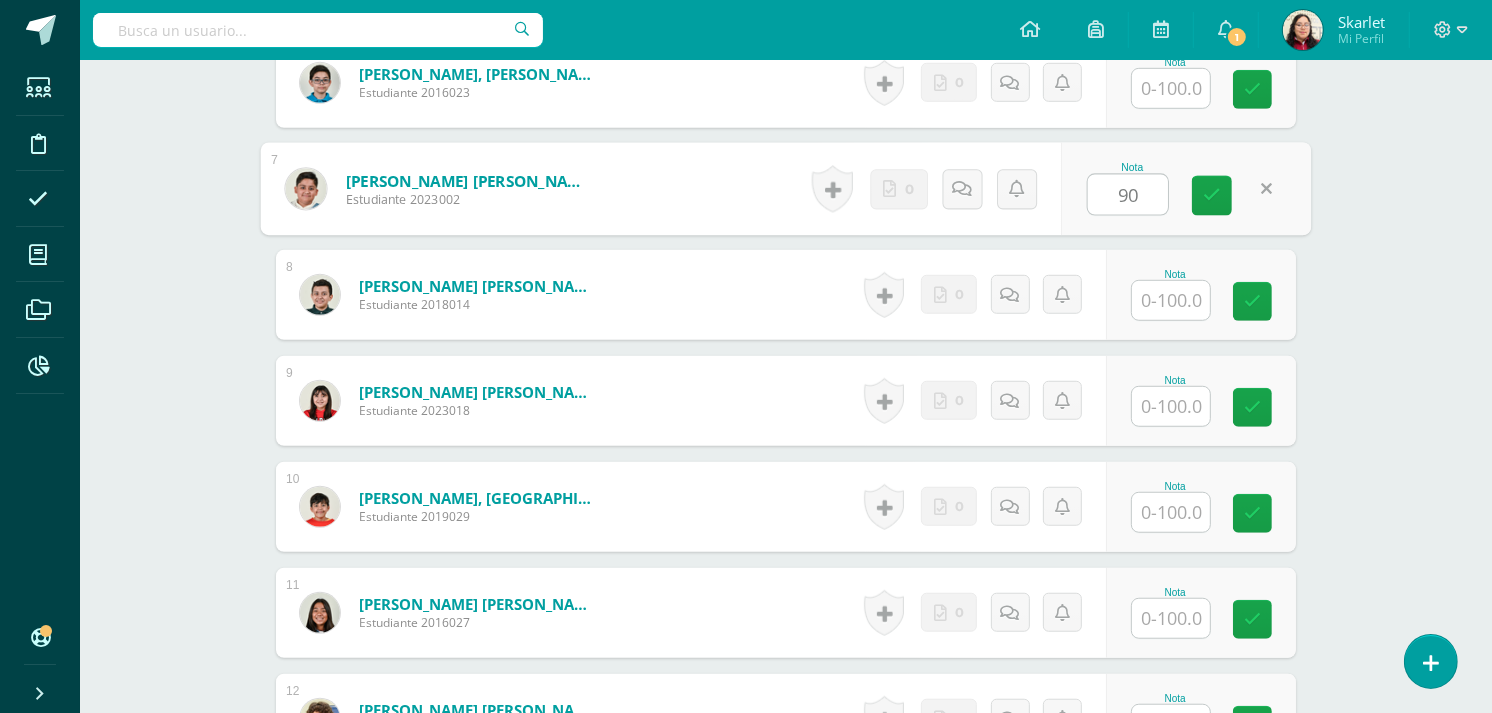 type on "90" 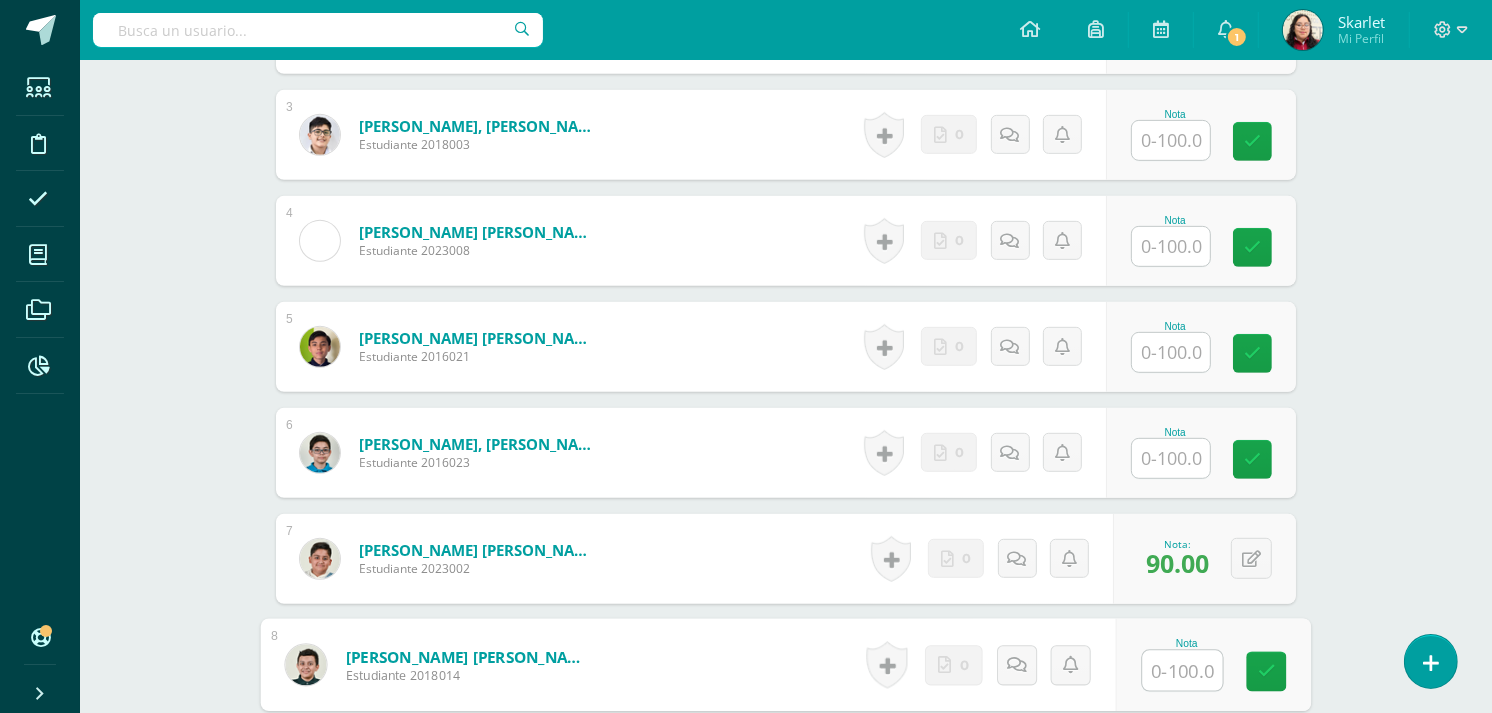 scroll, scrollTop: 816, scrollLeft: 0, axis: vertical 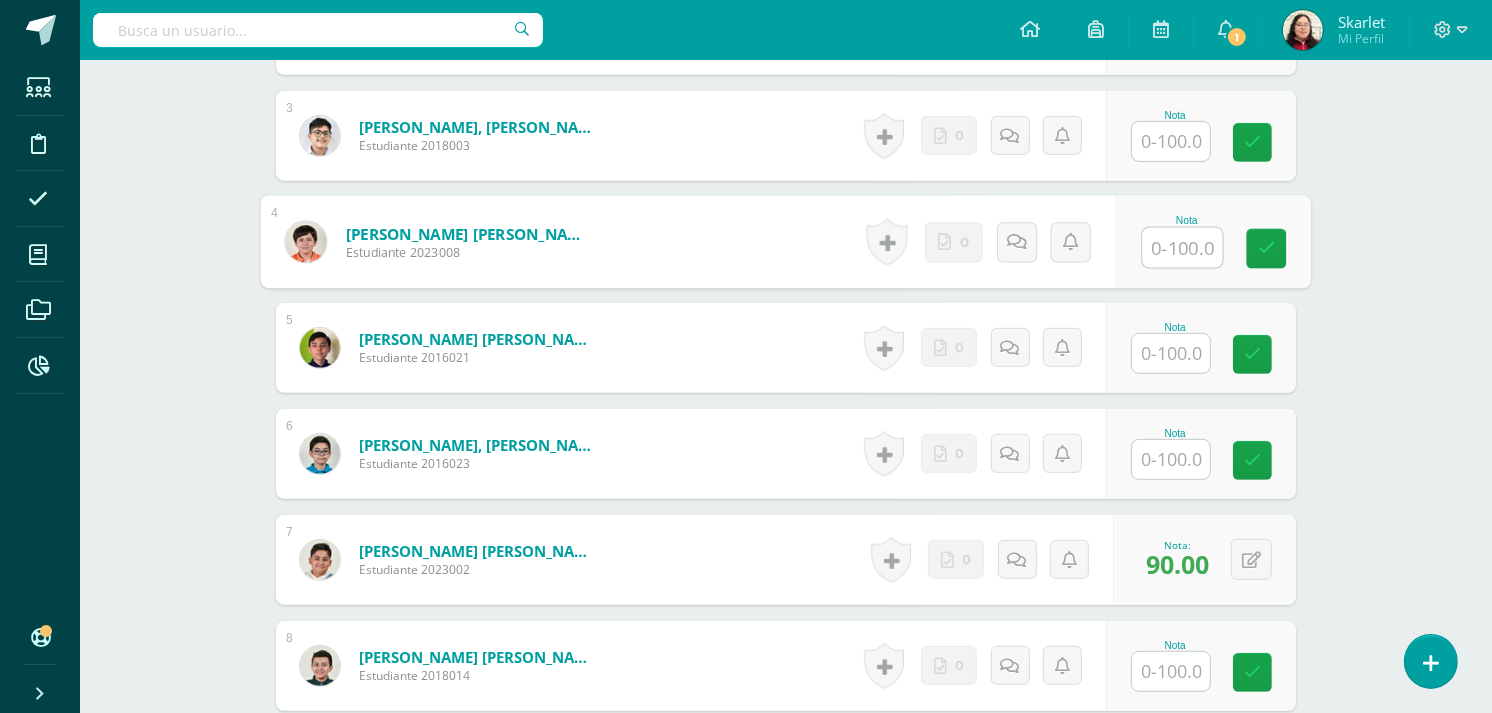 click at bounding box center (1183, 248) 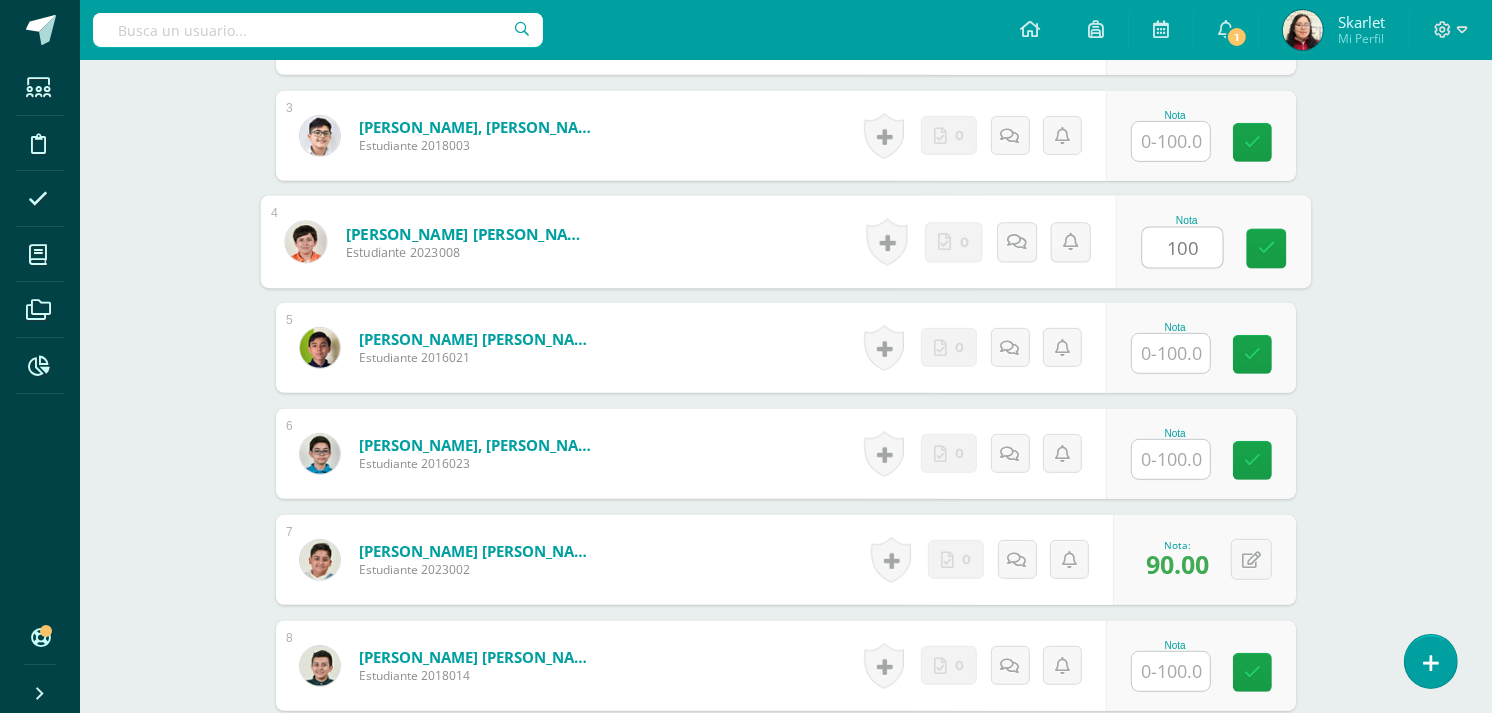 type on "100" 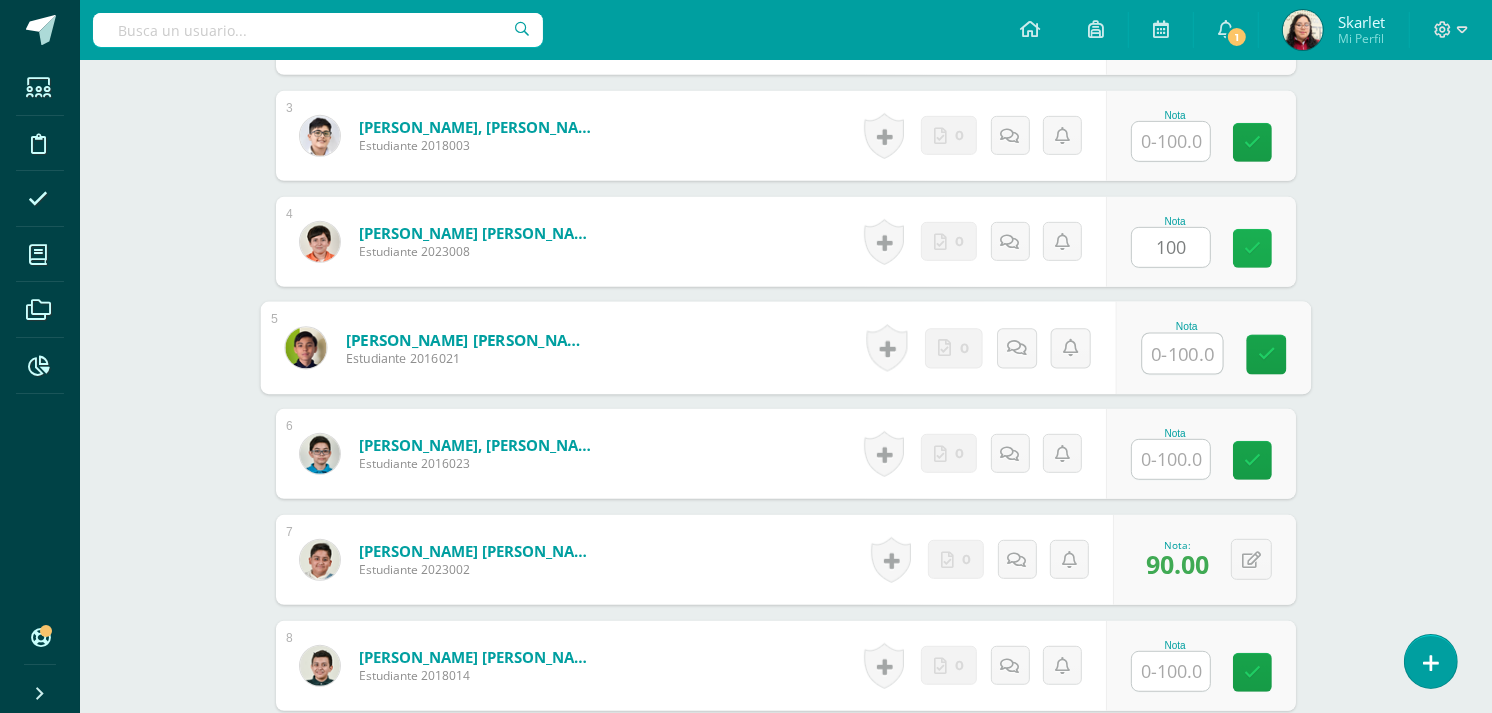 click at bounding box center (1252, 248) 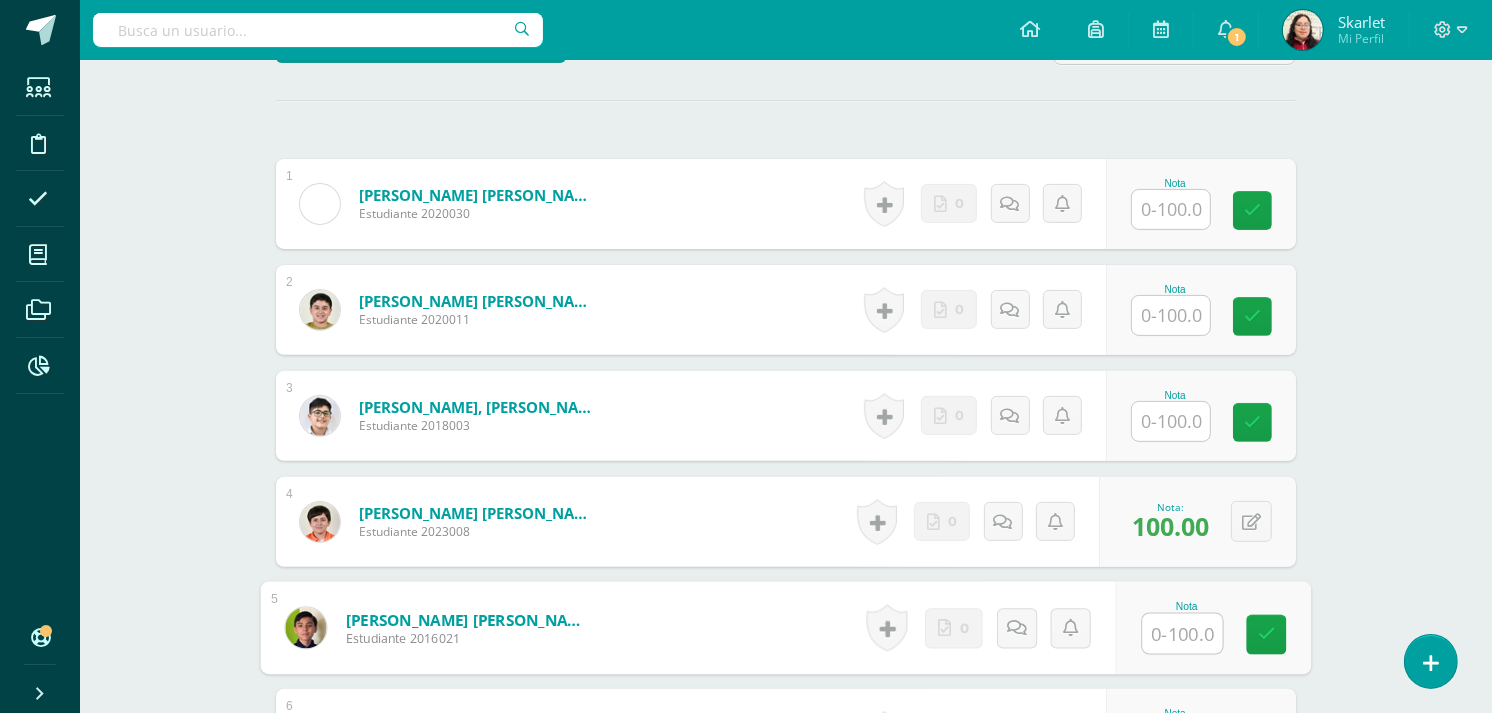 scroll, scrollTop: 535, scrollLeft: 0, axis: vertical 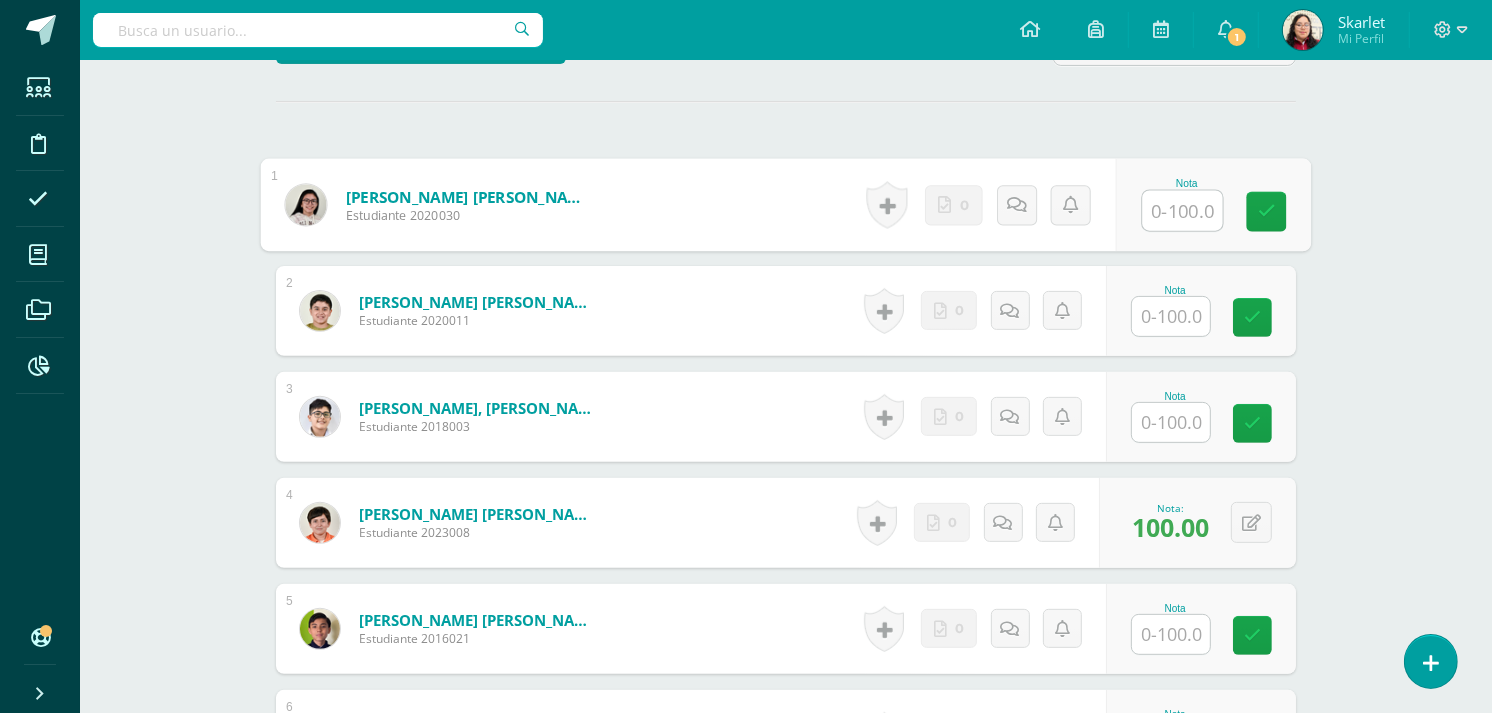 click at bounding box center (1183, 211) 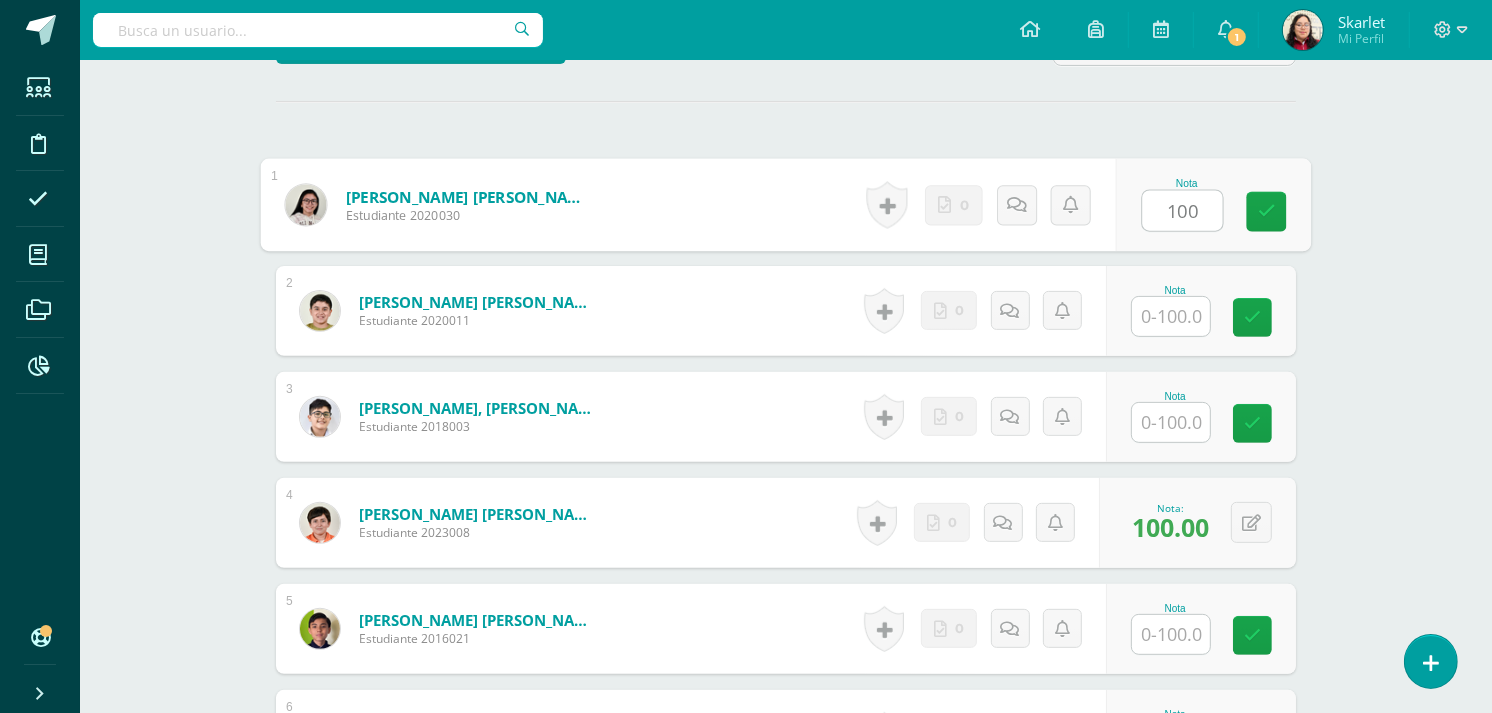 type on "100" 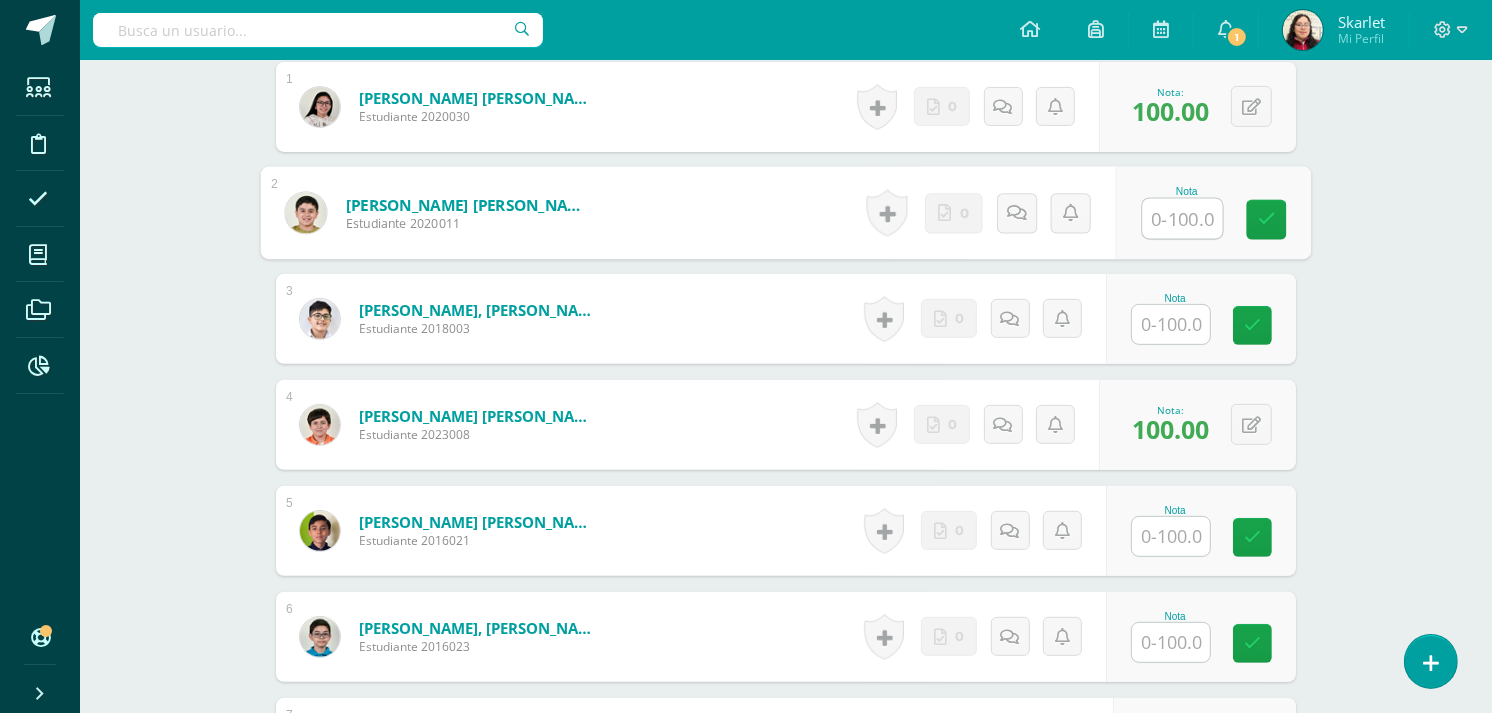 scroll, scrollTop: 628, scrollLeft: 0, axis: vertical 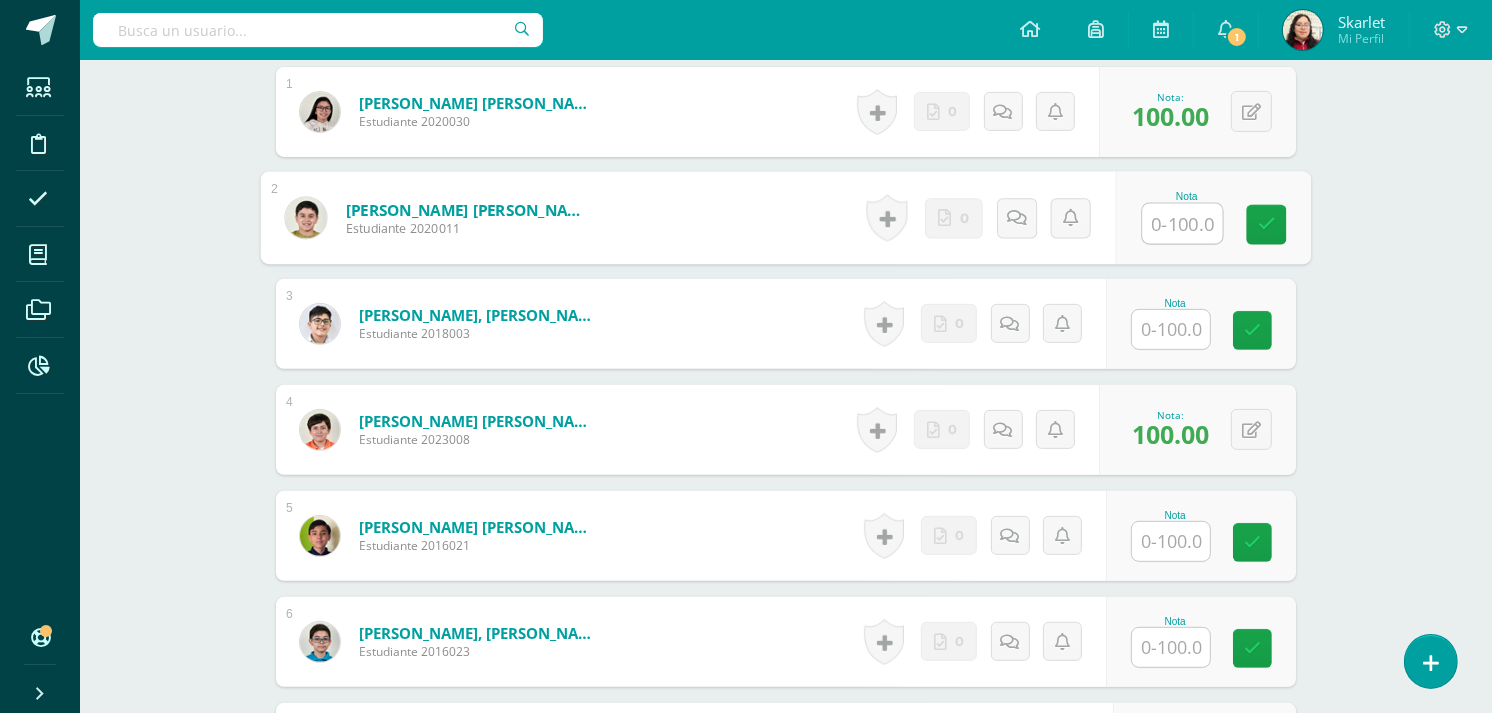 click at bounding box center (1171, 647) 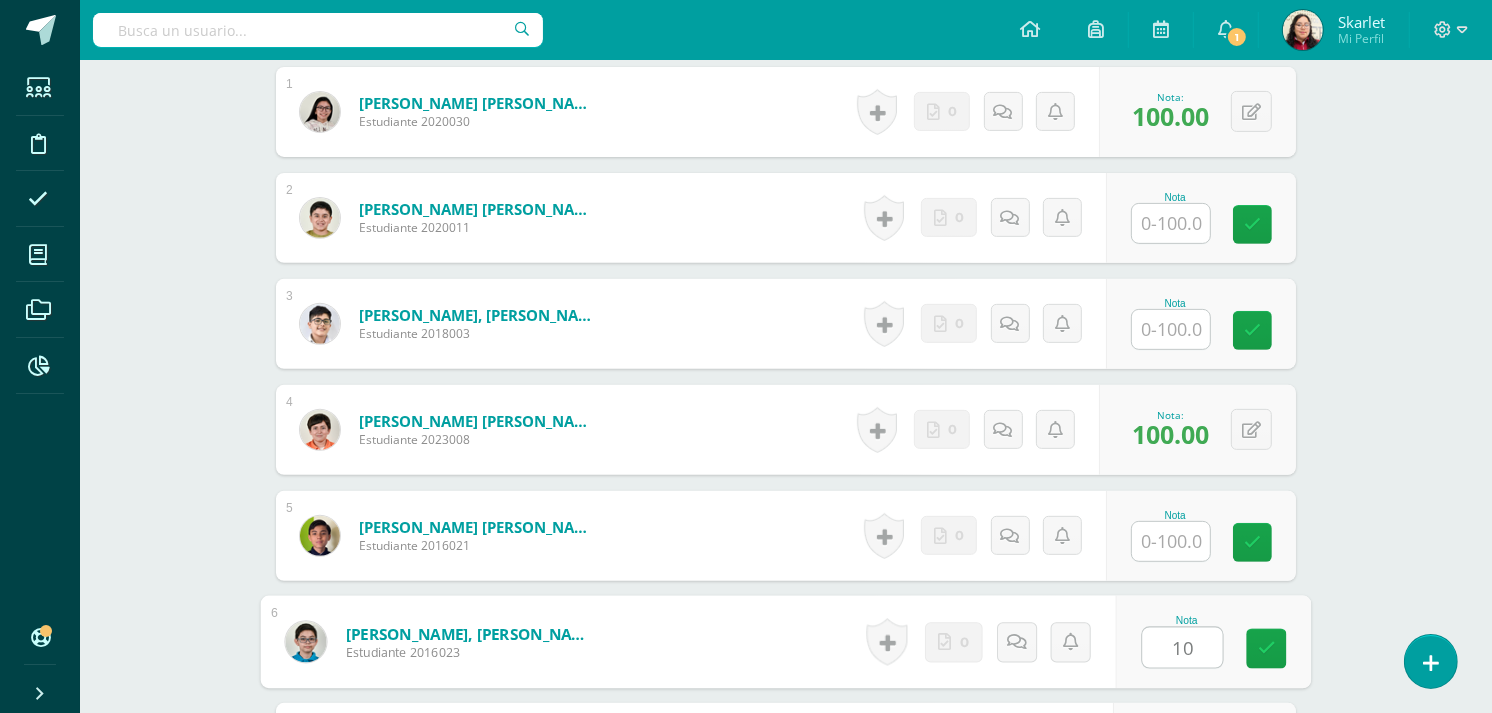 type on "100" 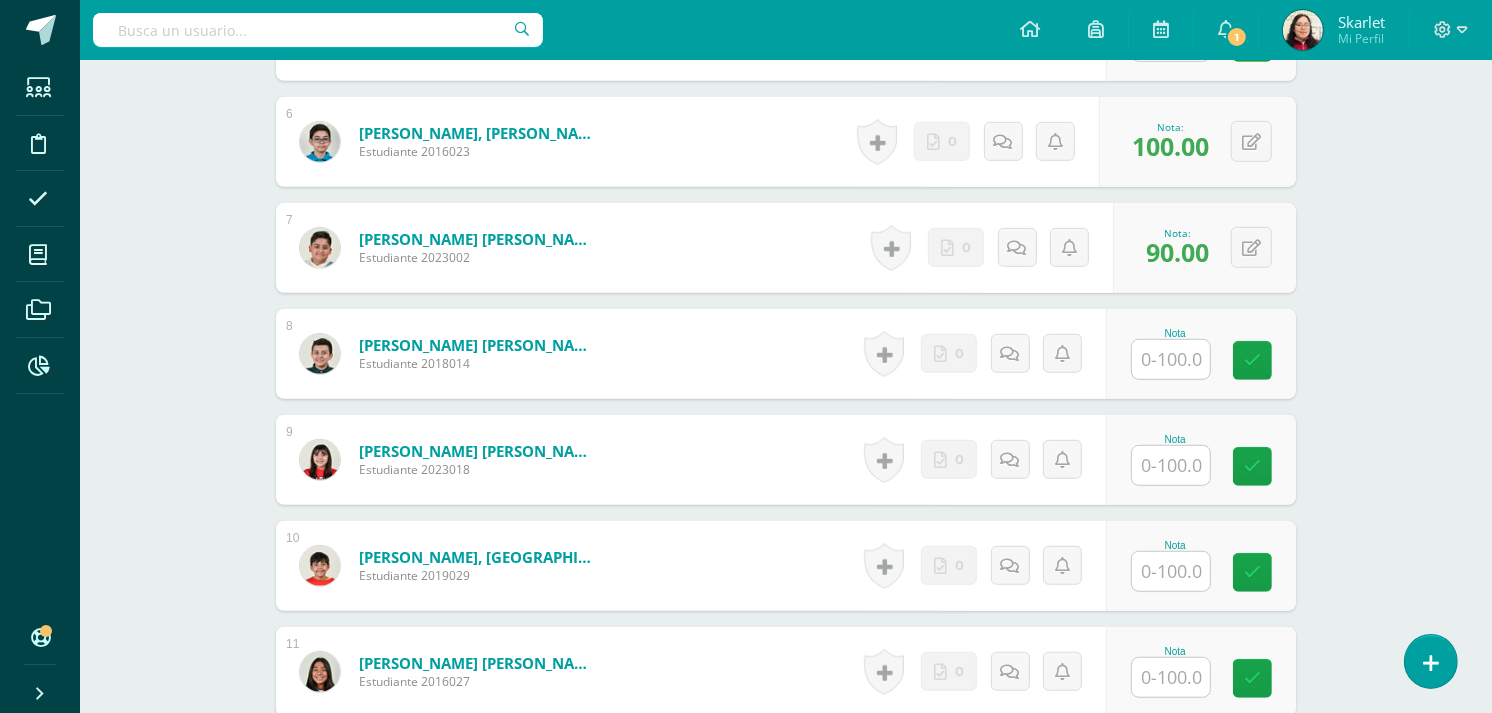 scroll, scrollTop: 1133, scrollLeft: 0, axis: vertical 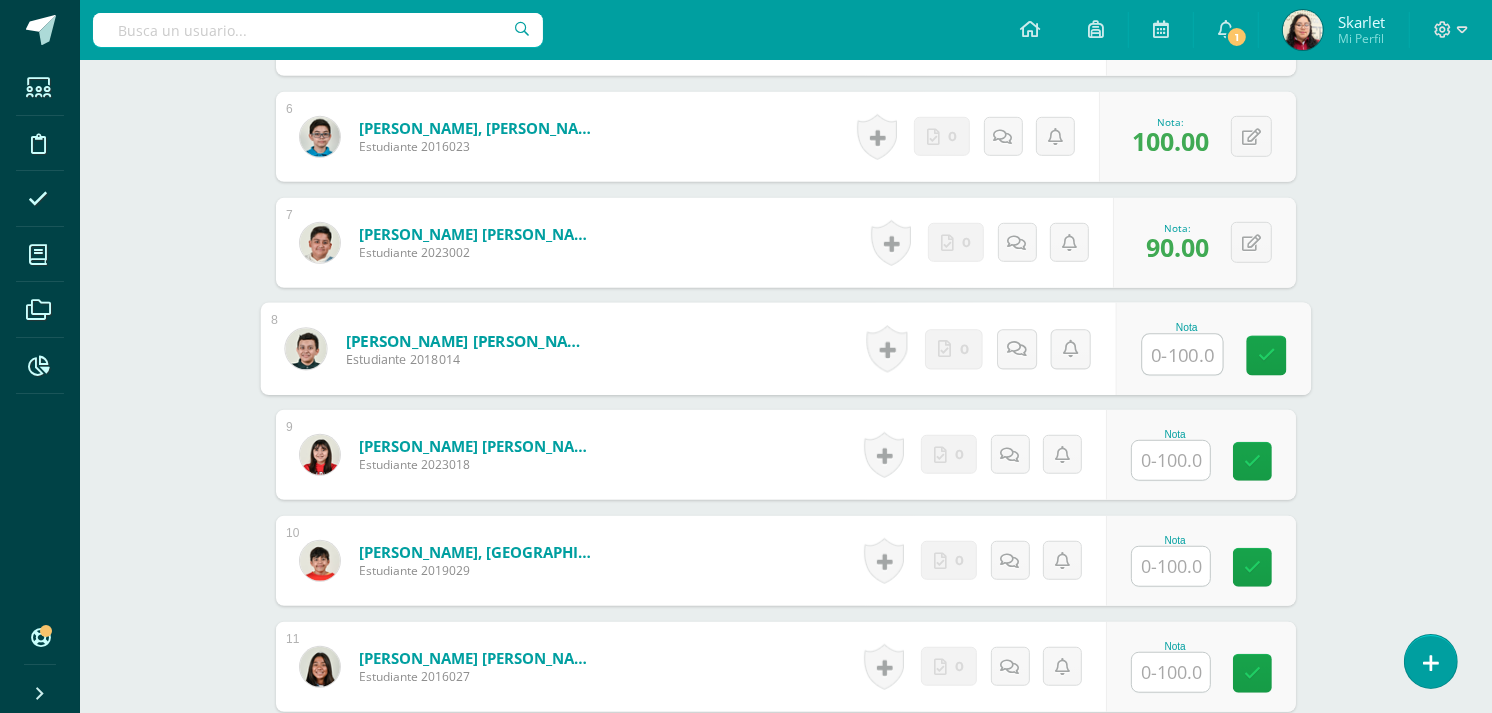 click at bounding box center [1183, 355] 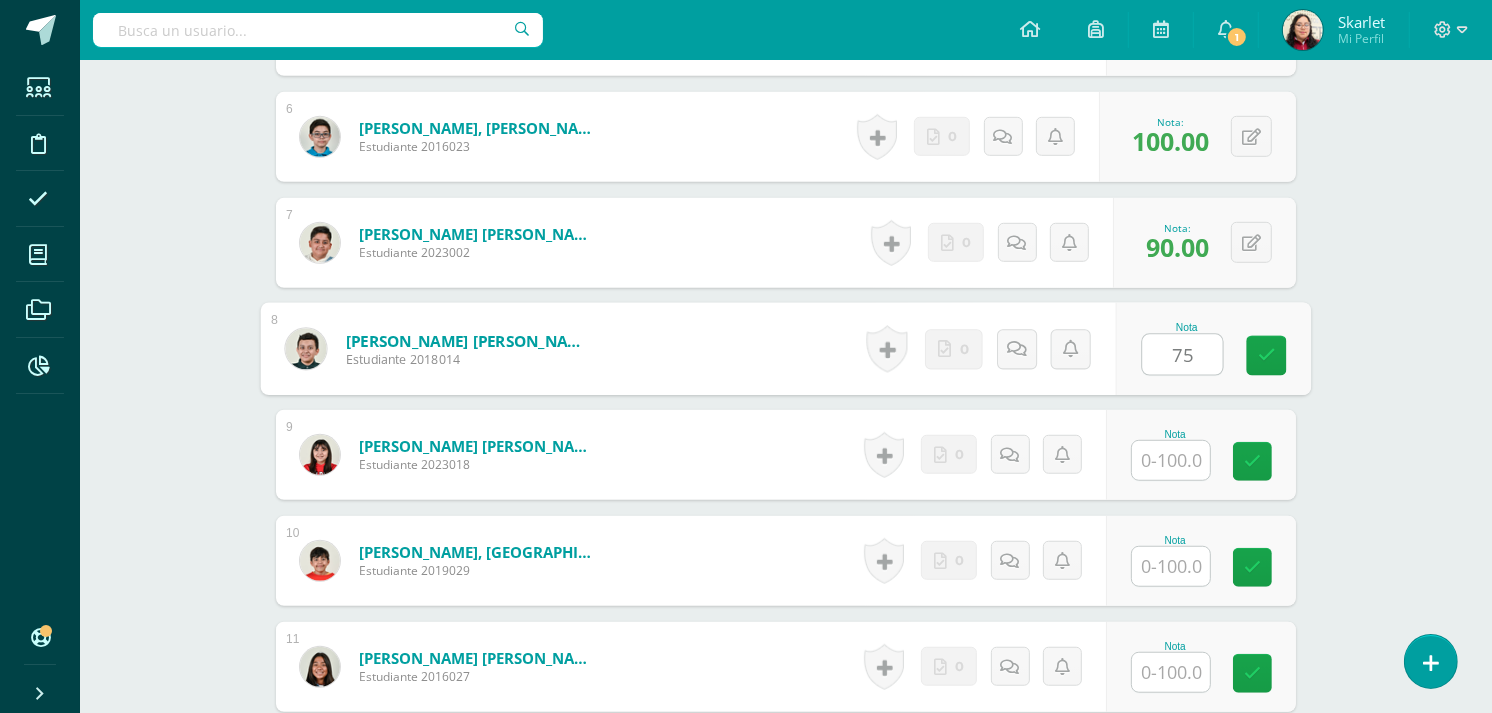 type on "75" 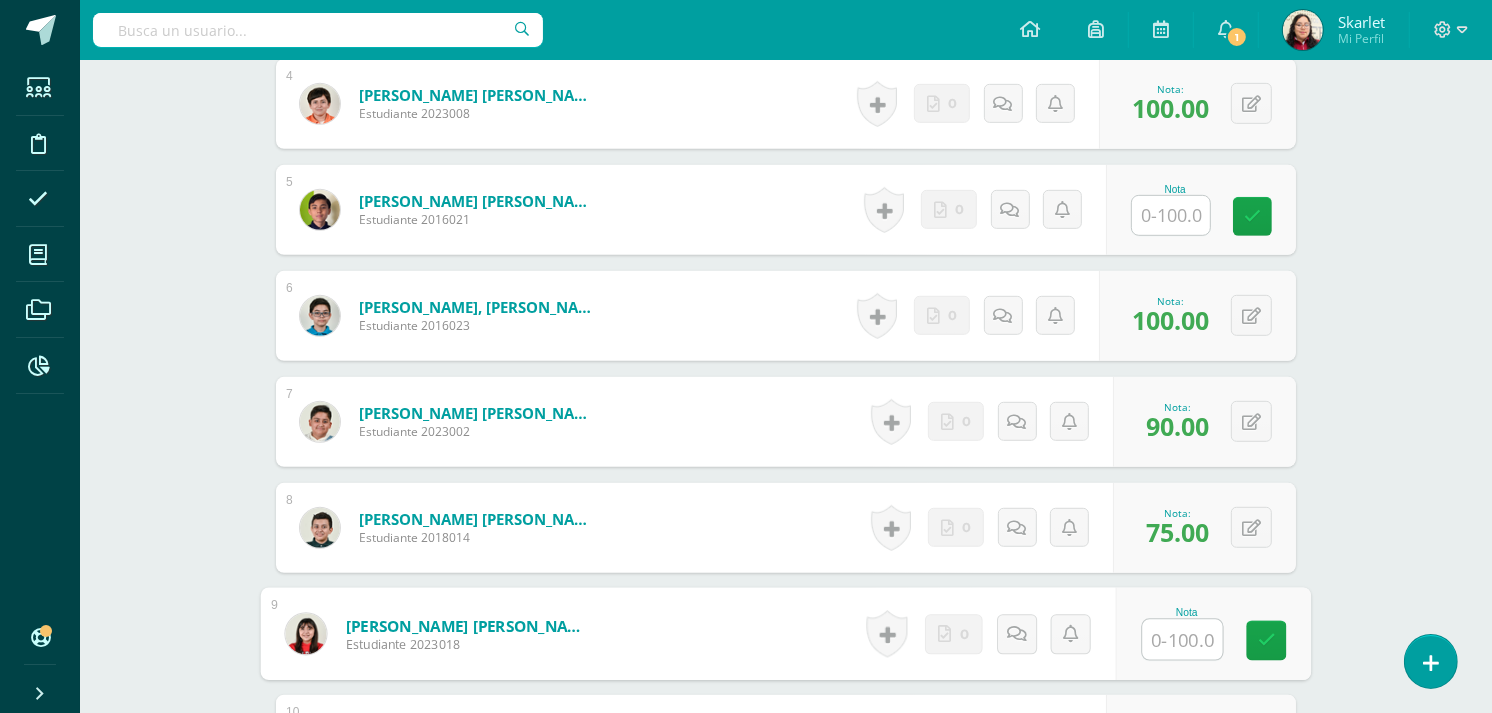 scroll, scrollTop: 705, scrollLeft: 0, axis: vertical 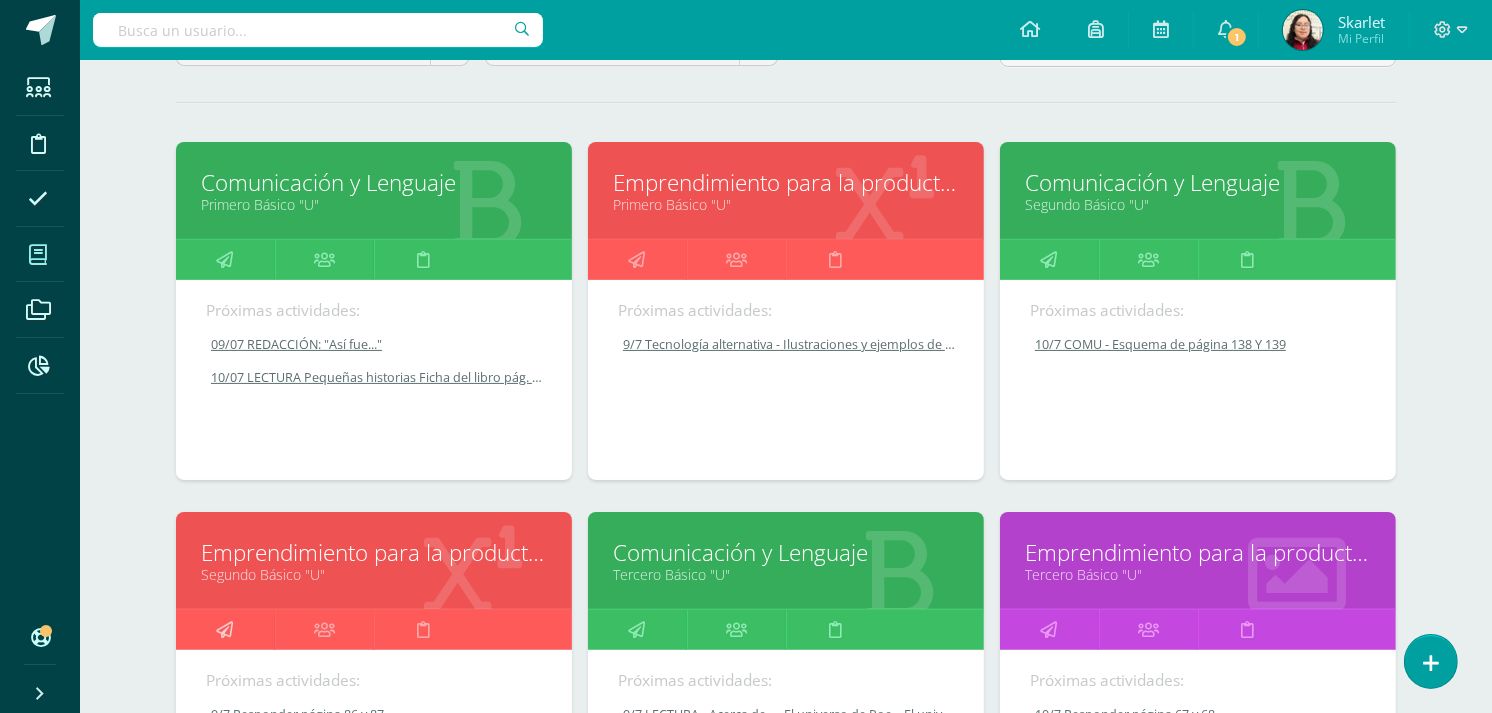 drag, startPoint x: 756, startPoint y: 507, endPoint x: 214, endPoint y: 628, distance: 555.3422 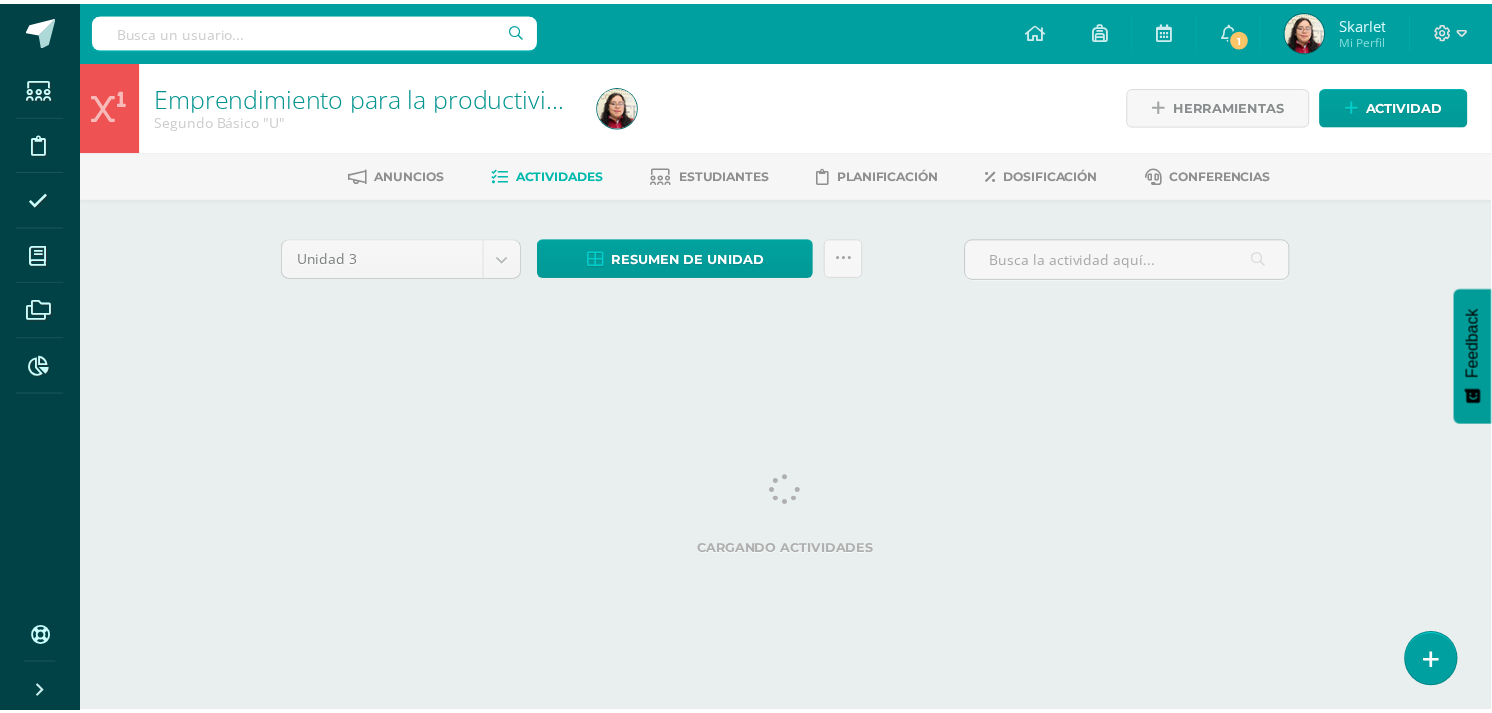 scroll, scrollTop: 0, scrollLeft: 0, axis: both 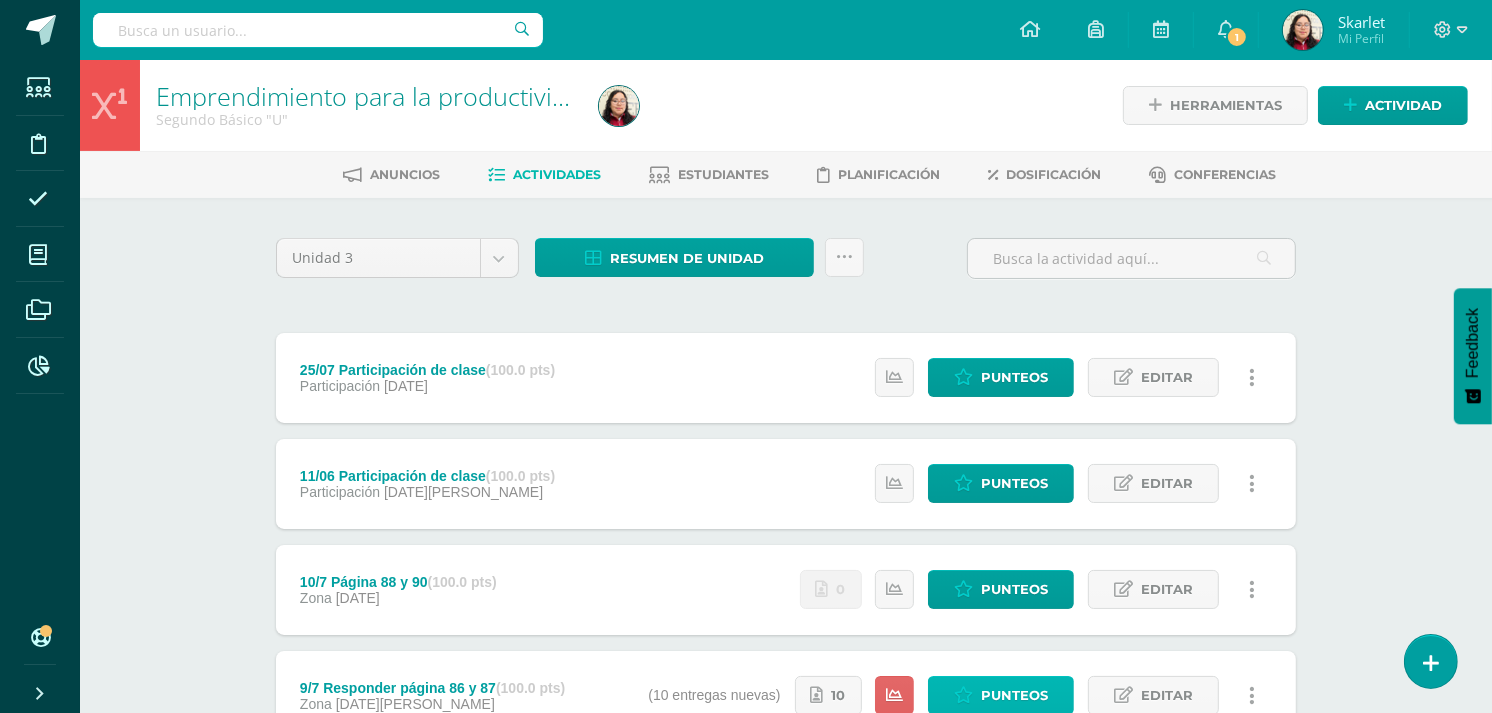 click on "Punteos" at bounding box center (1014, 695) 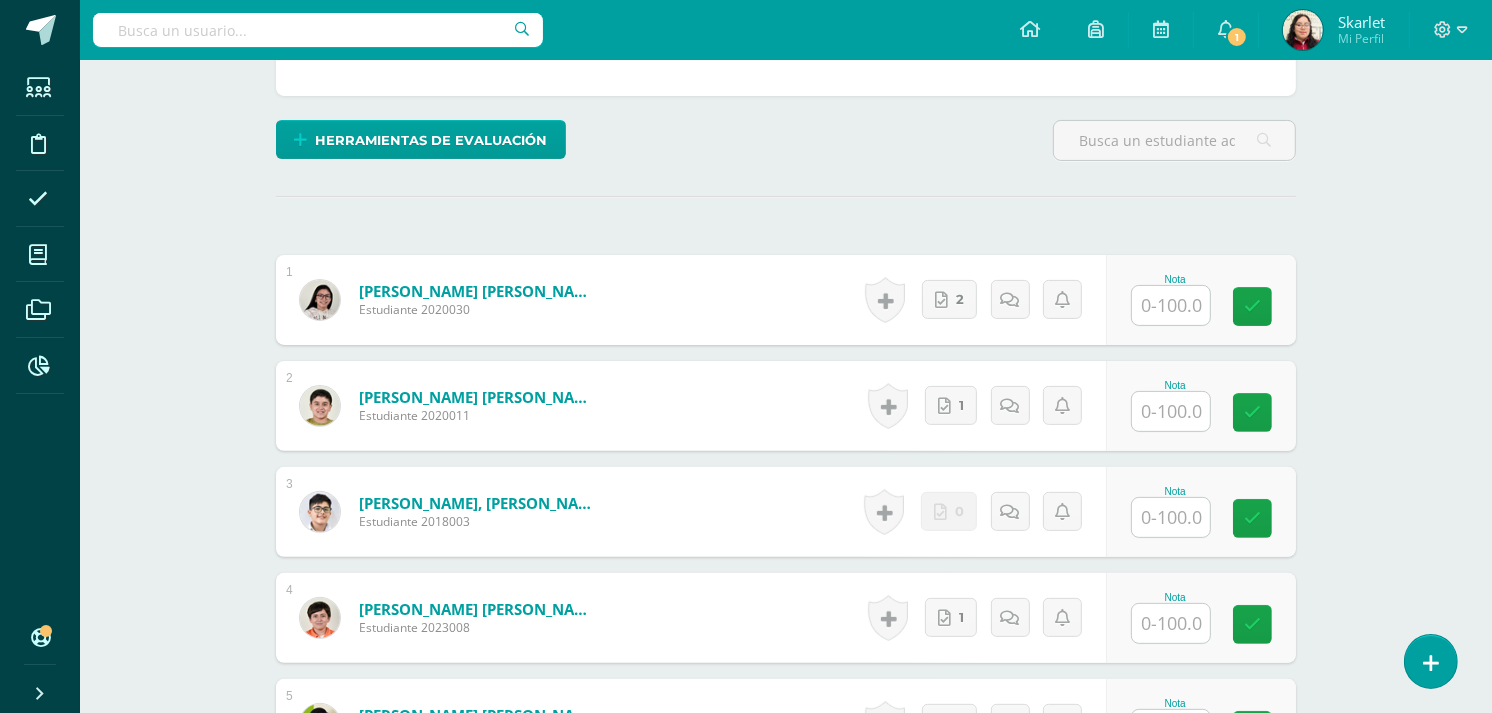 click at bounding box center (1171, 623) 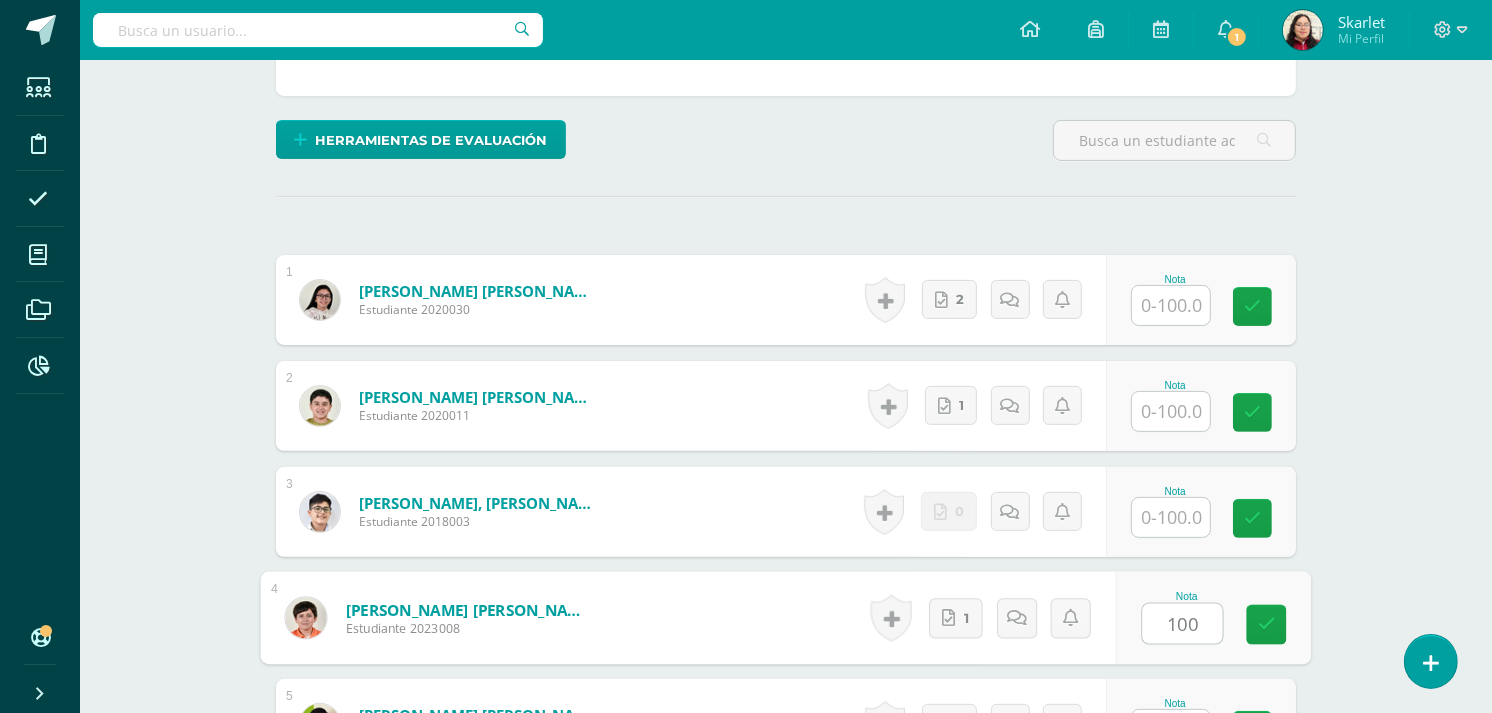 type on "100" 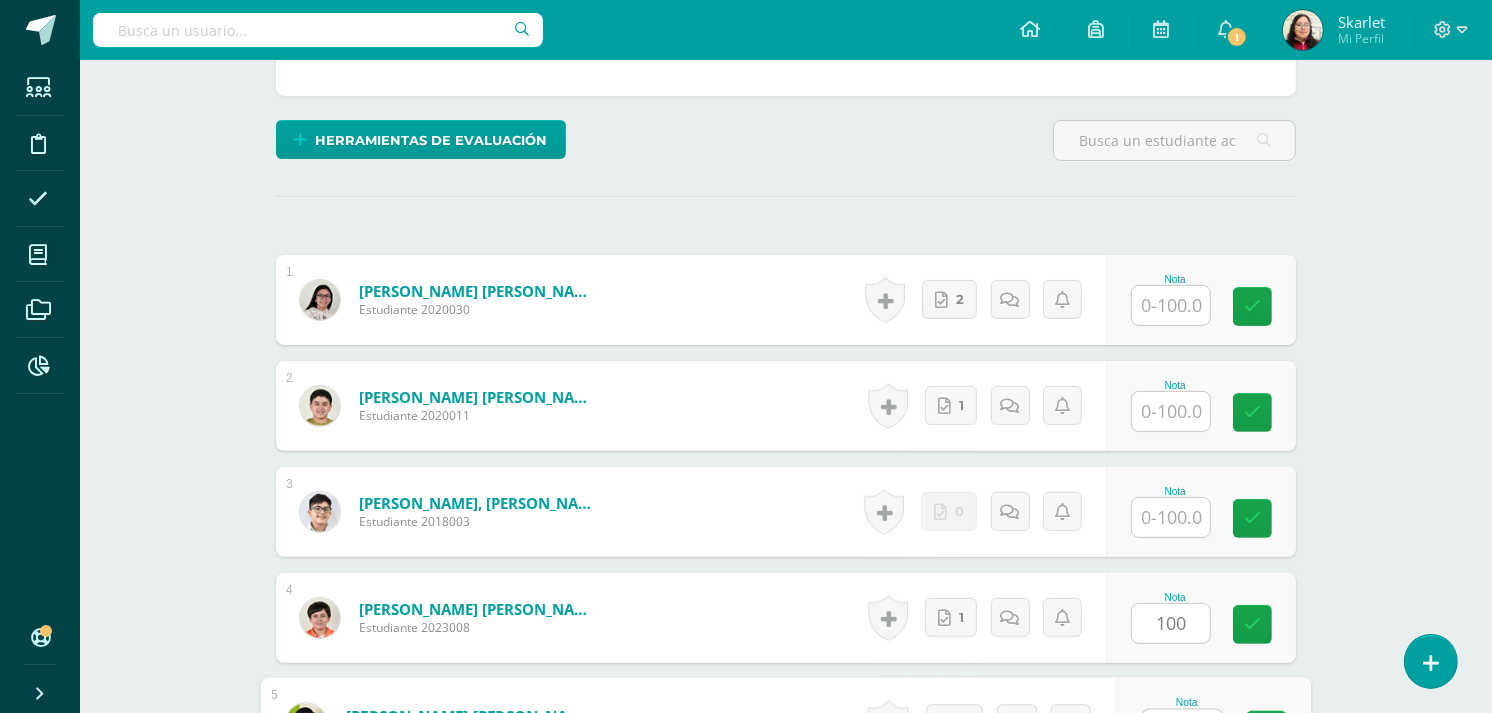 scroll, scrollTop: 475, scrollLeft: 0, axis: vertical 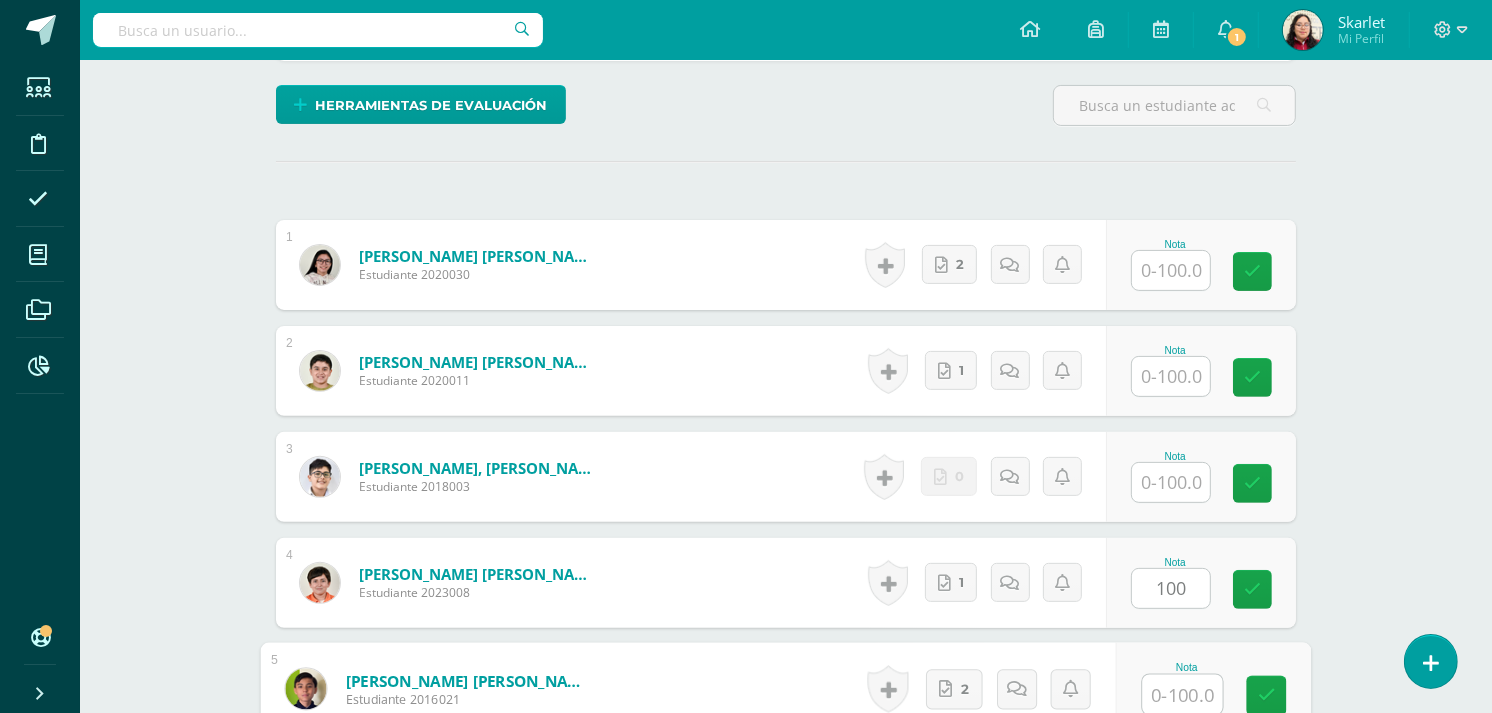 click at bounding box center [1171, 270] 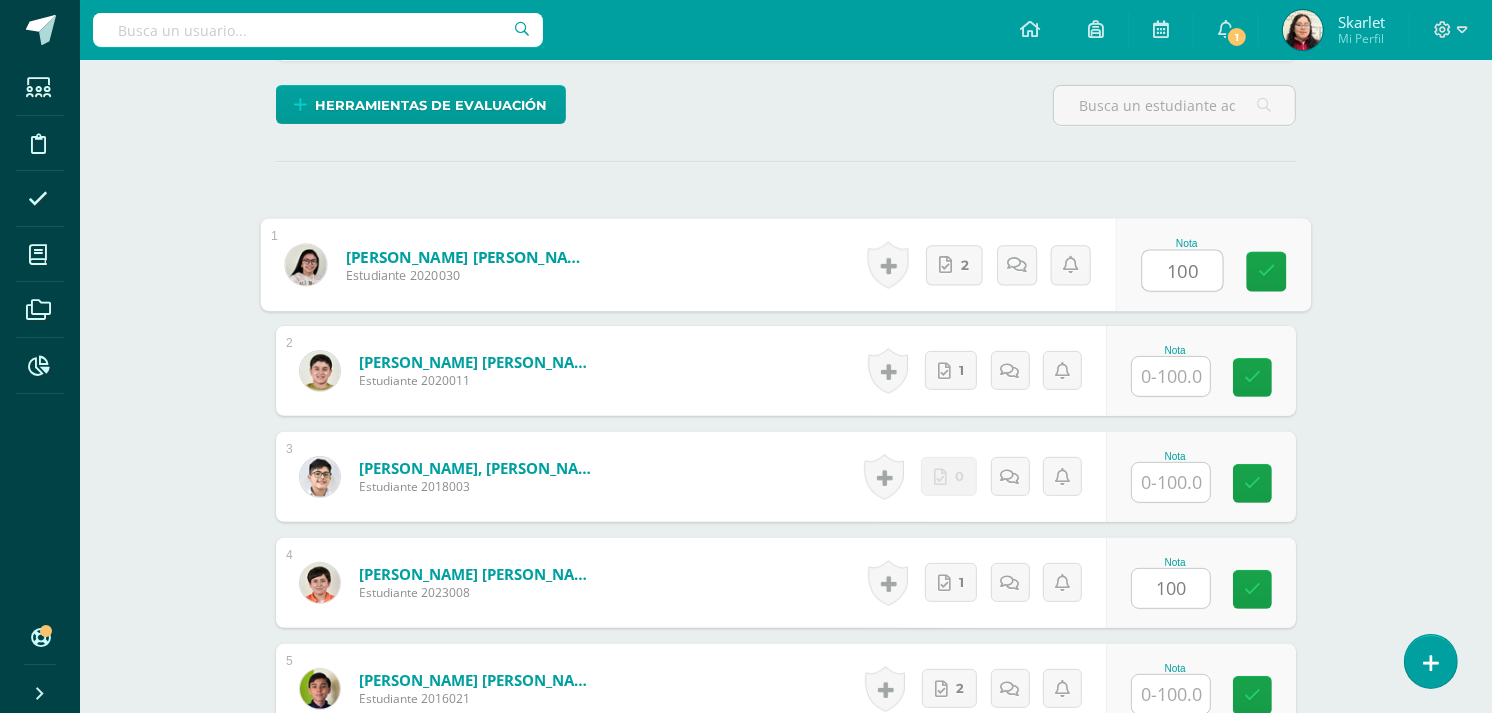 type on "100" 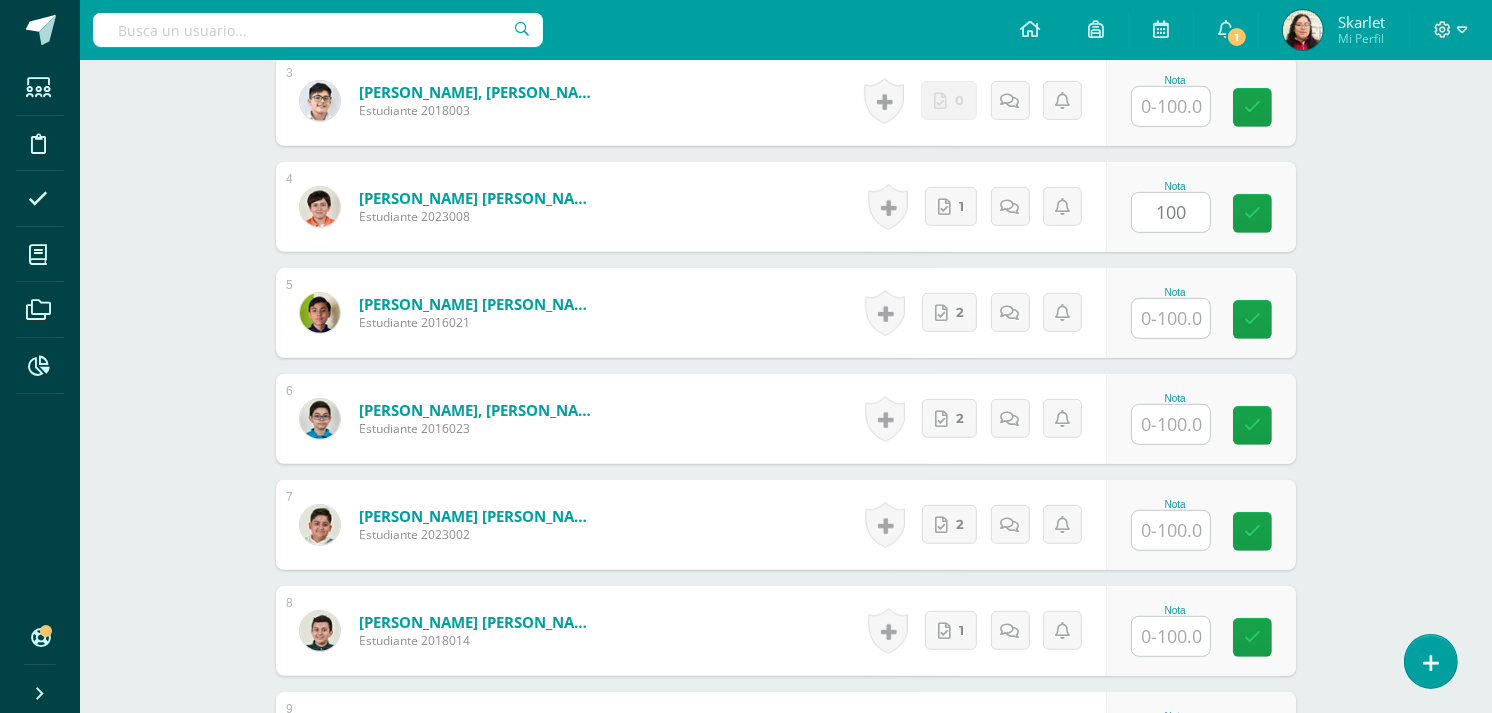 scroll, scrollTop: 846, scrollLeft: 0, axis: vertical 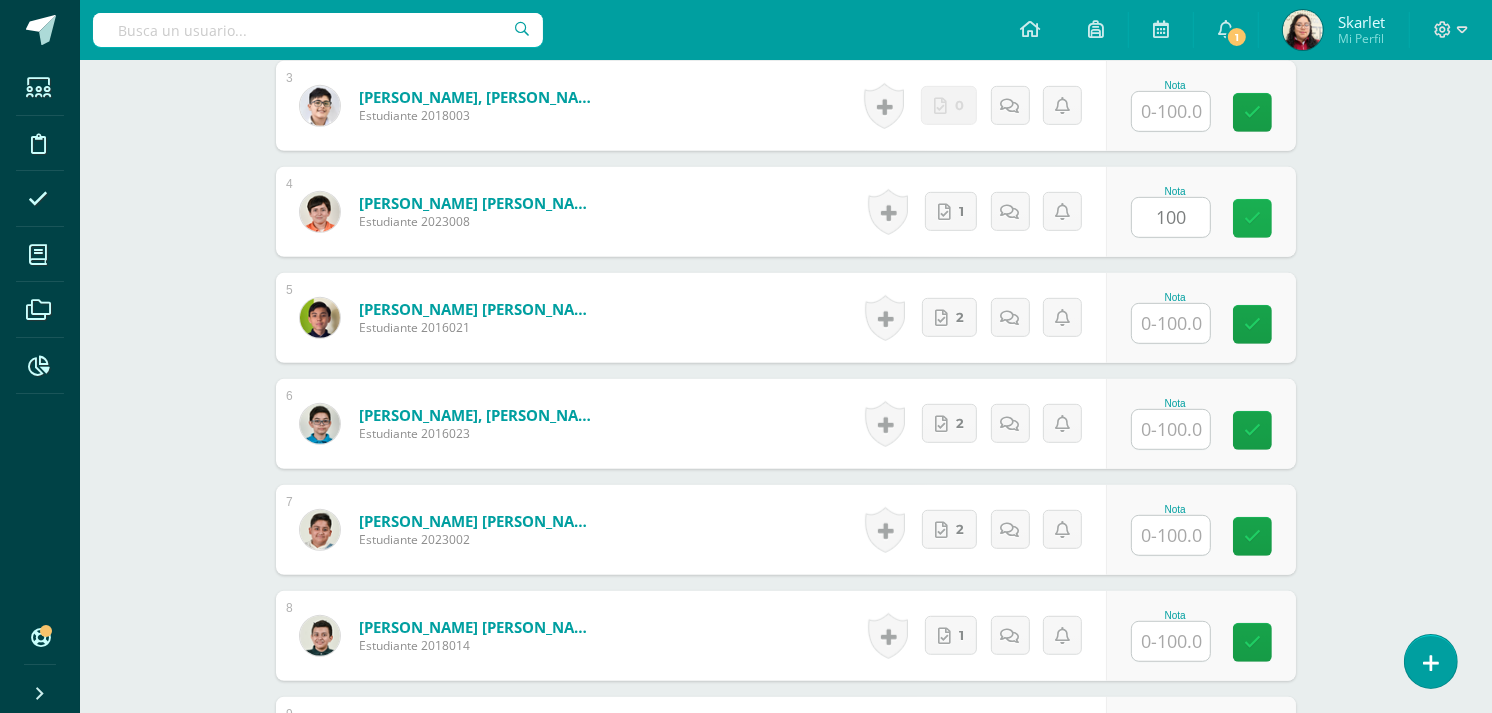click at bounding box center (1252, 218) 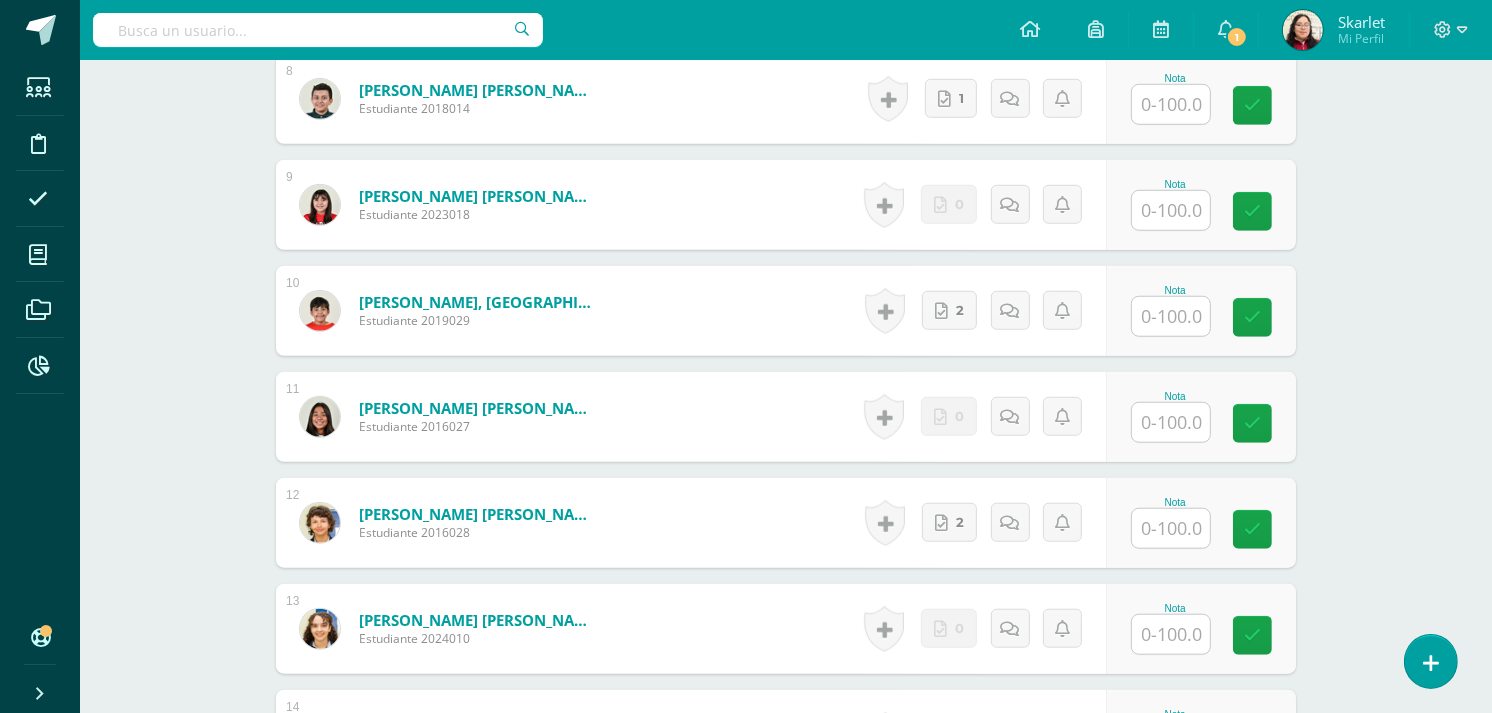 scroll, scrollTop: 1381, scrollLeft: 0, axis: vertical 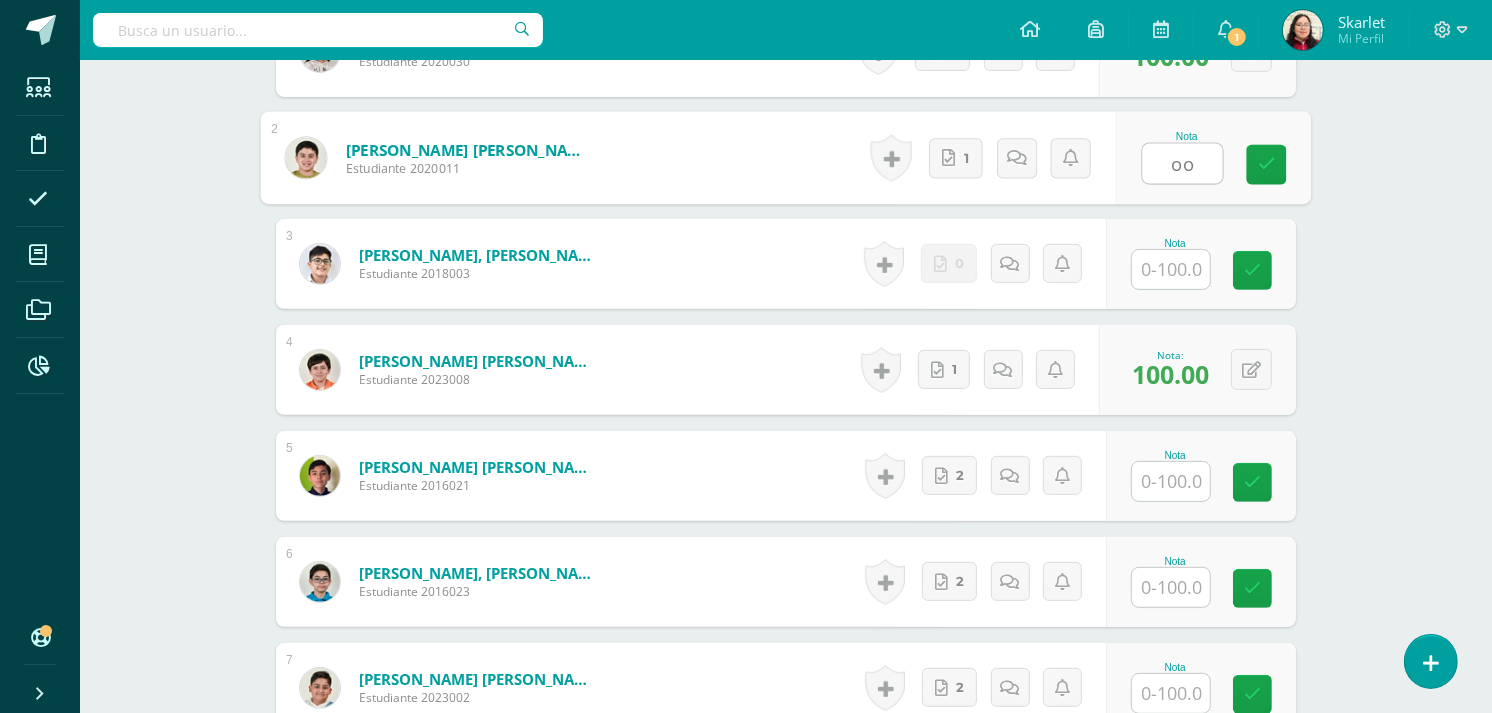 type on "oo" 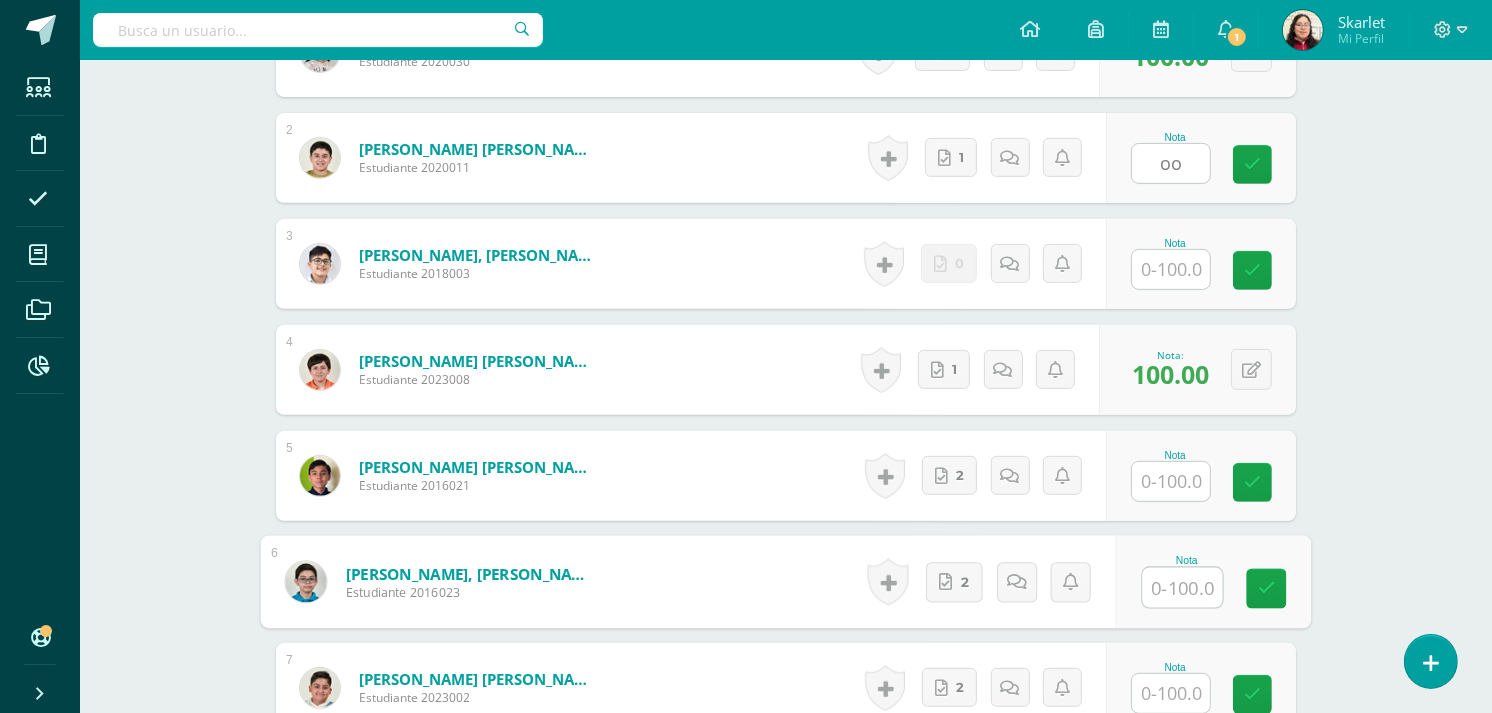 click at bounding box center [1183, 588] 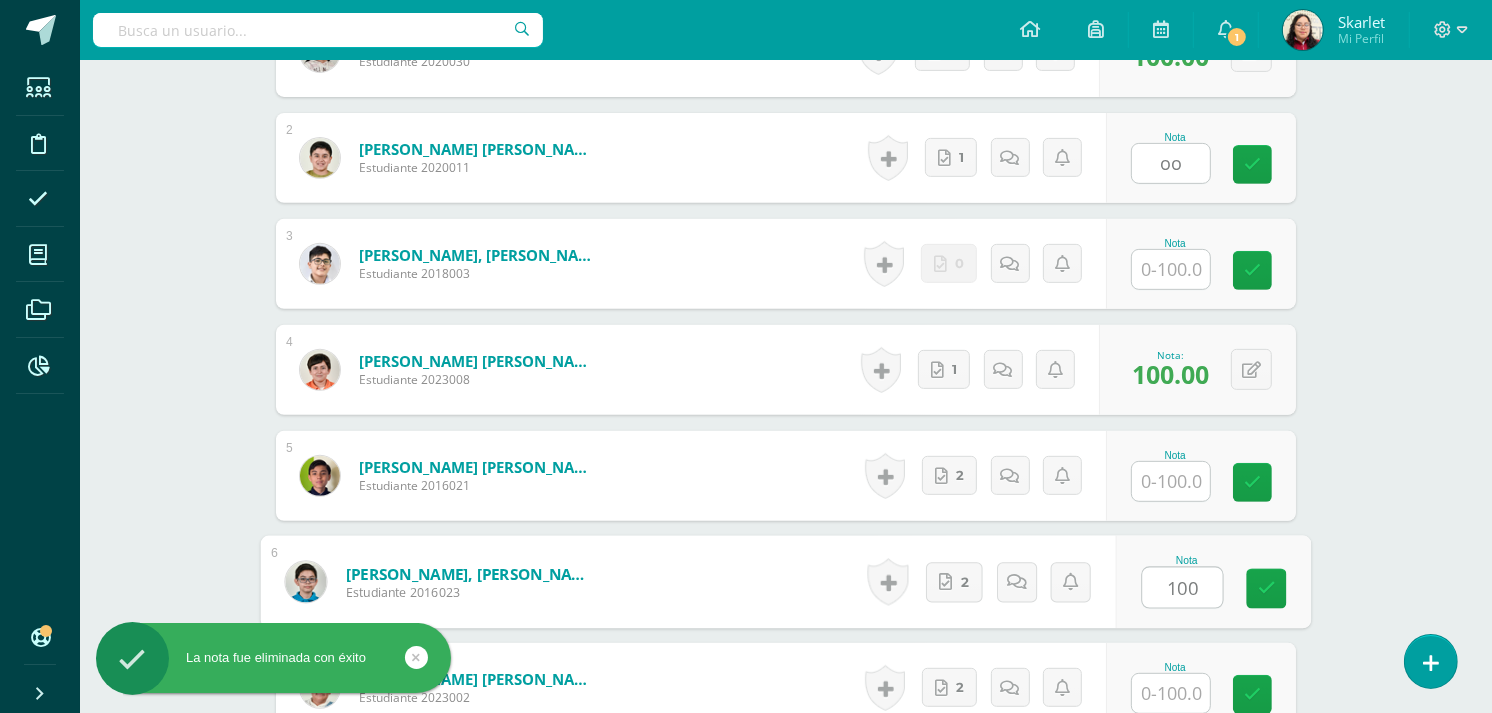 type on "100" 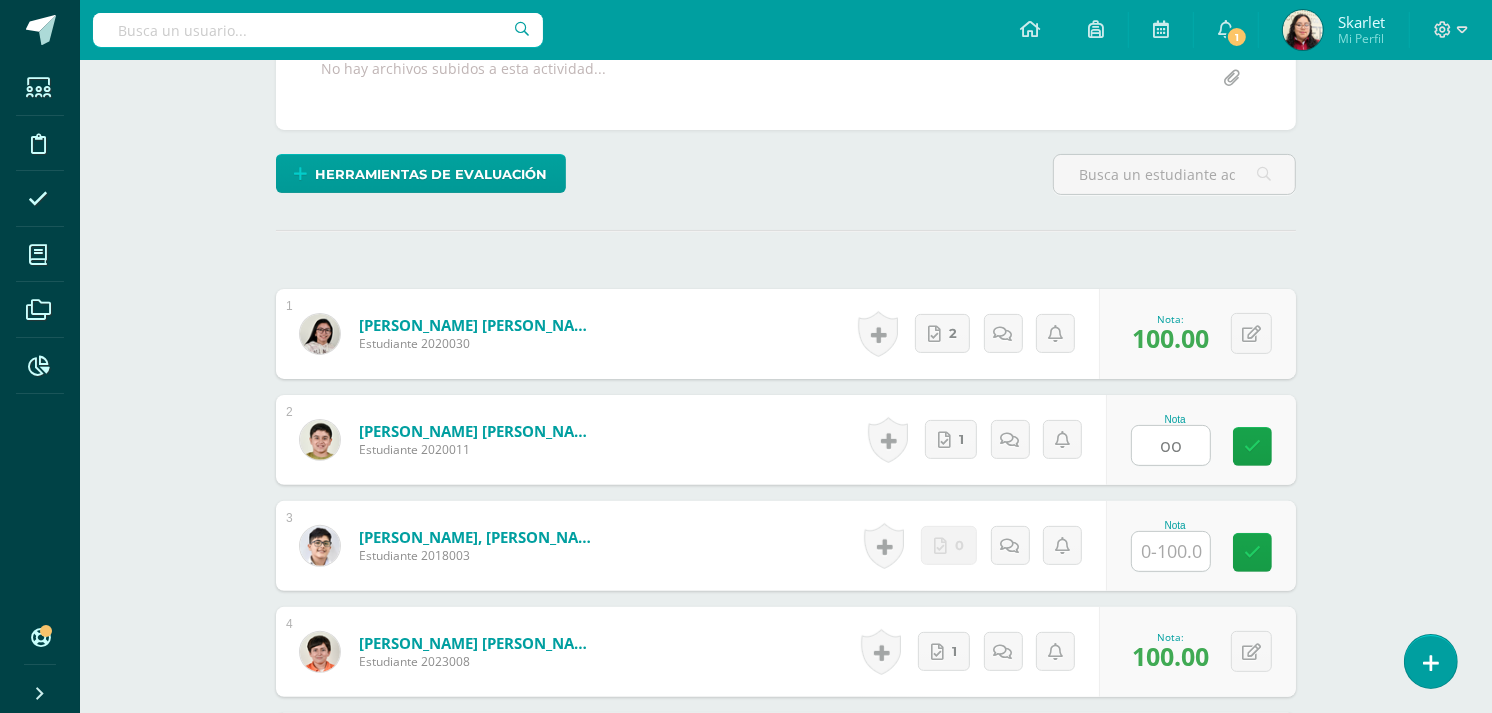 scroll, scrollTop: 418, scrollLeft: 0, axis: vertical 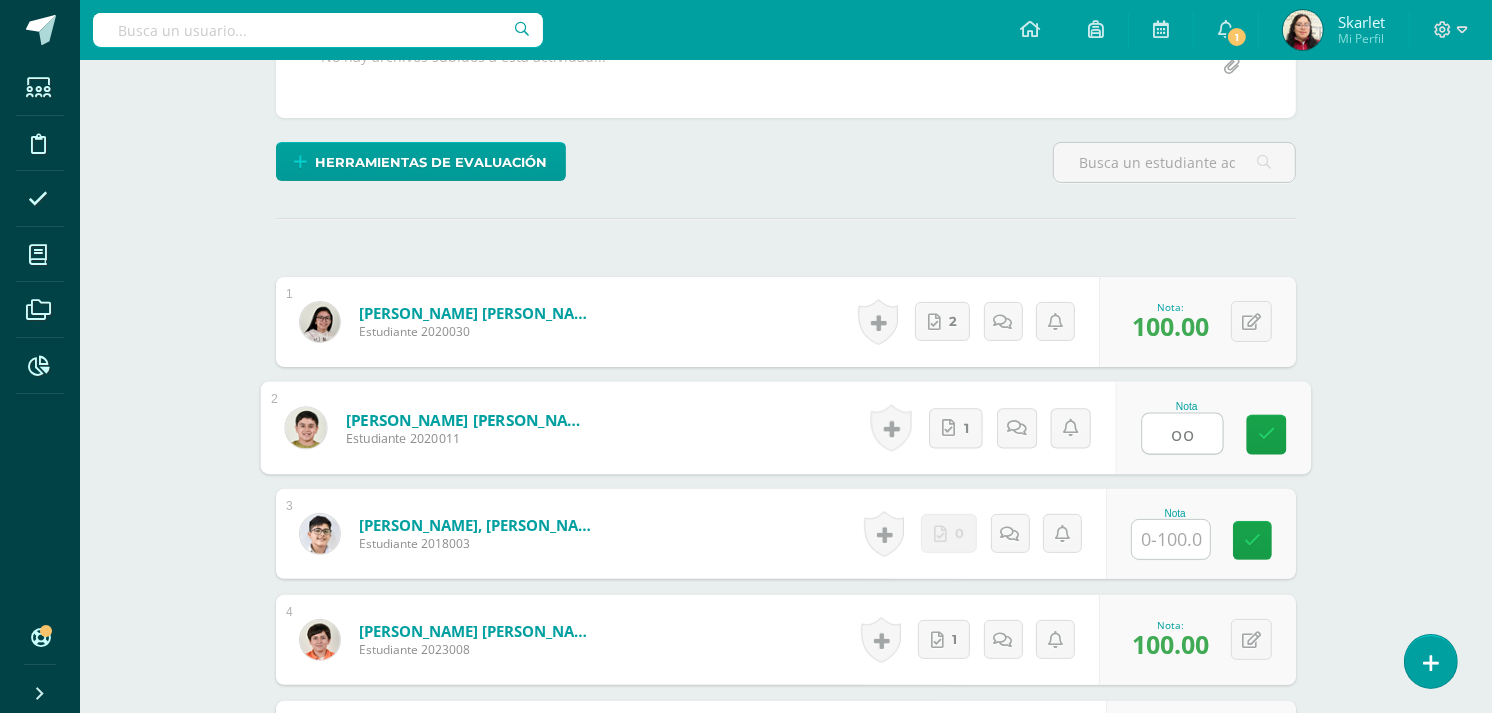 click on "oo" at bounding box center (1183, 434) 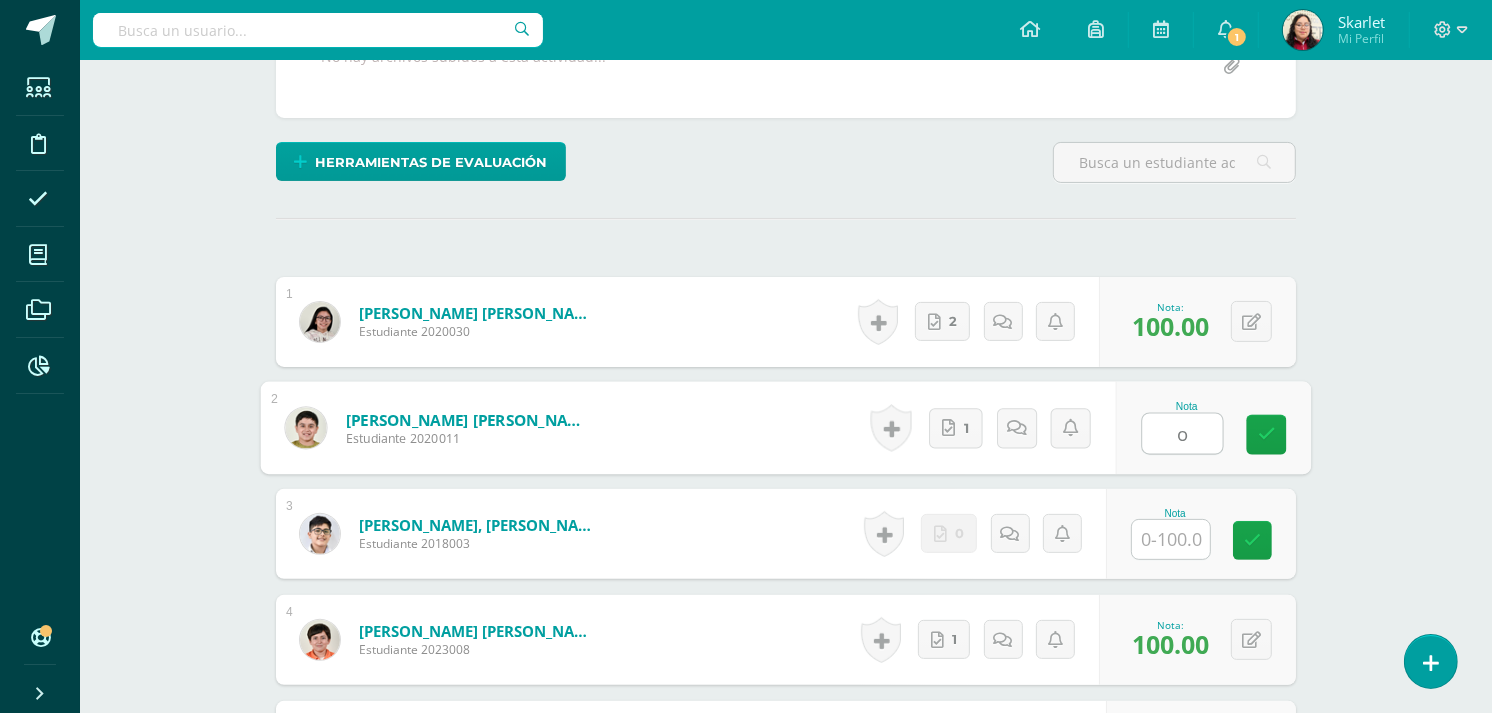 type 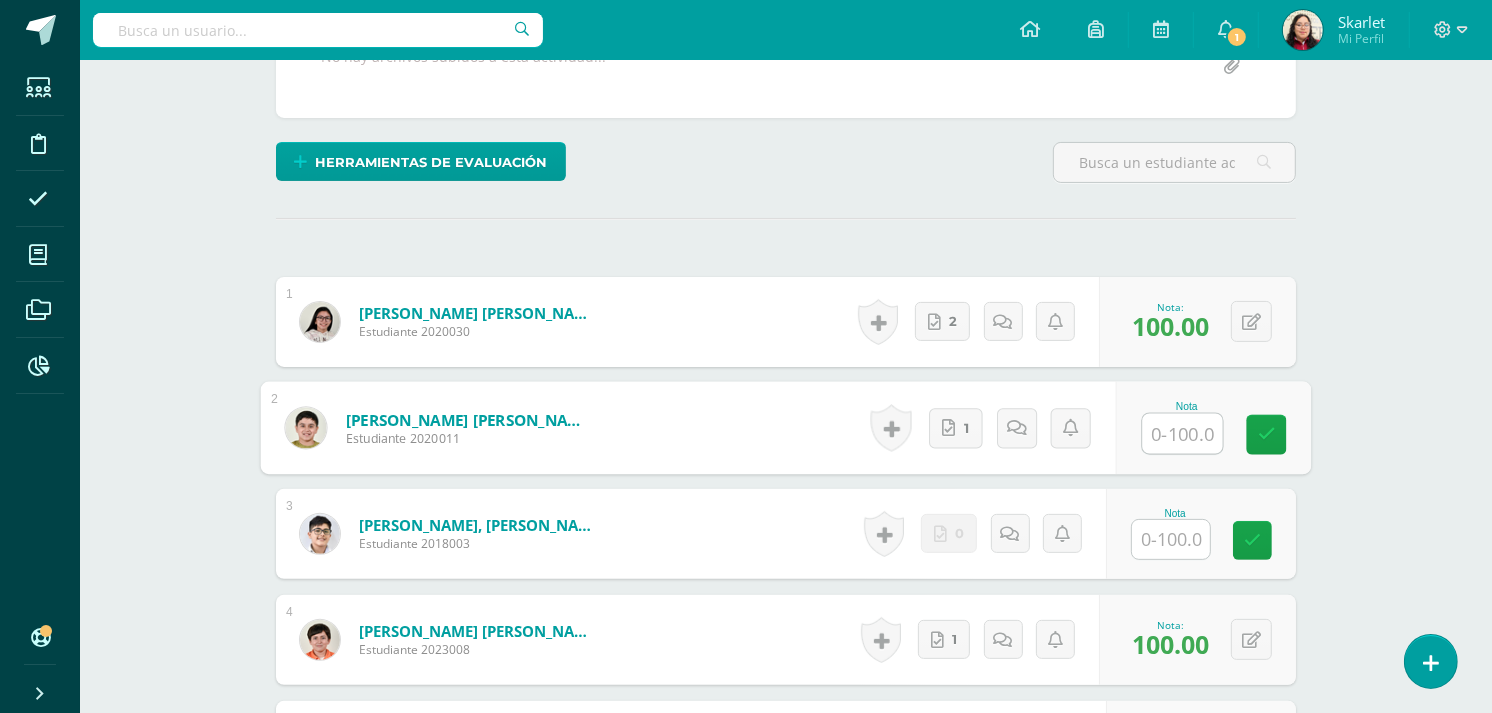 scroll, scrollTop: 1042, scrollLeft: 0, axis: vertical 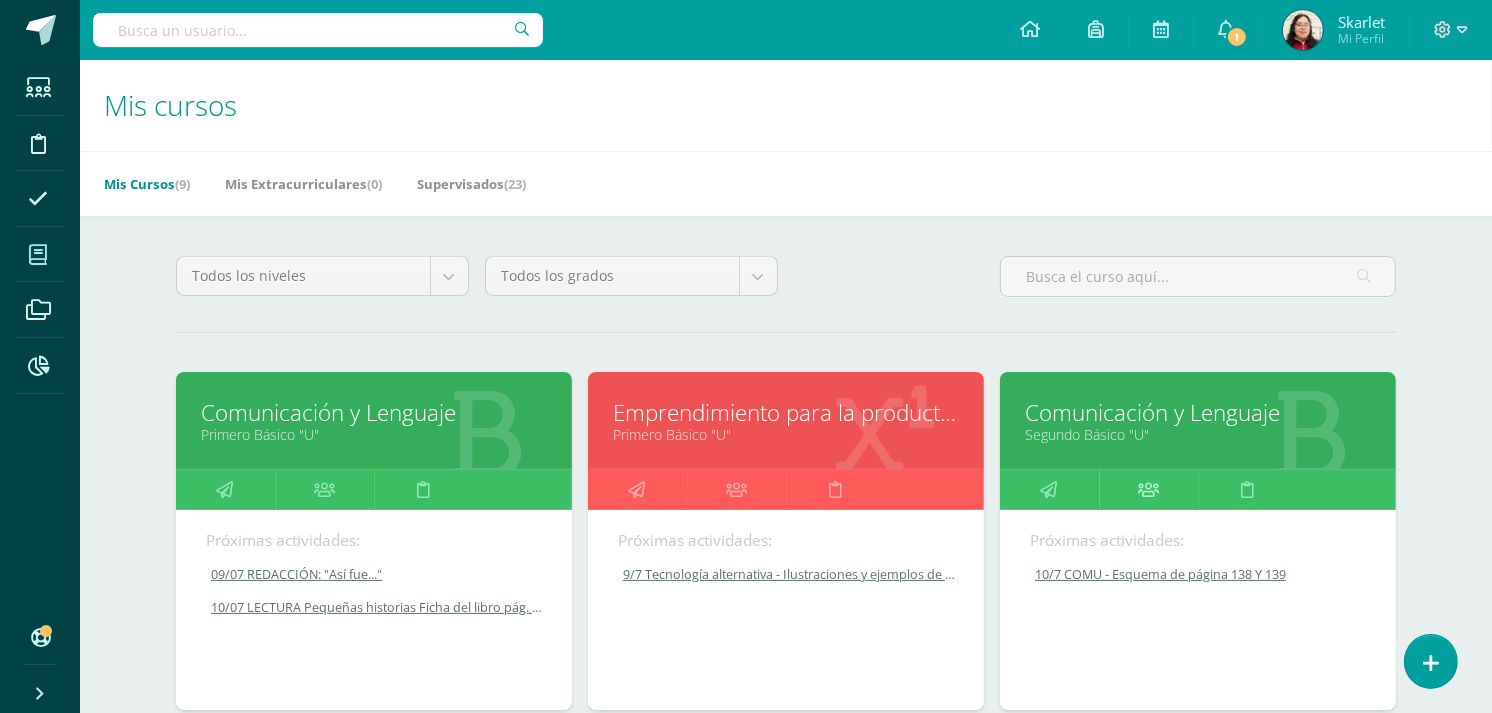 click at bounding box center [1148, 490] 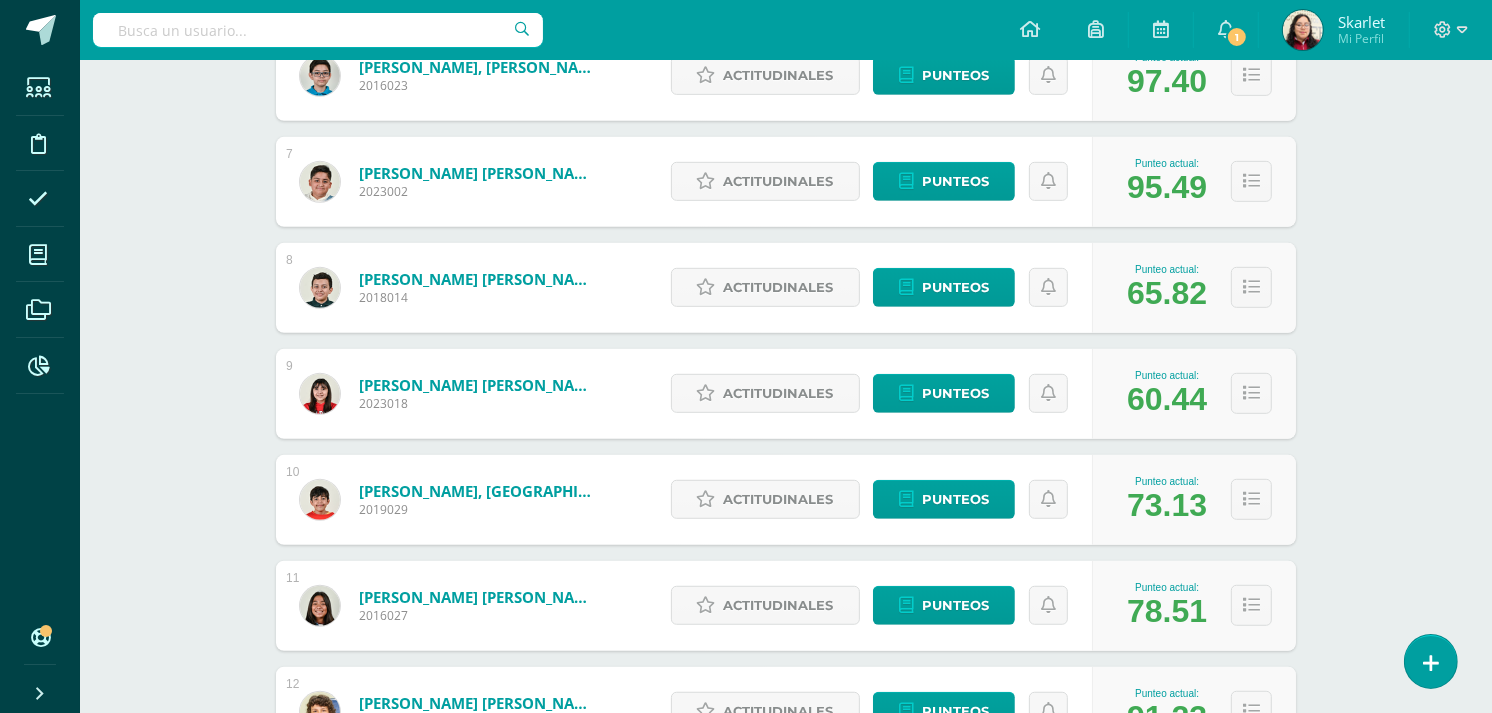 scroll, scrollTop: 935, scrollLeft: 0, axis: vertical 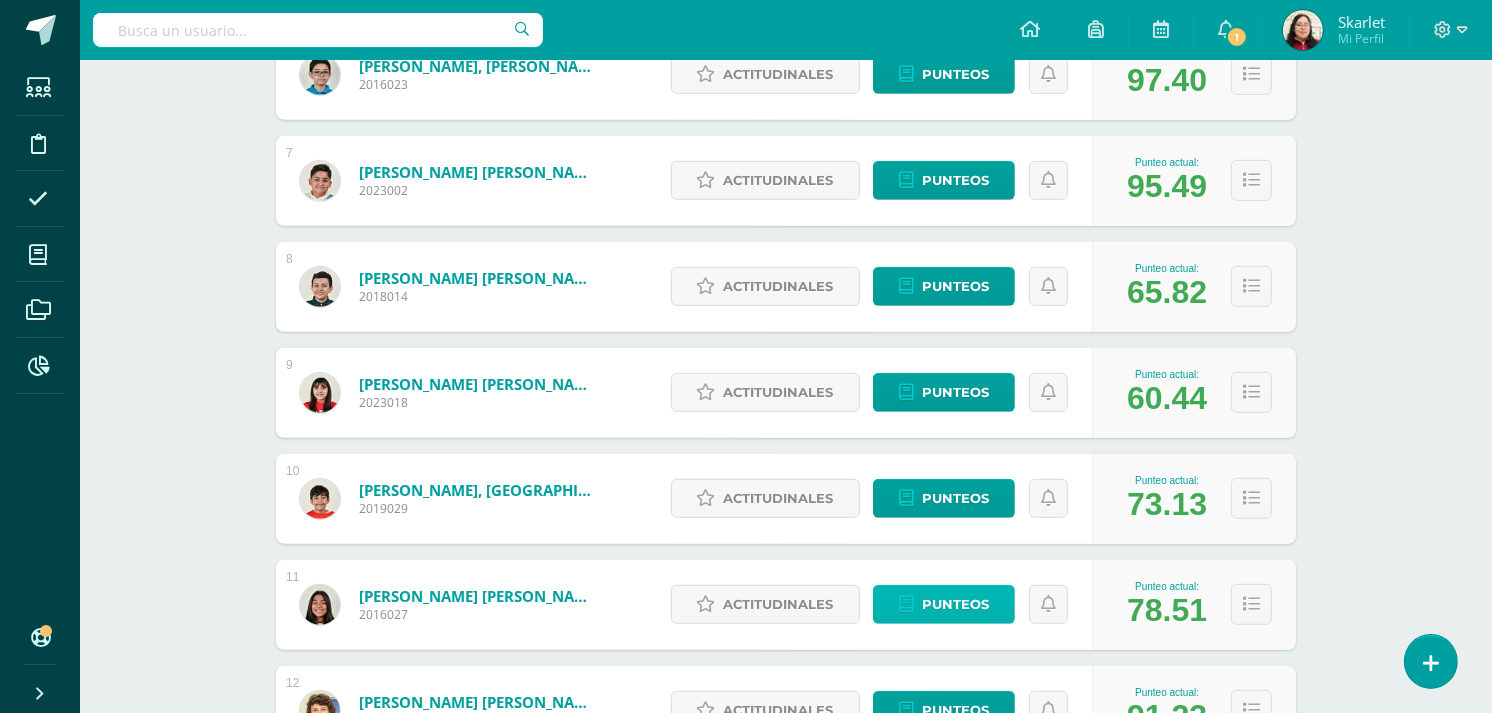 click on "Punteos" at bounding box center [955, 604] 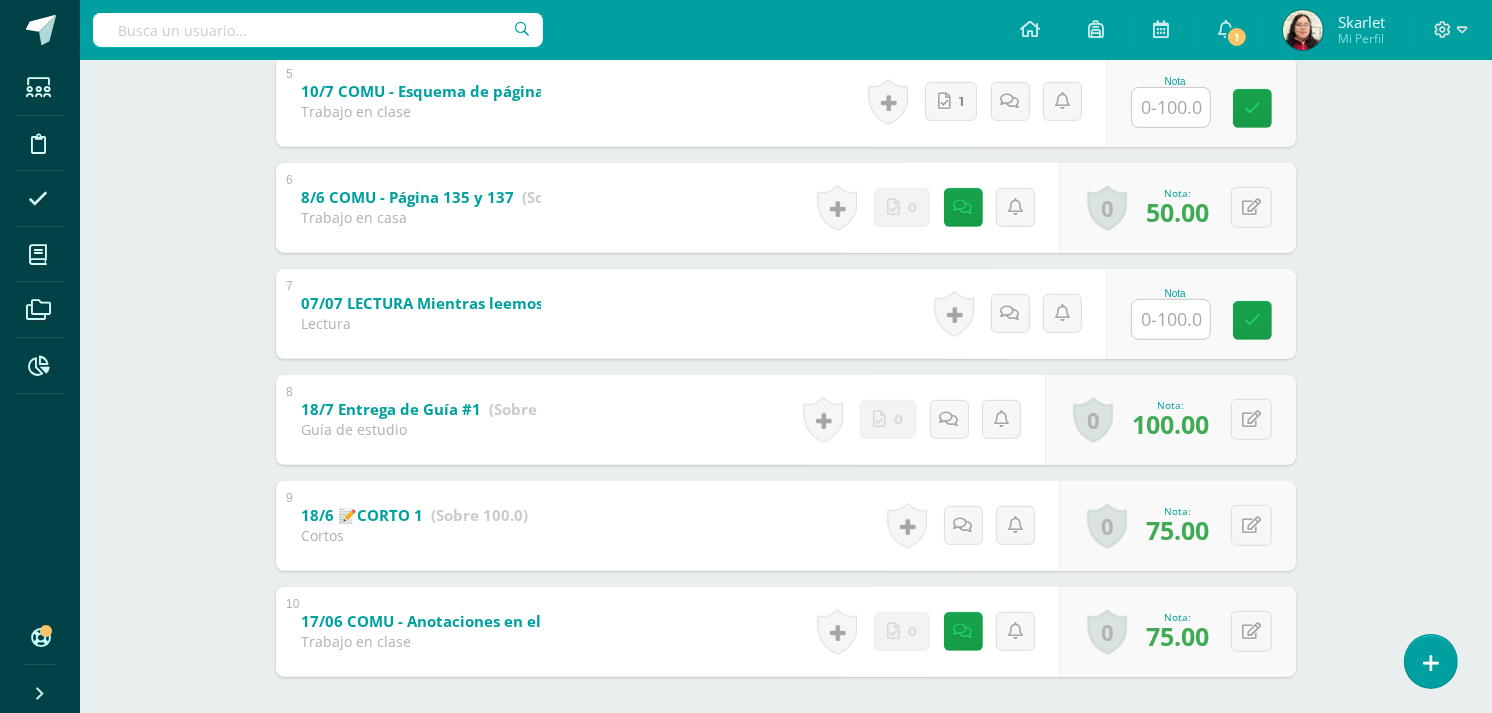 scroll, scrollTop: 865, scrollLeft: 0, axis: vertical 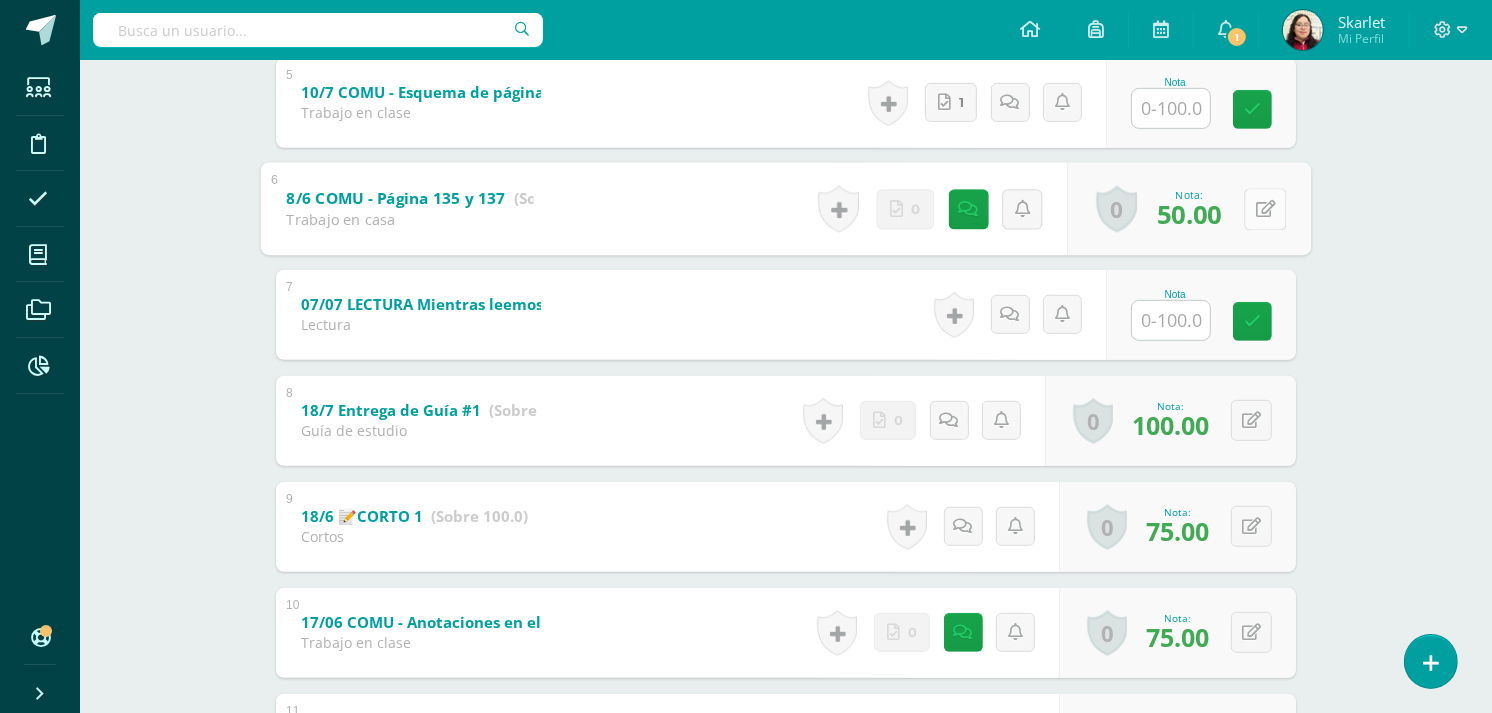 click at bounding box center [1265, 209] 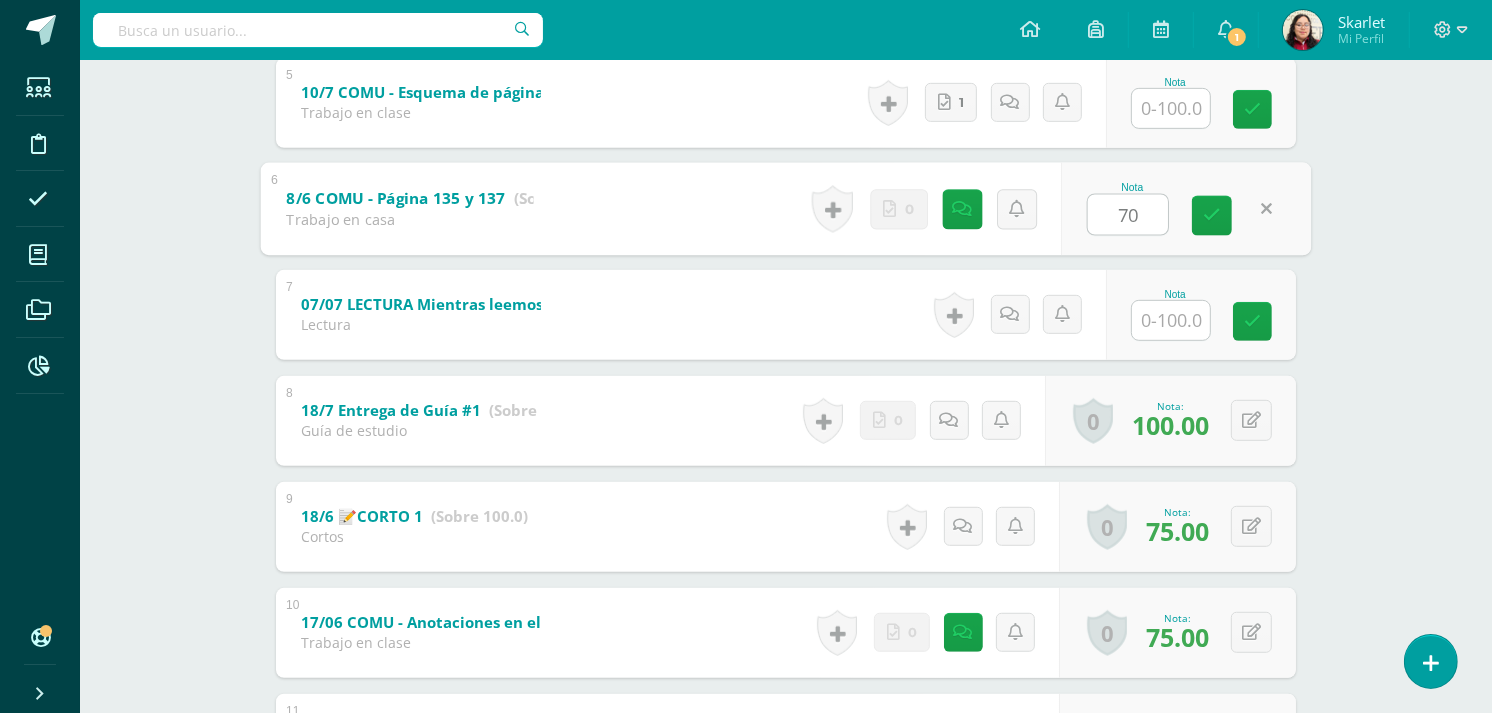 type on "70" 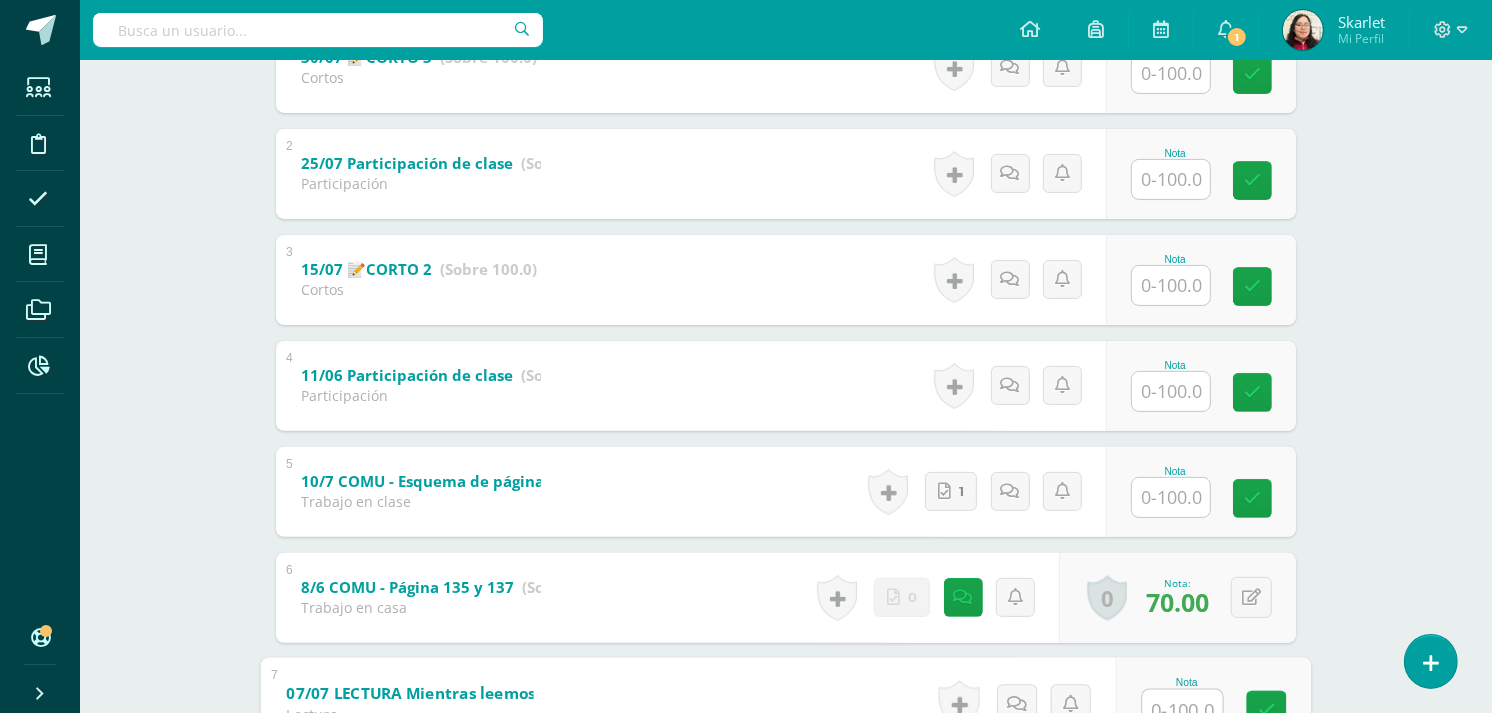 scroll, scrollTop: 0, scrollLeft: 0, axis: both 